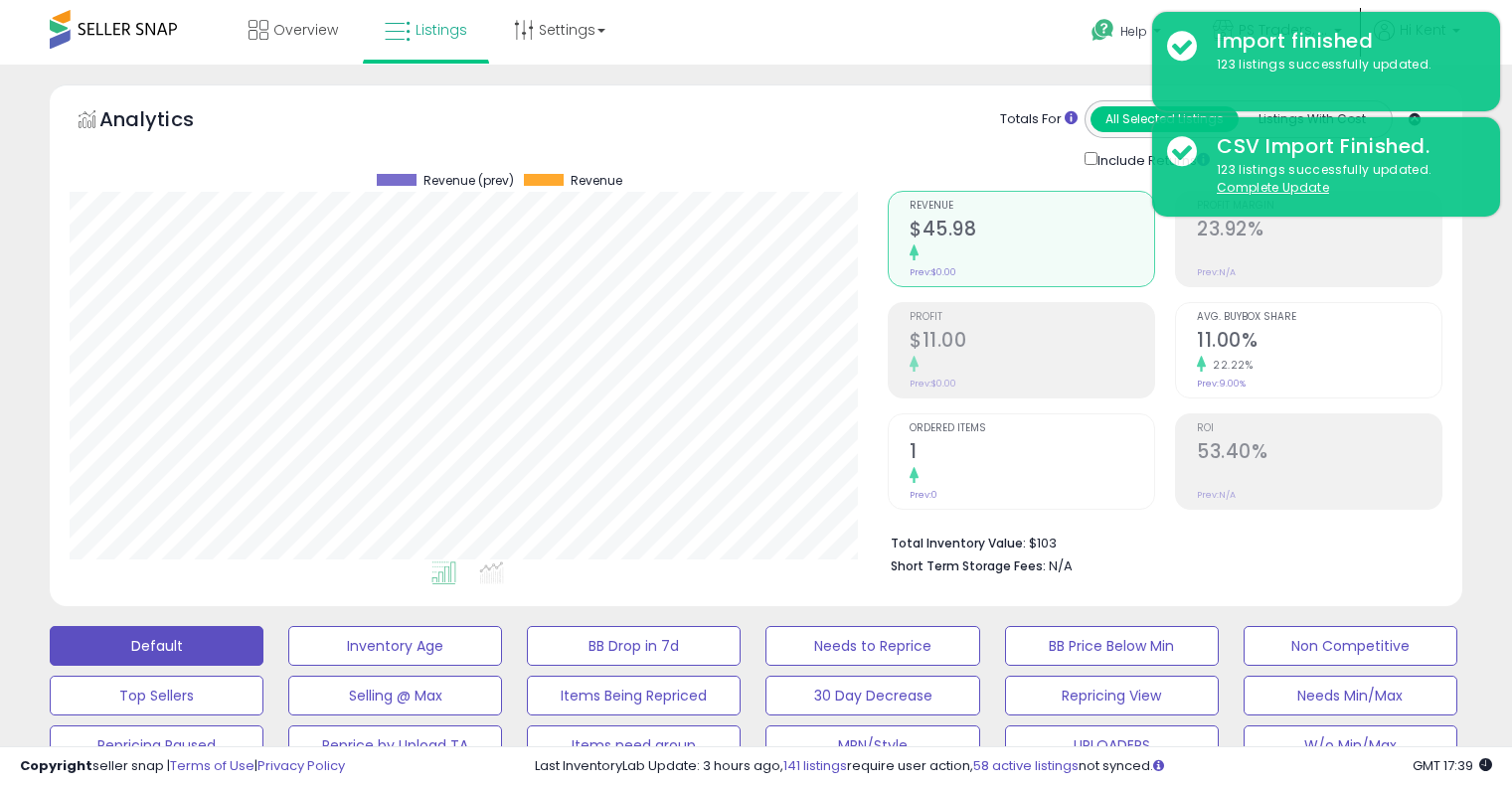 scroll, scrollTop: 475, scrollLeft: 0, axis: vertical 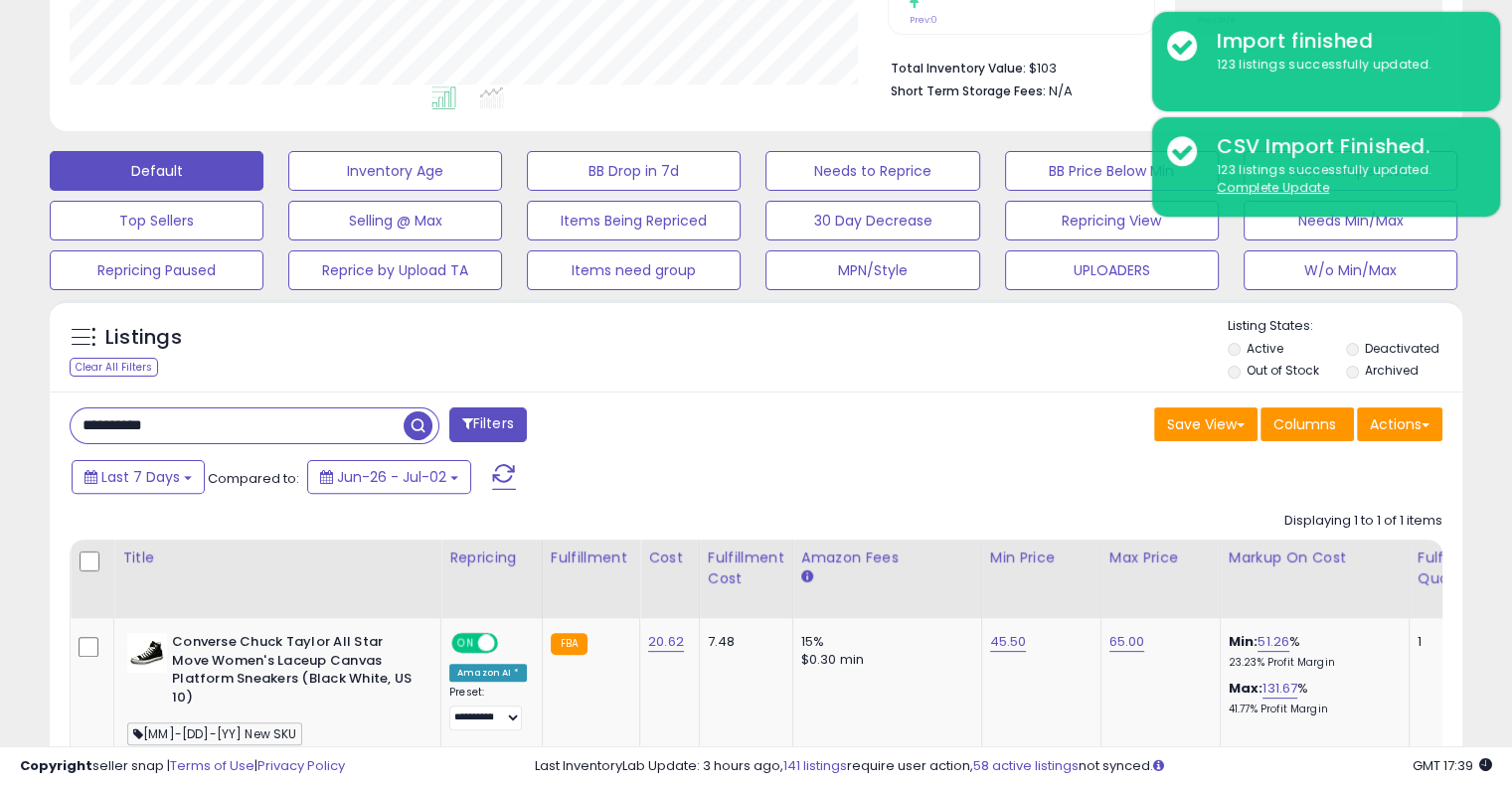 click on "**********" at bounding box center [237, 425] 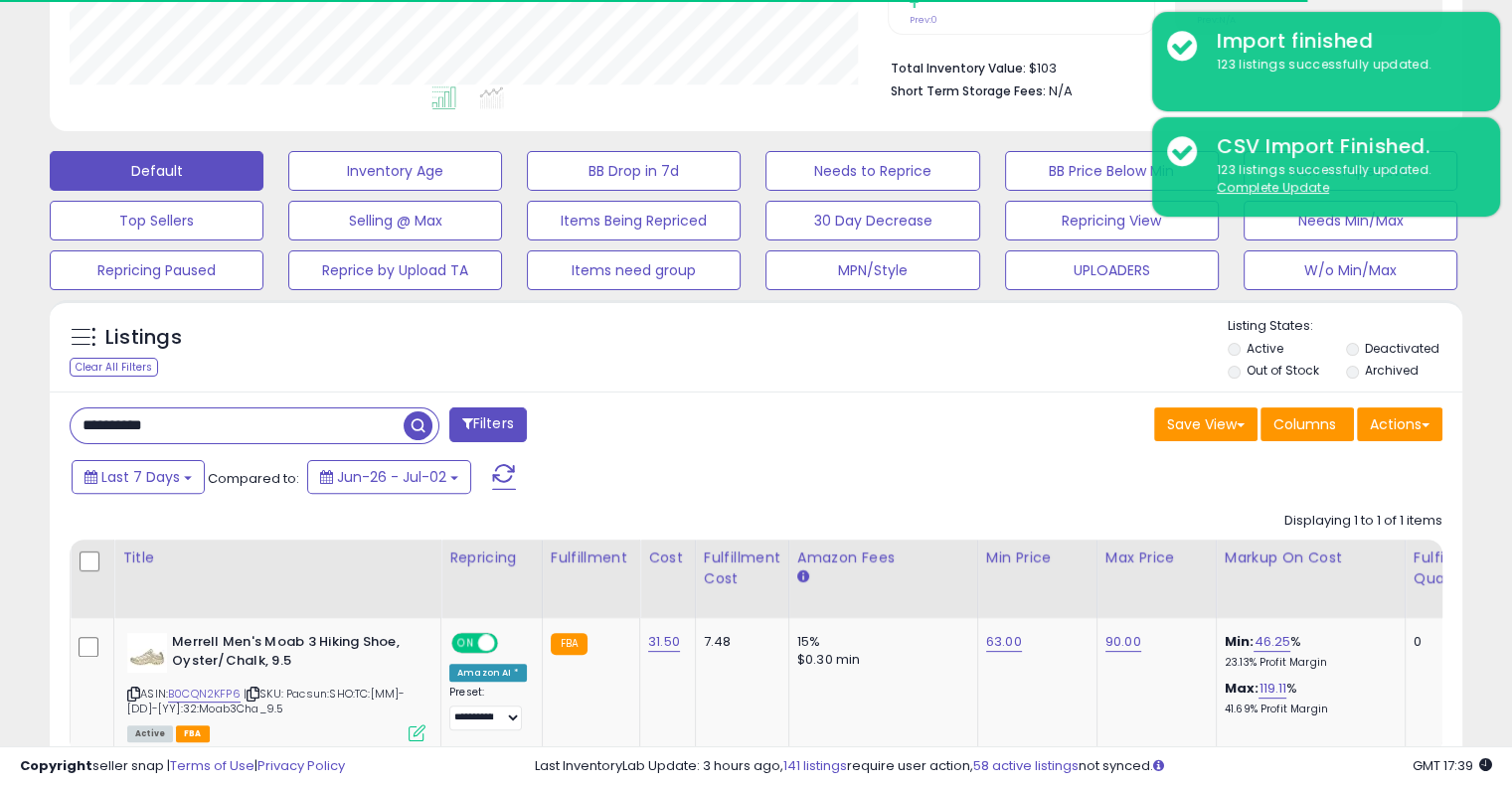 scroll, scrollTop: 406, scrollLeft: 817, axis: both 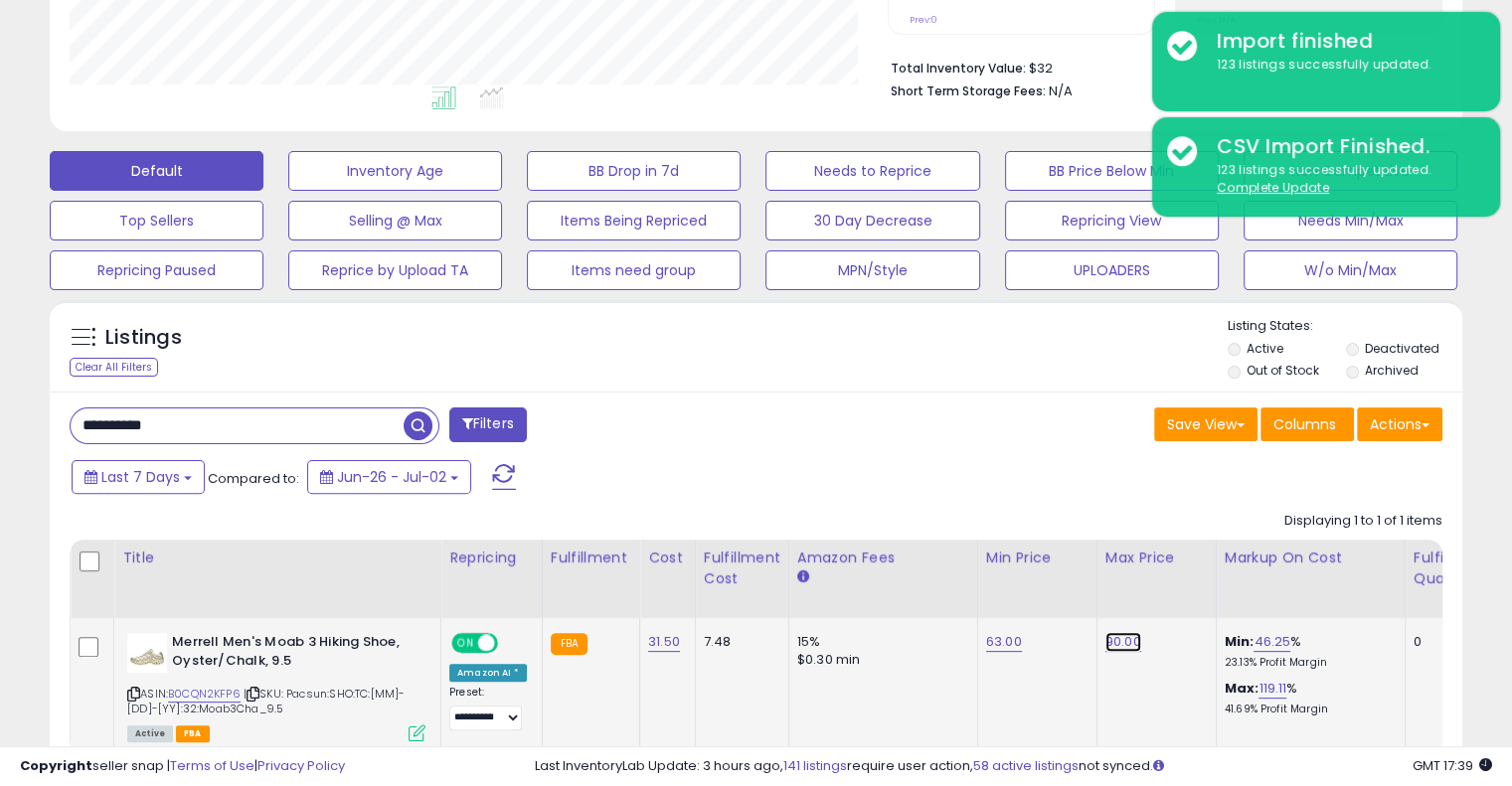 click on "90.00" at bounding box center [1123, 642] 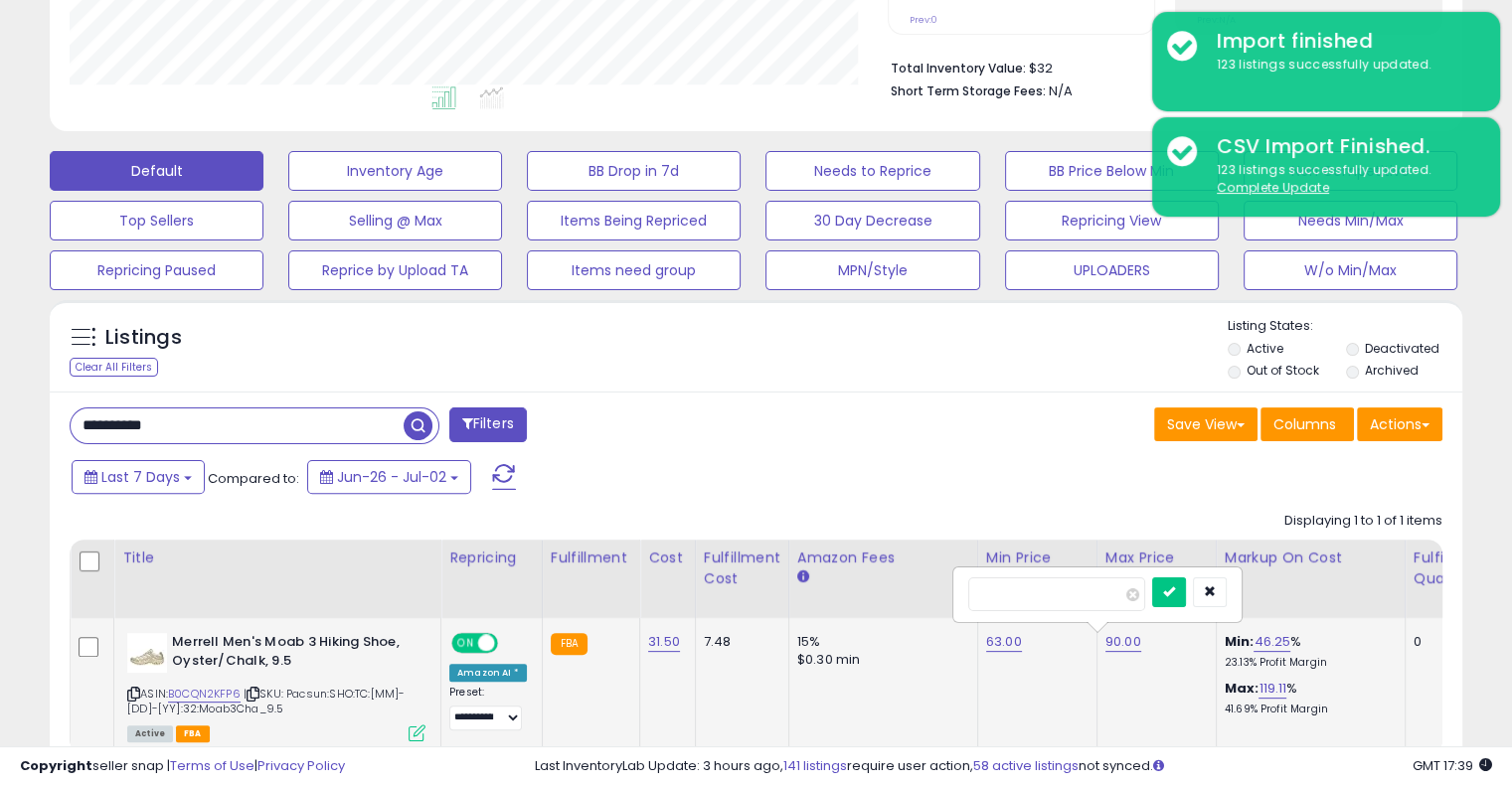 type on "*" 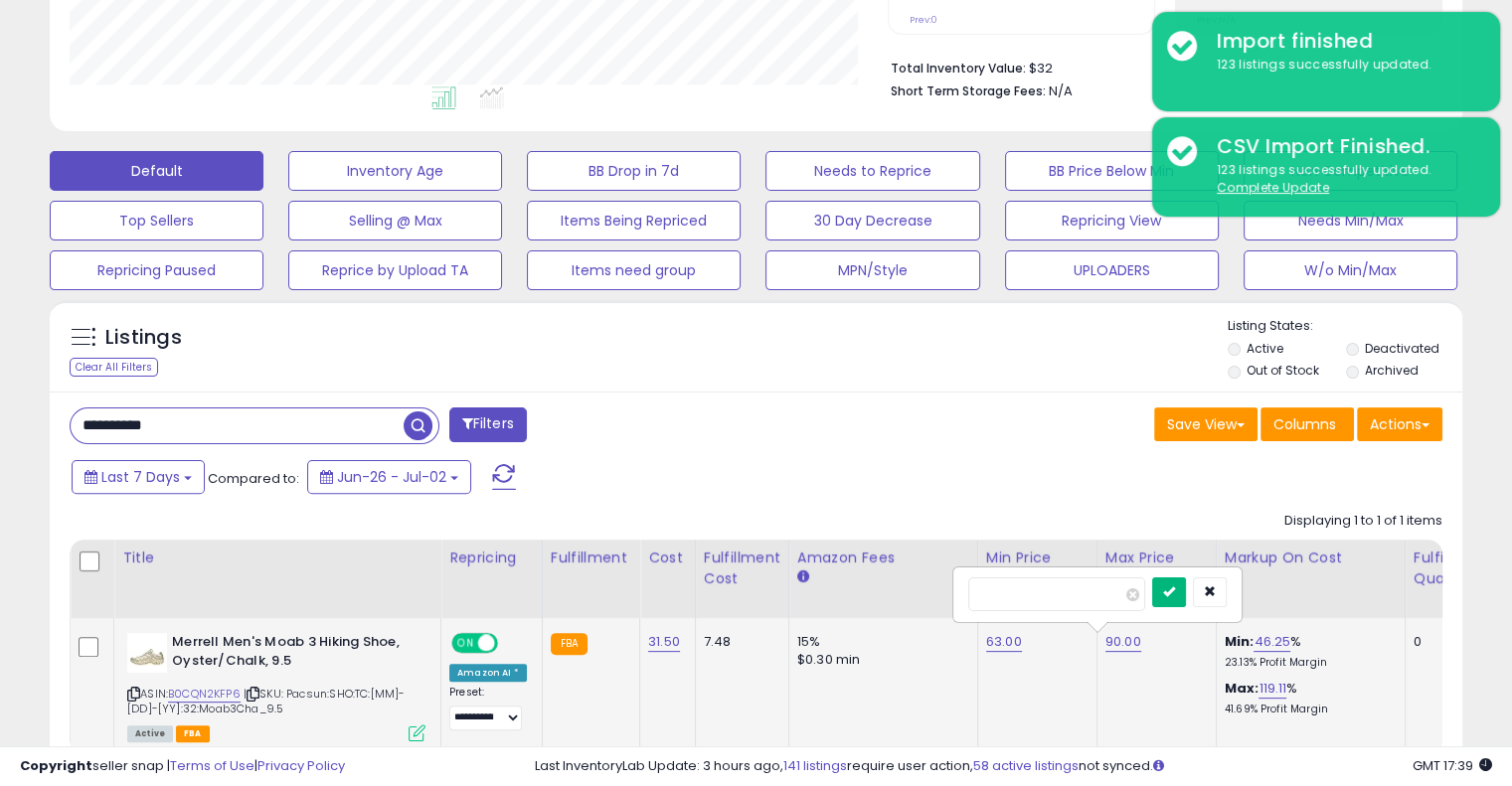 drag, startPoint x: 1063, startPoint y: 612, endPoint x: 1201, endPoint y: 586, distance: 140.42792 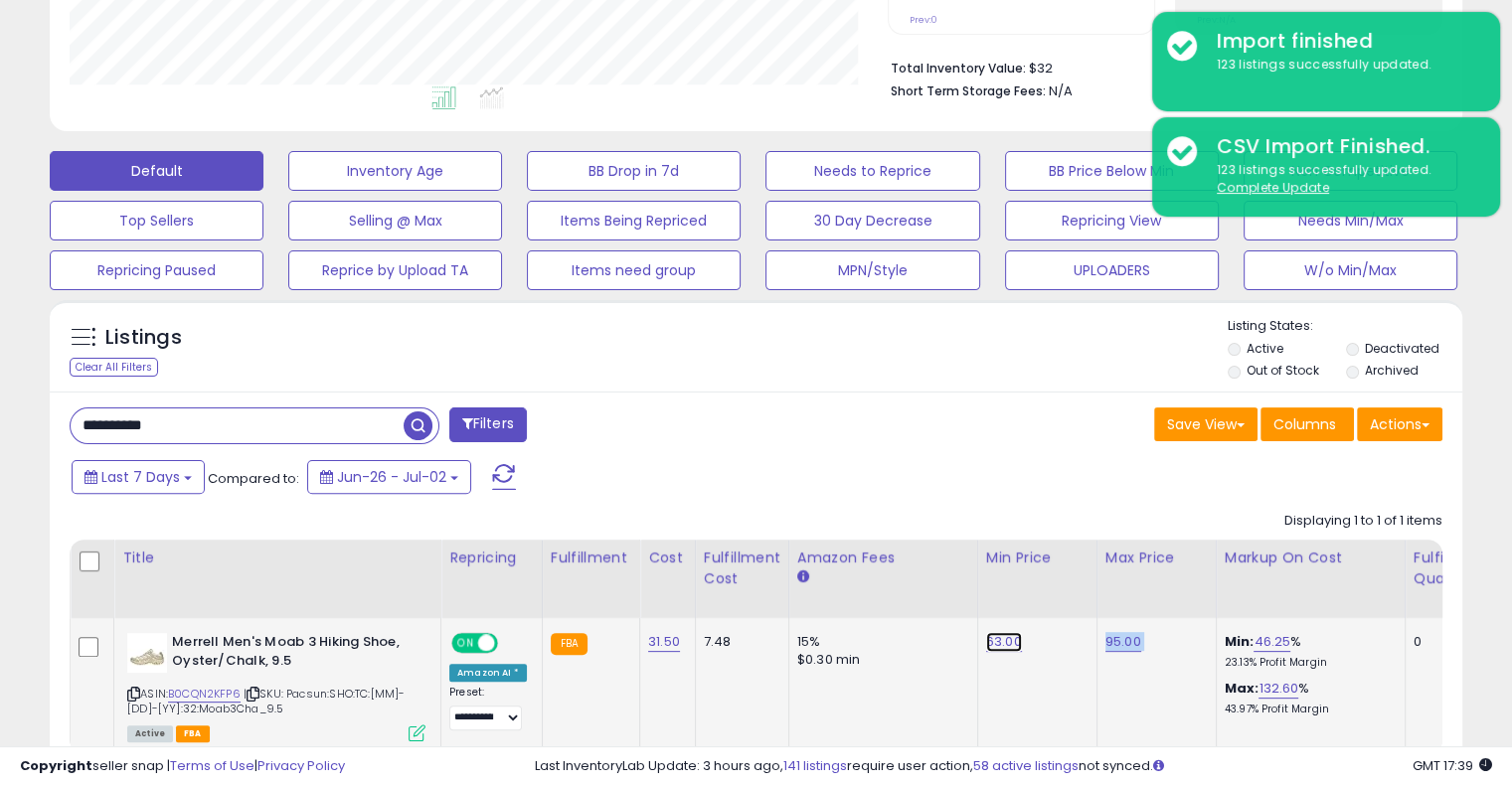click on "63.00" at bounding box center (1004, 642) 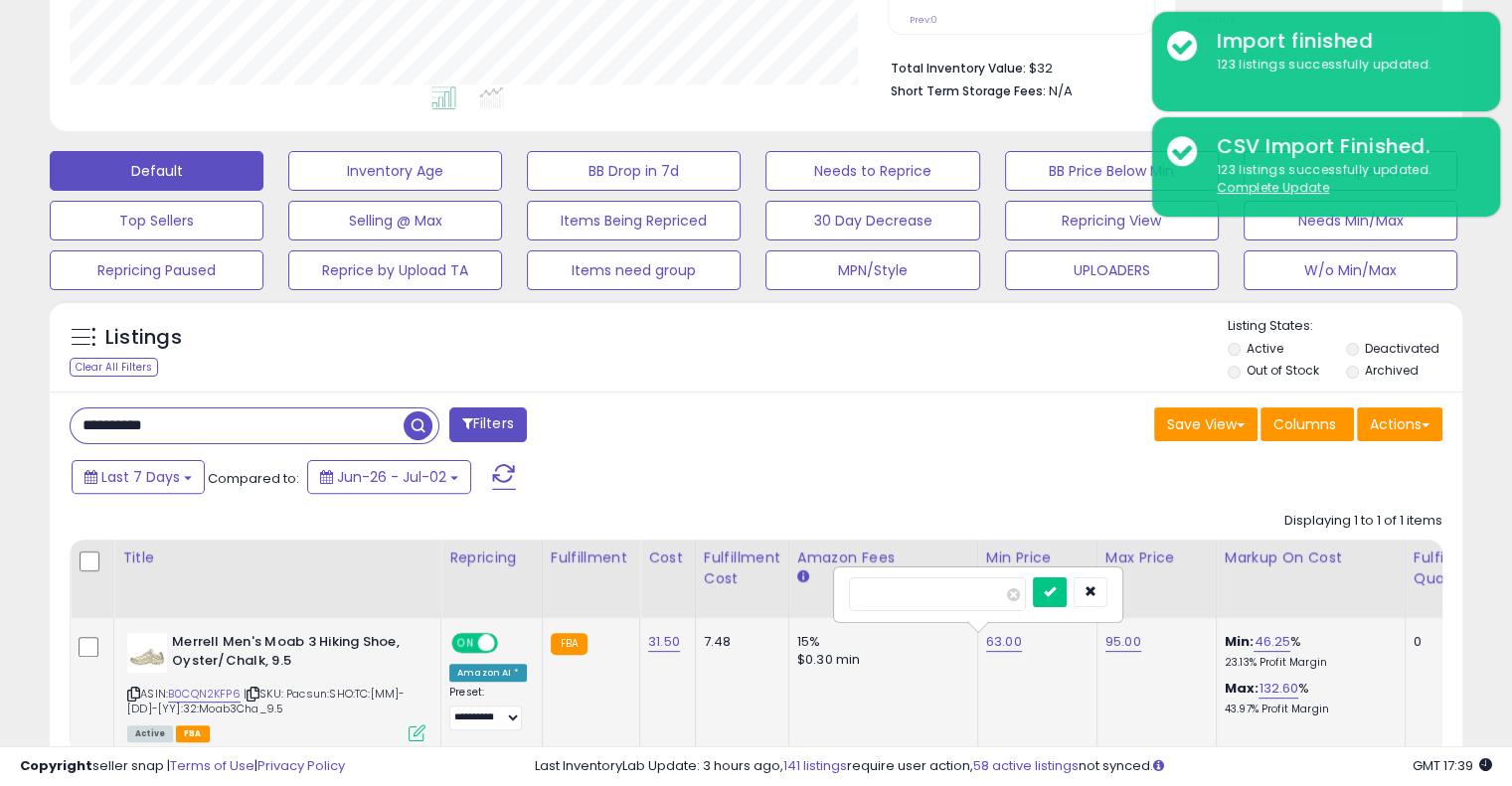 type on "*" 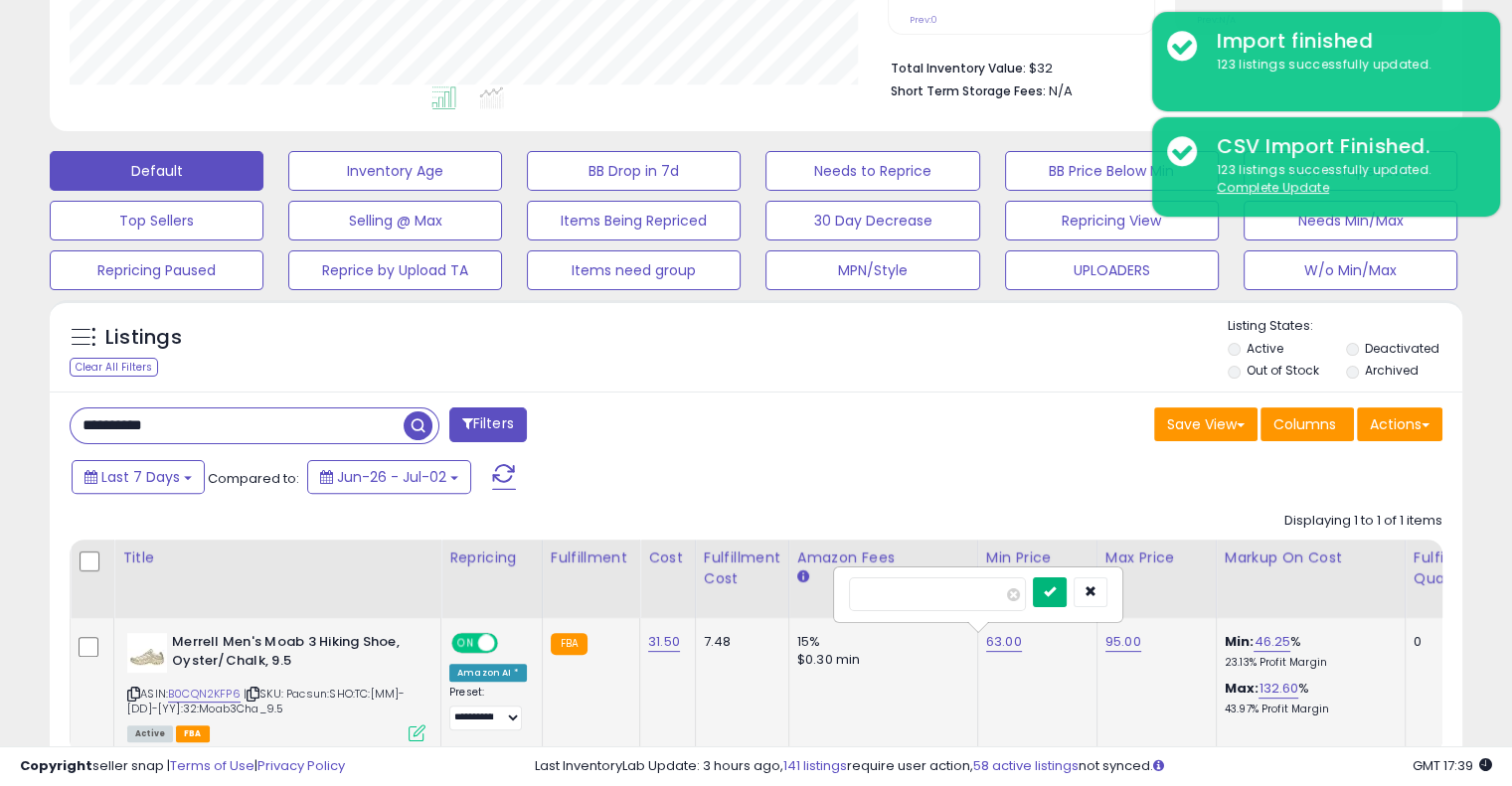 click at bounding box center (1050, 591) 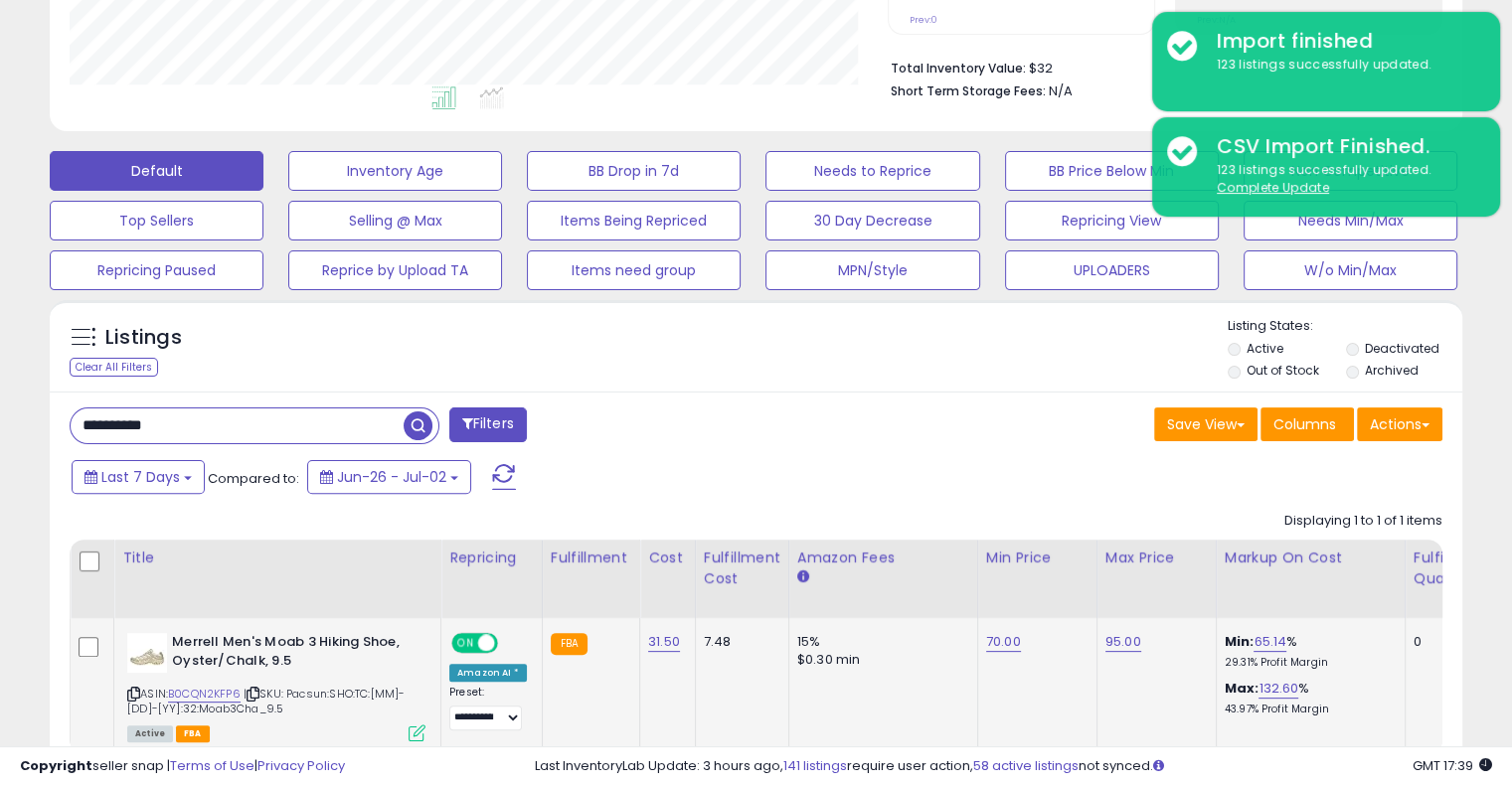 click on "**********" at bounding box center [237, 425] 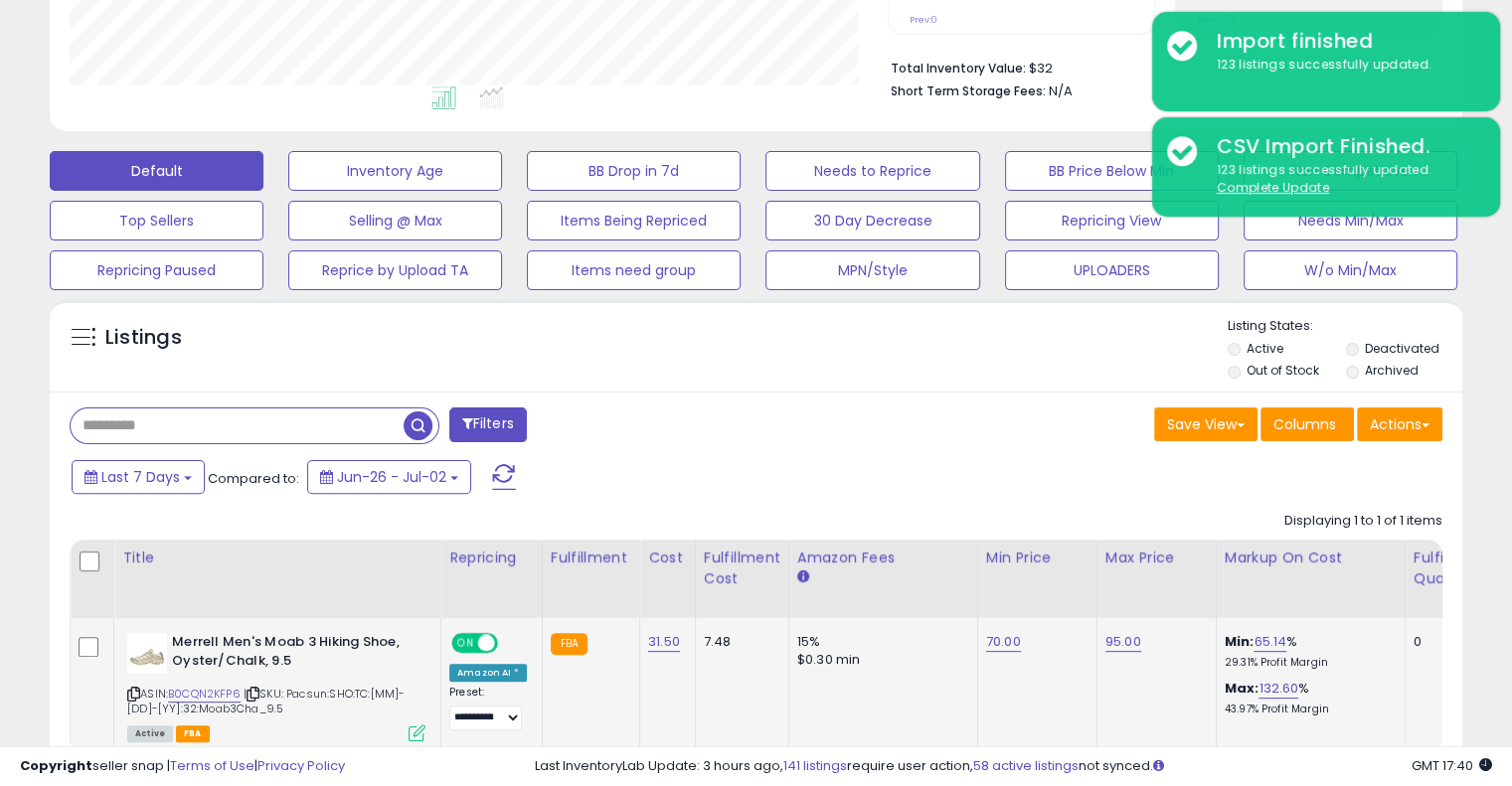 paste on "**********" 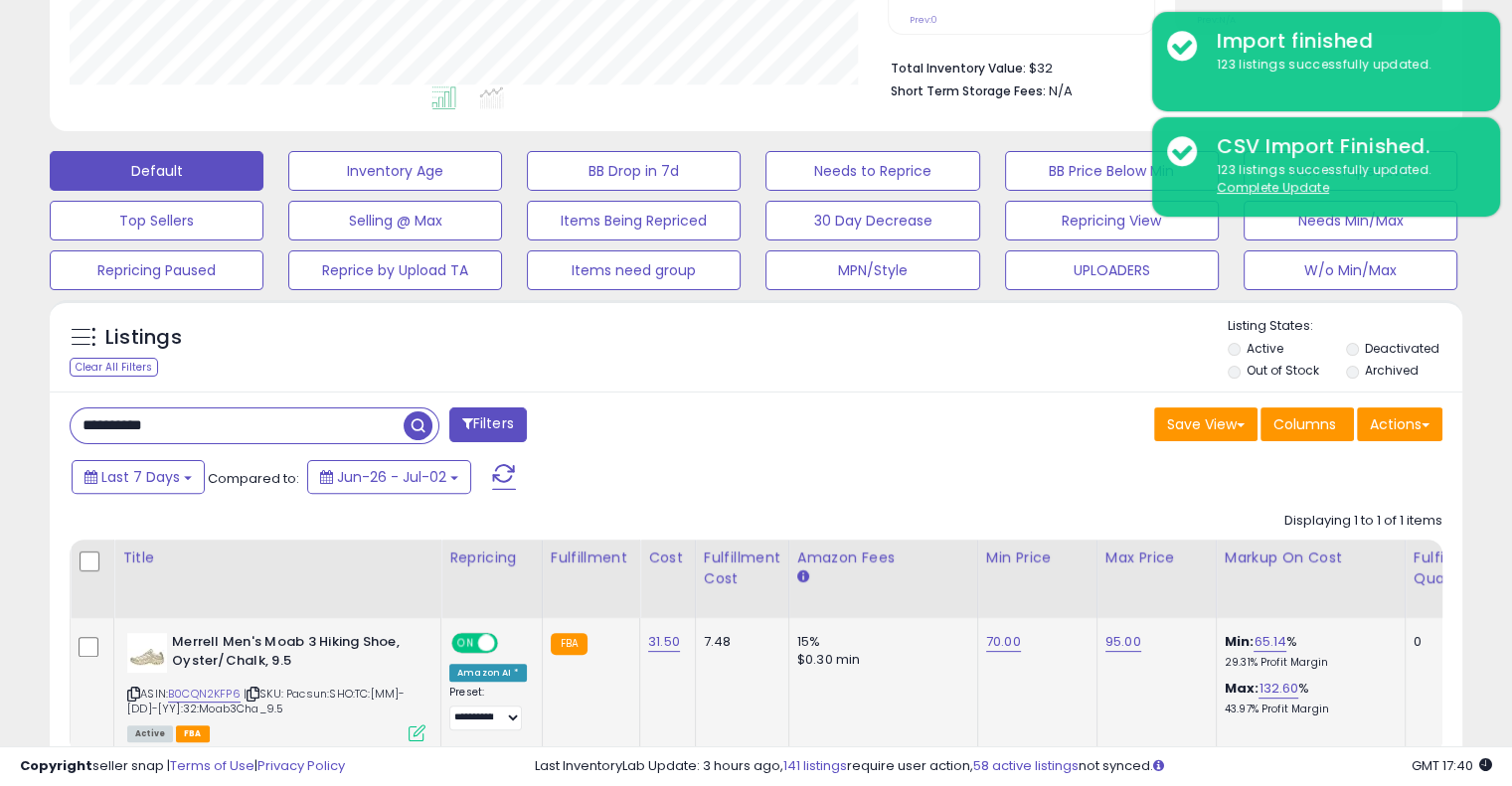 type on "**********" 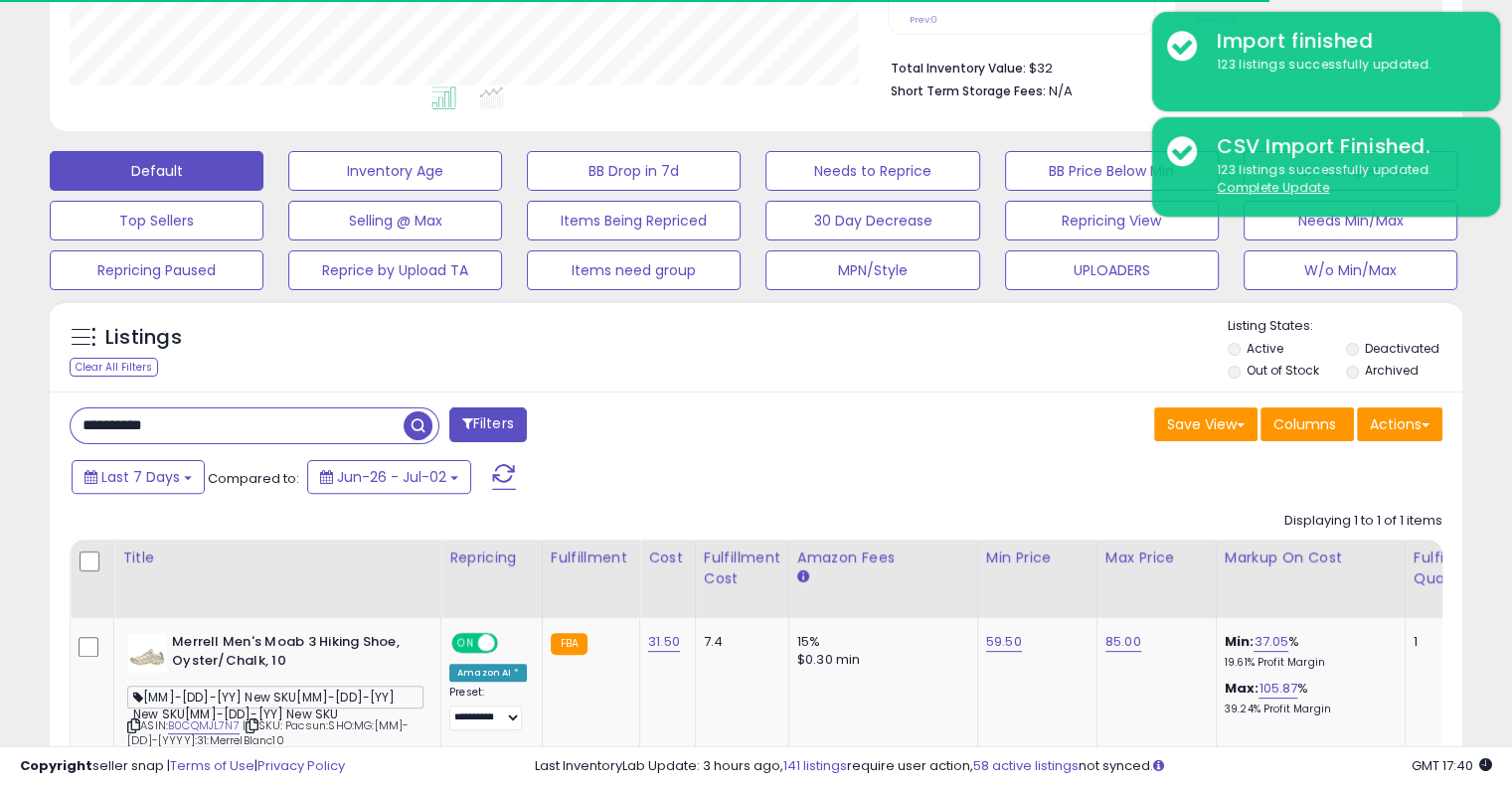 scroll, scrollTop: 406, scrollLeft: 817, axis: both 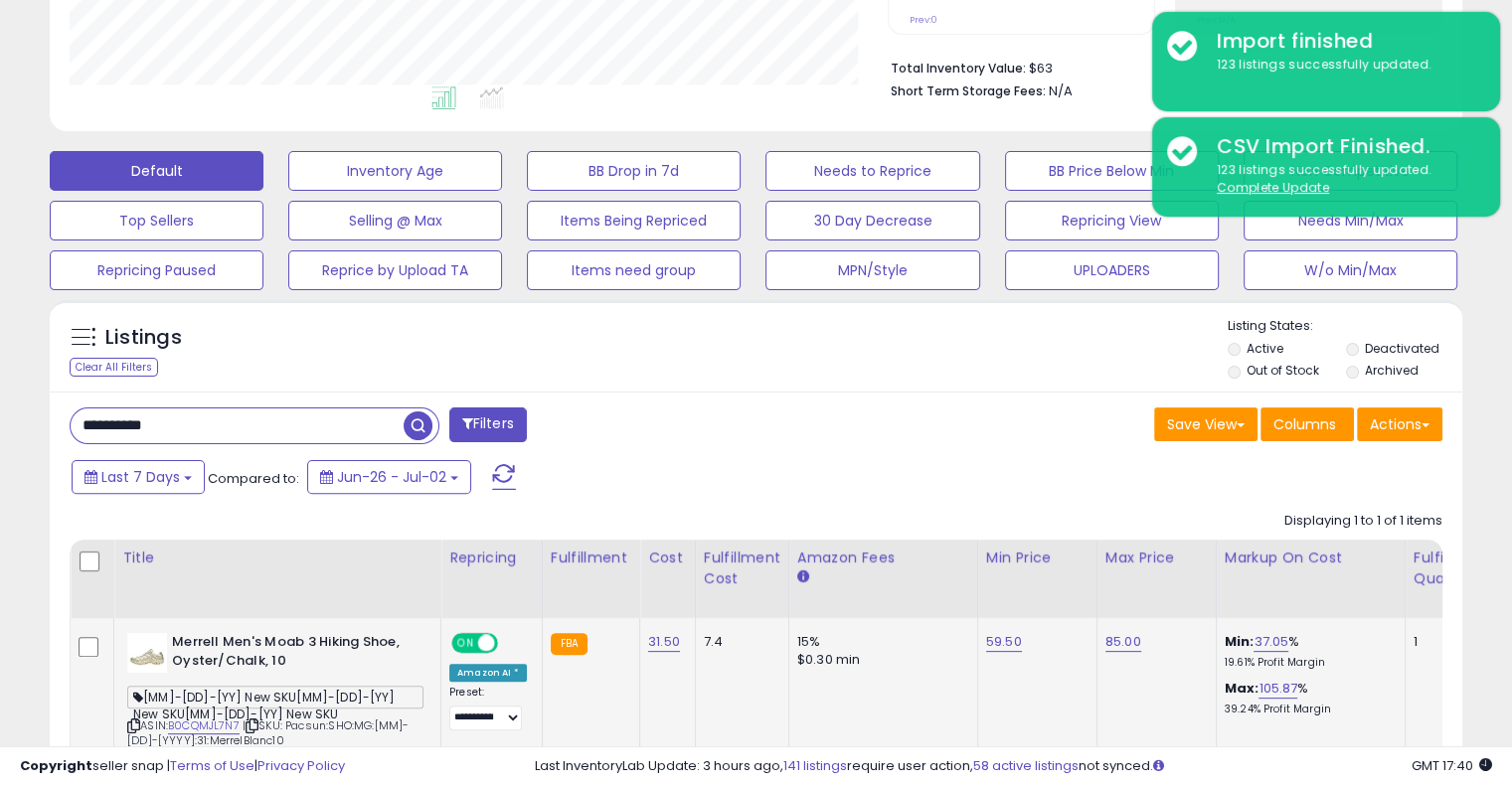 click on "59.50" 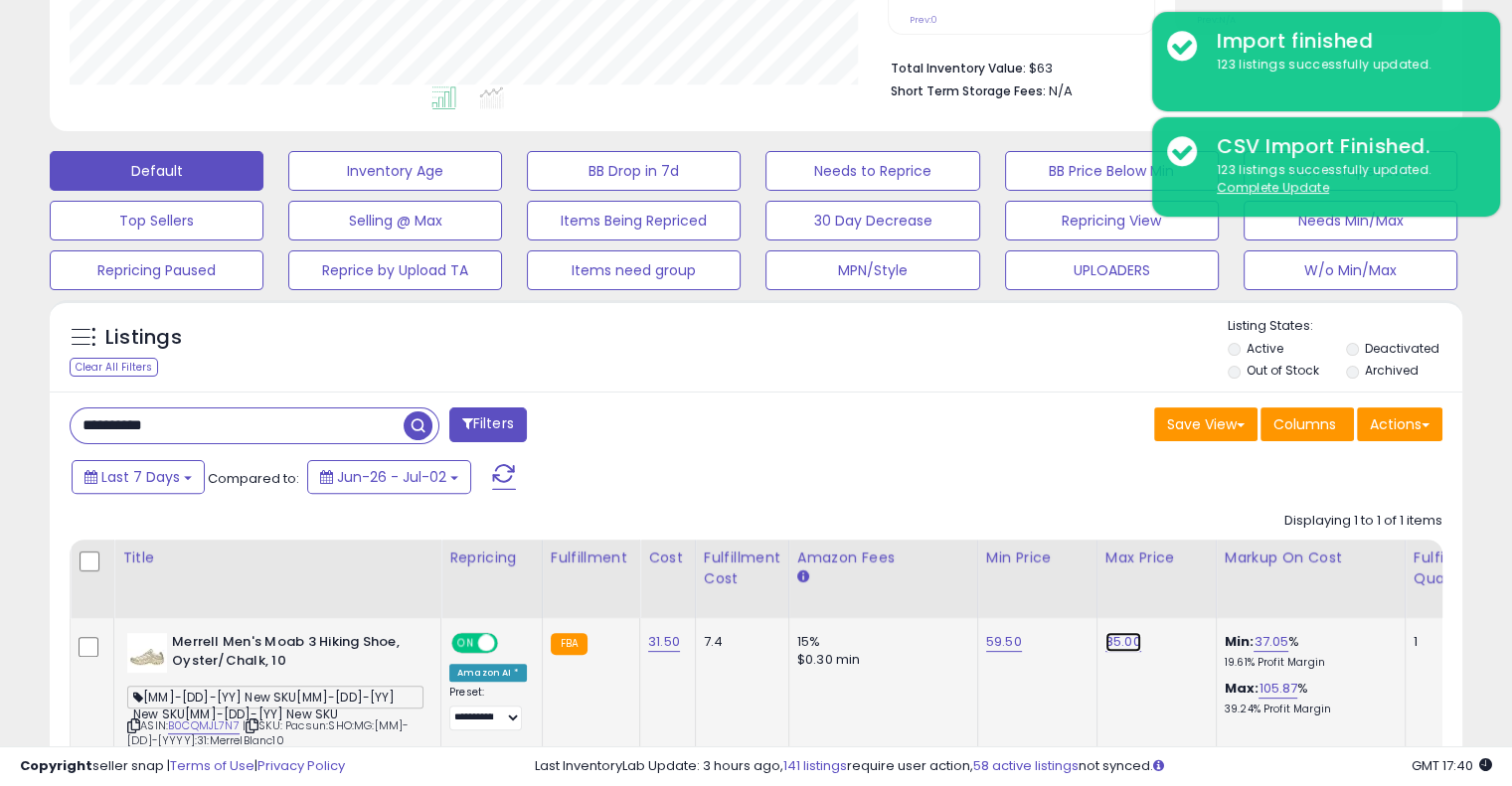 click on "85.00" at bounding box center [1123, 642] 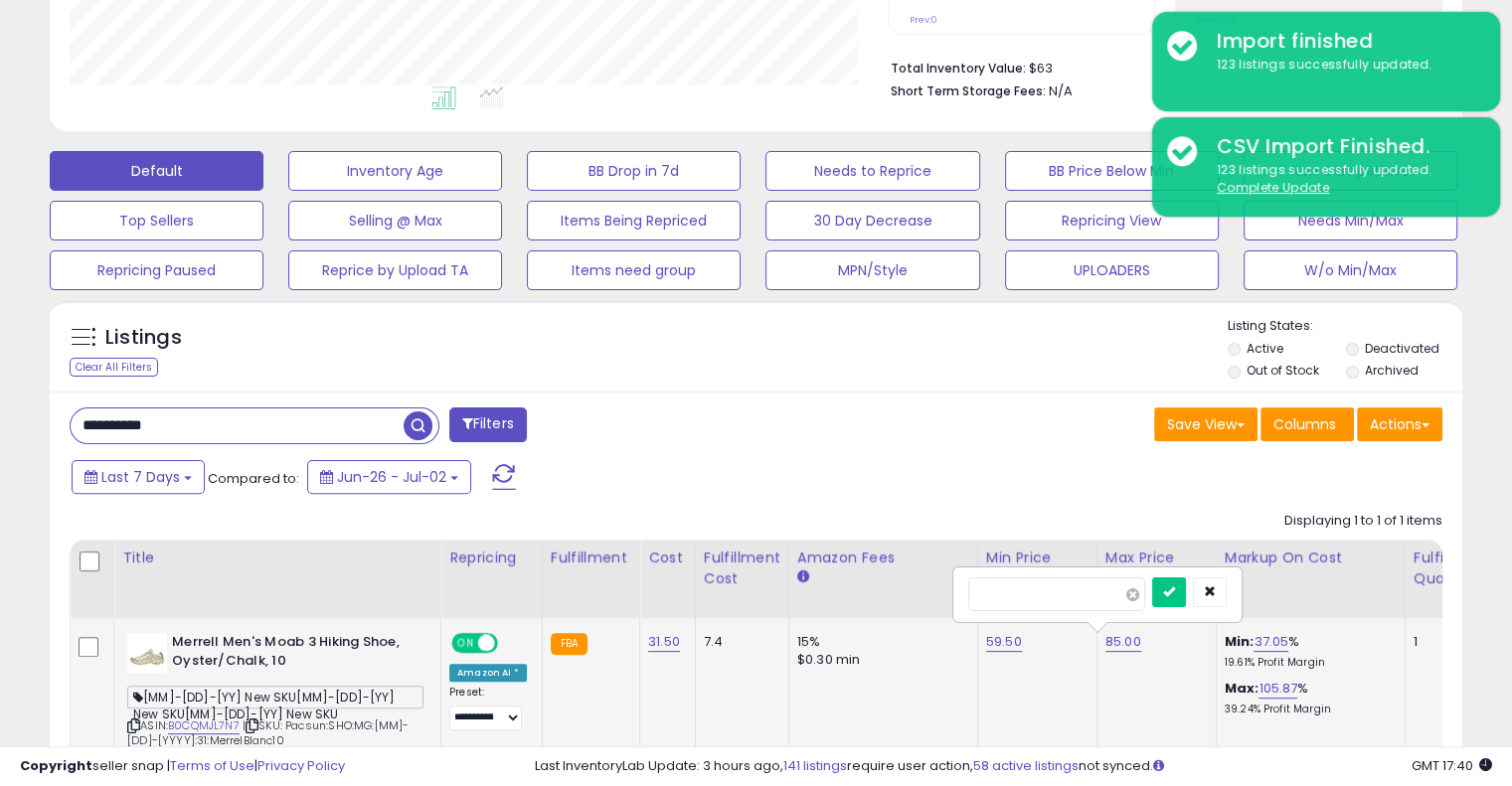 click at bounding box center (1132, 594) 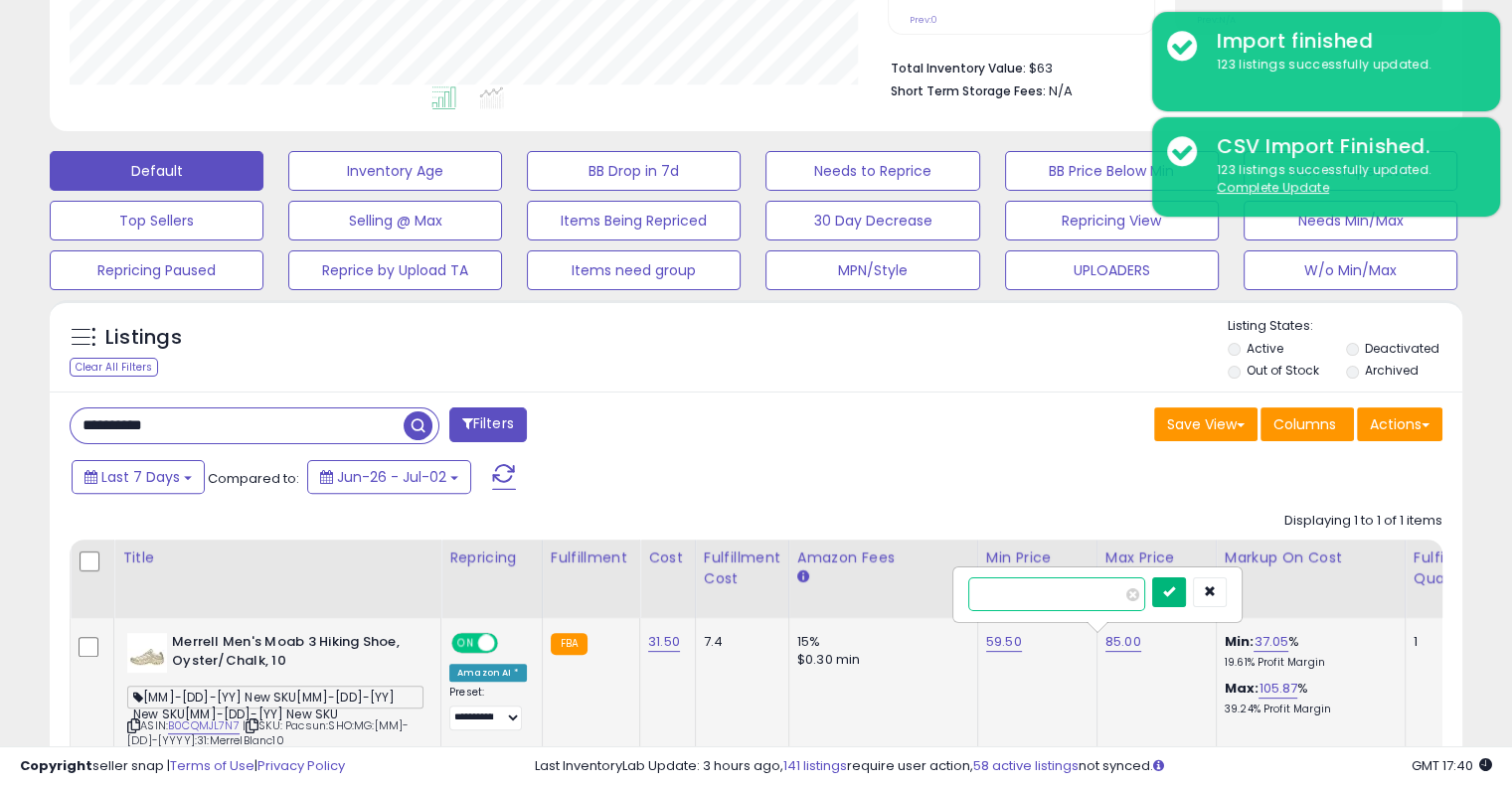 type on "**" 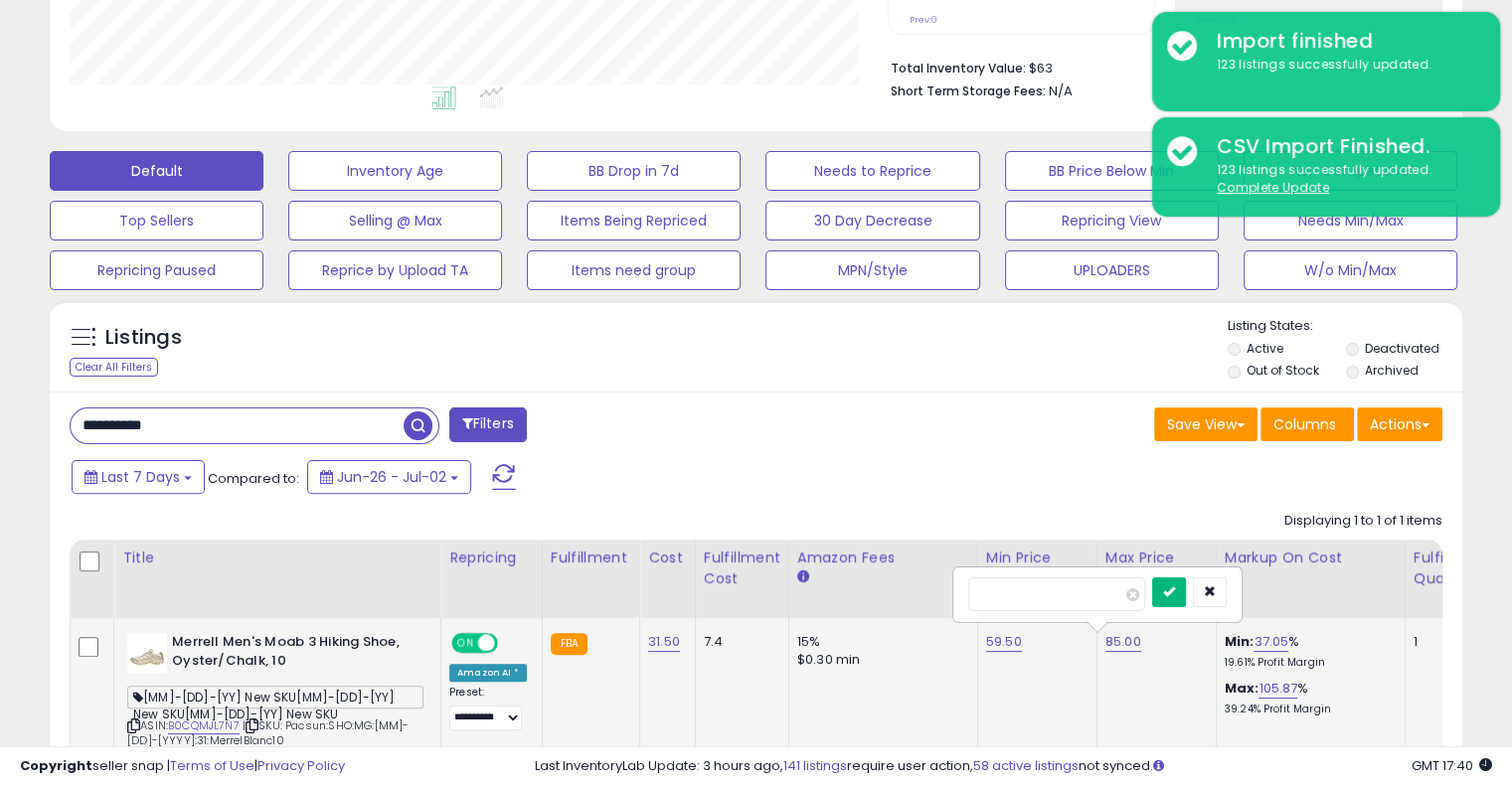click at bounding box center [1169, 591] 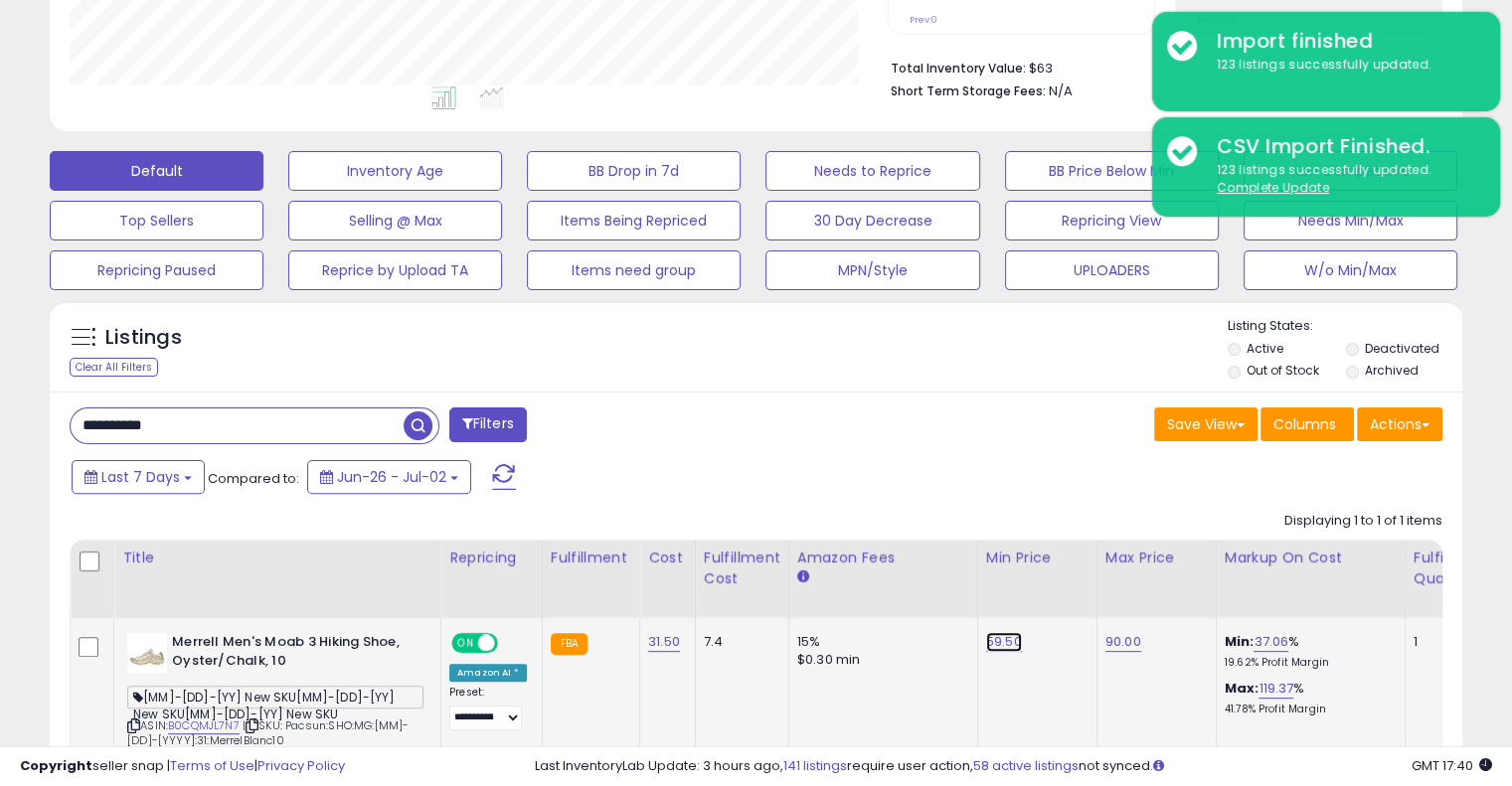 click on "59.50" at bounding box center [1004, 642] 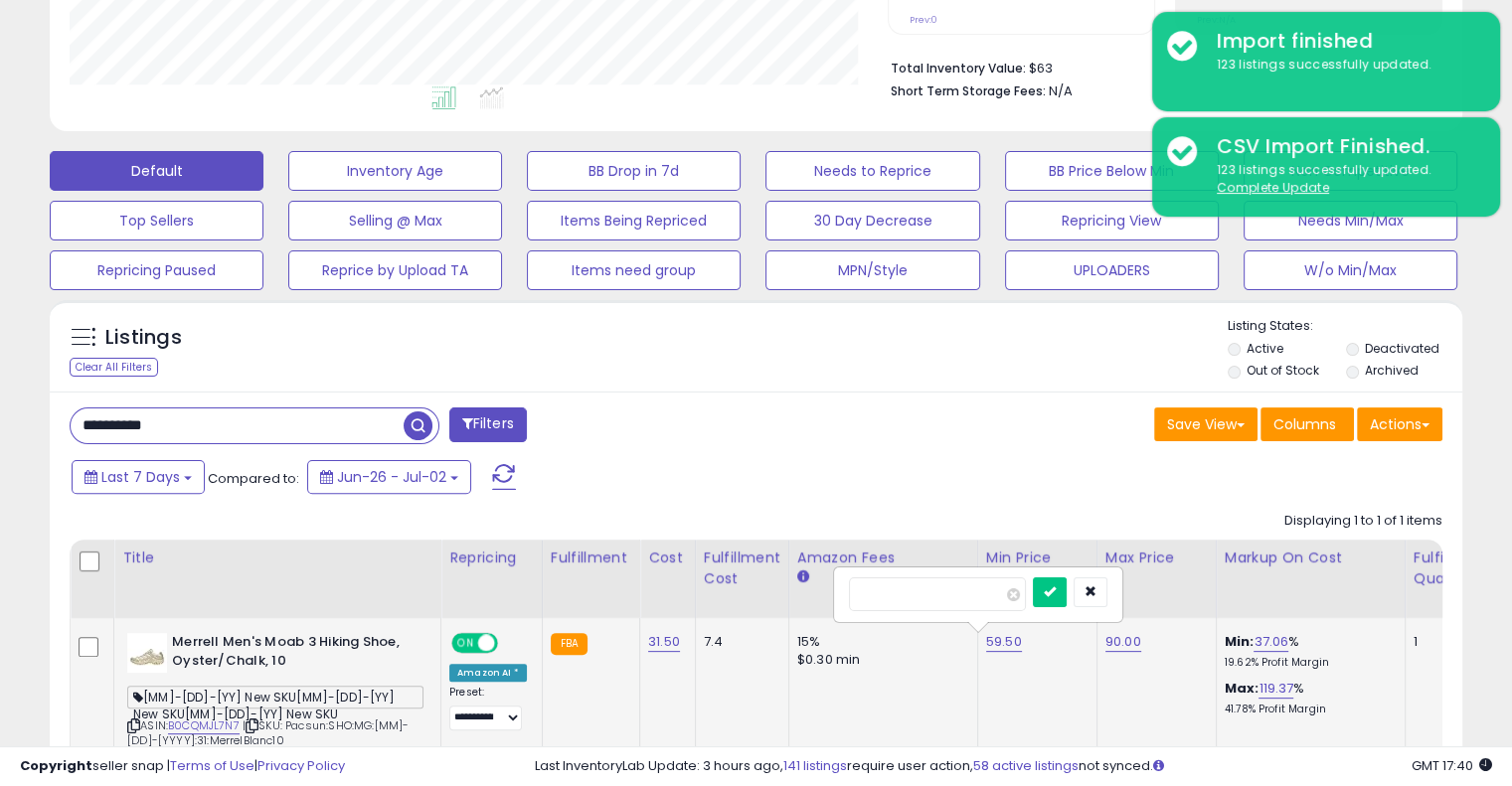 click on "*****" at bounding box center (937, 594) 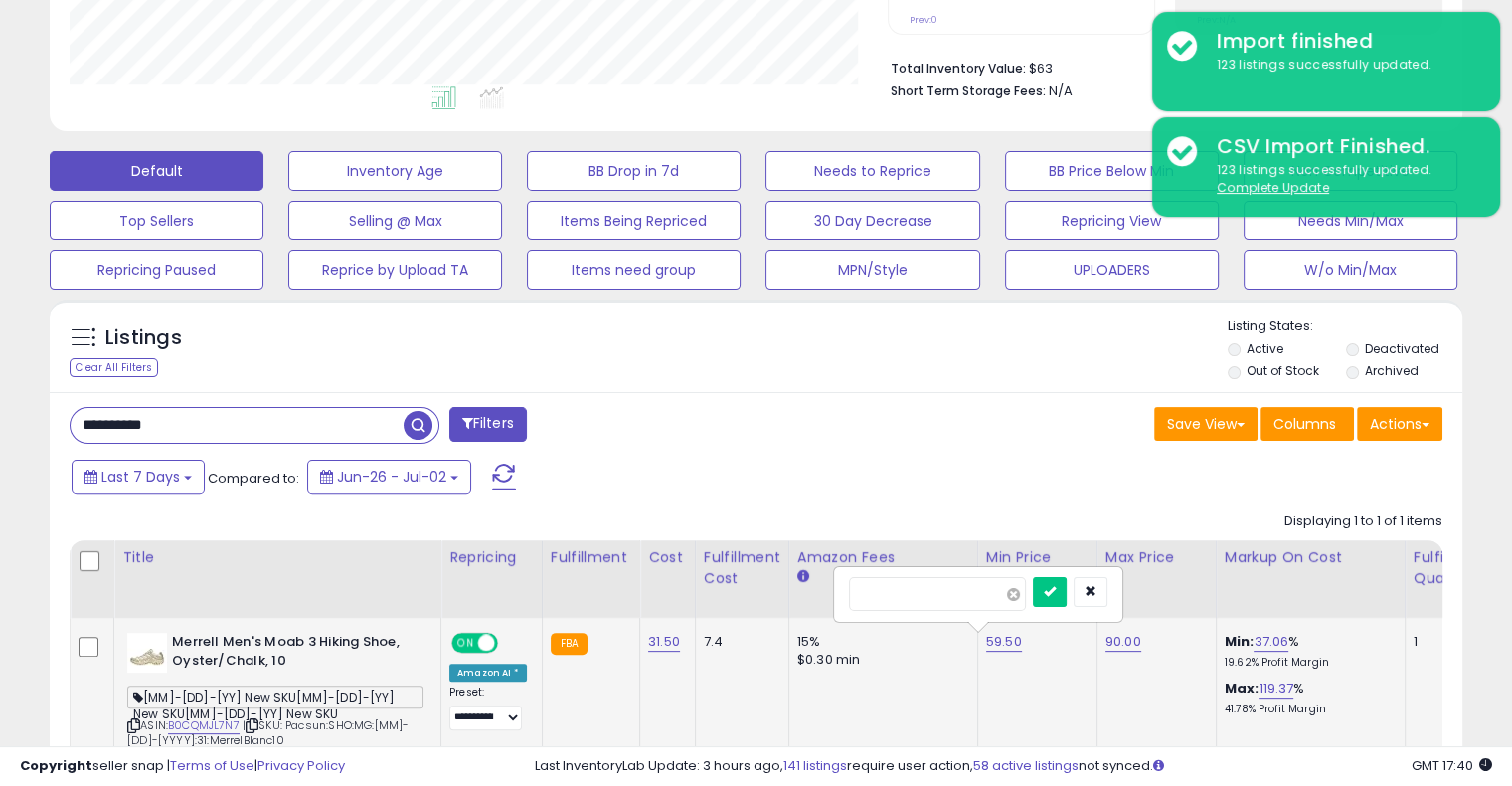 click at bounding box center (1013, 594) 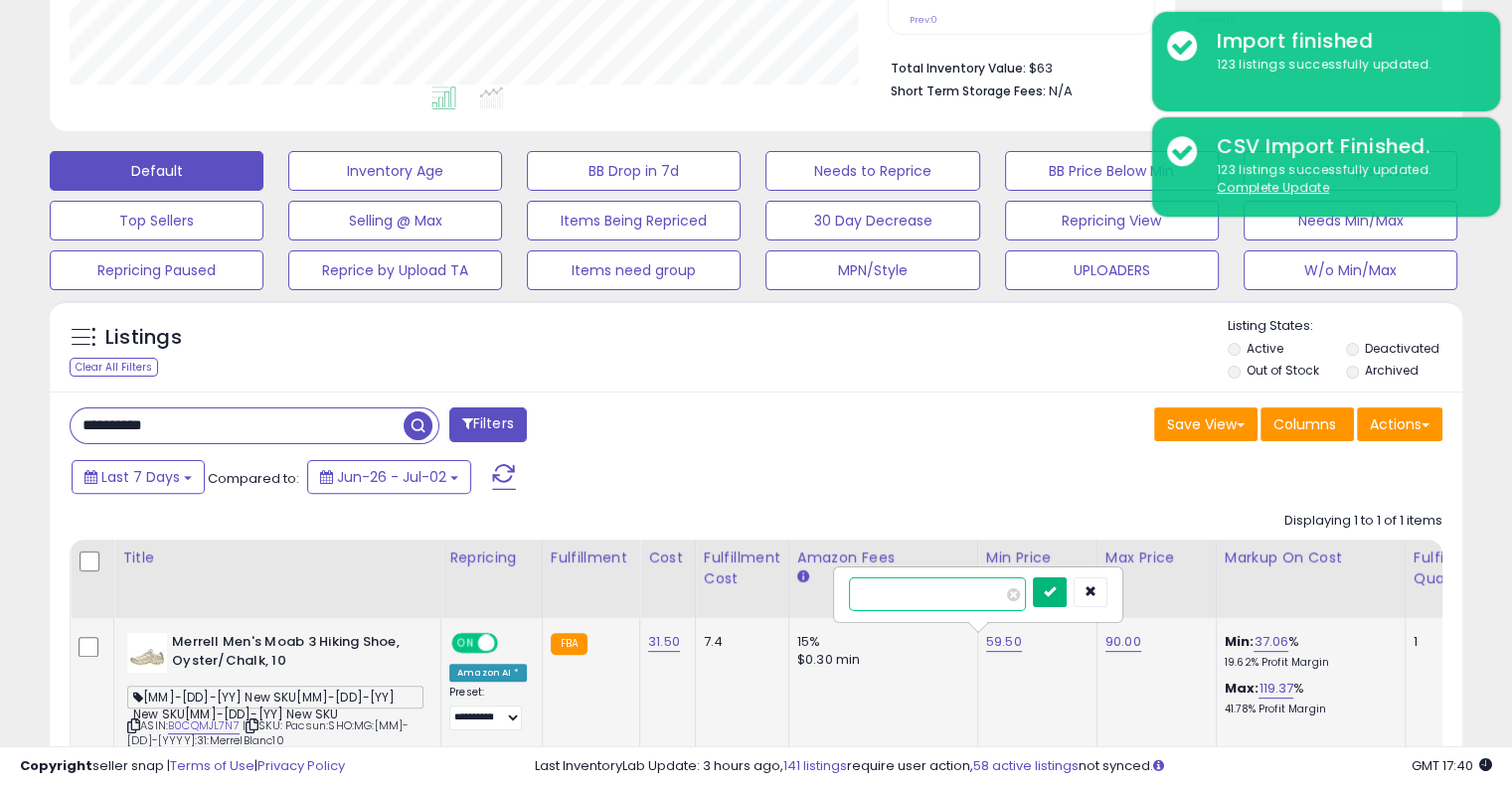 type on "**" 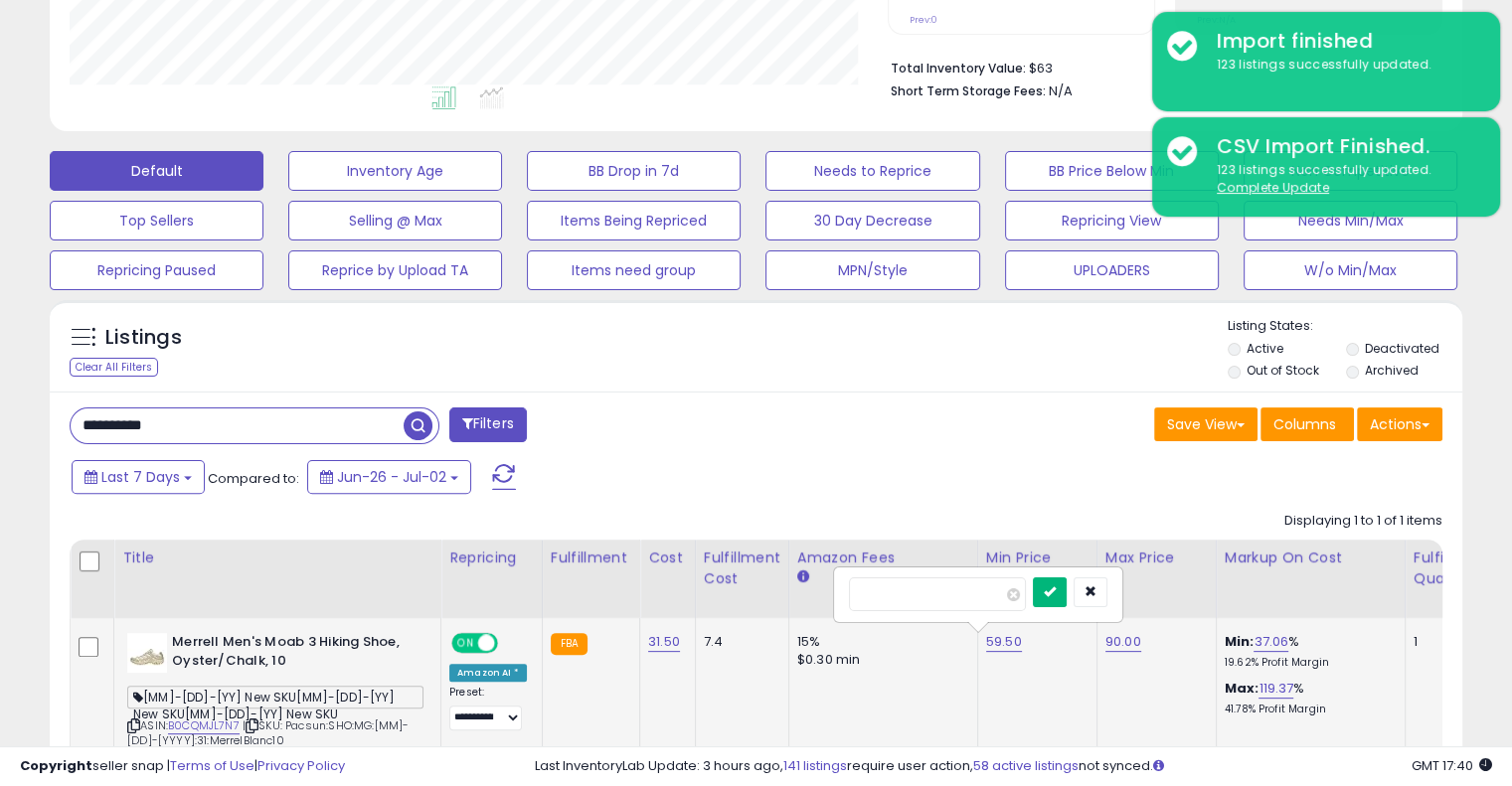 click at bounding box center [1050, 592] 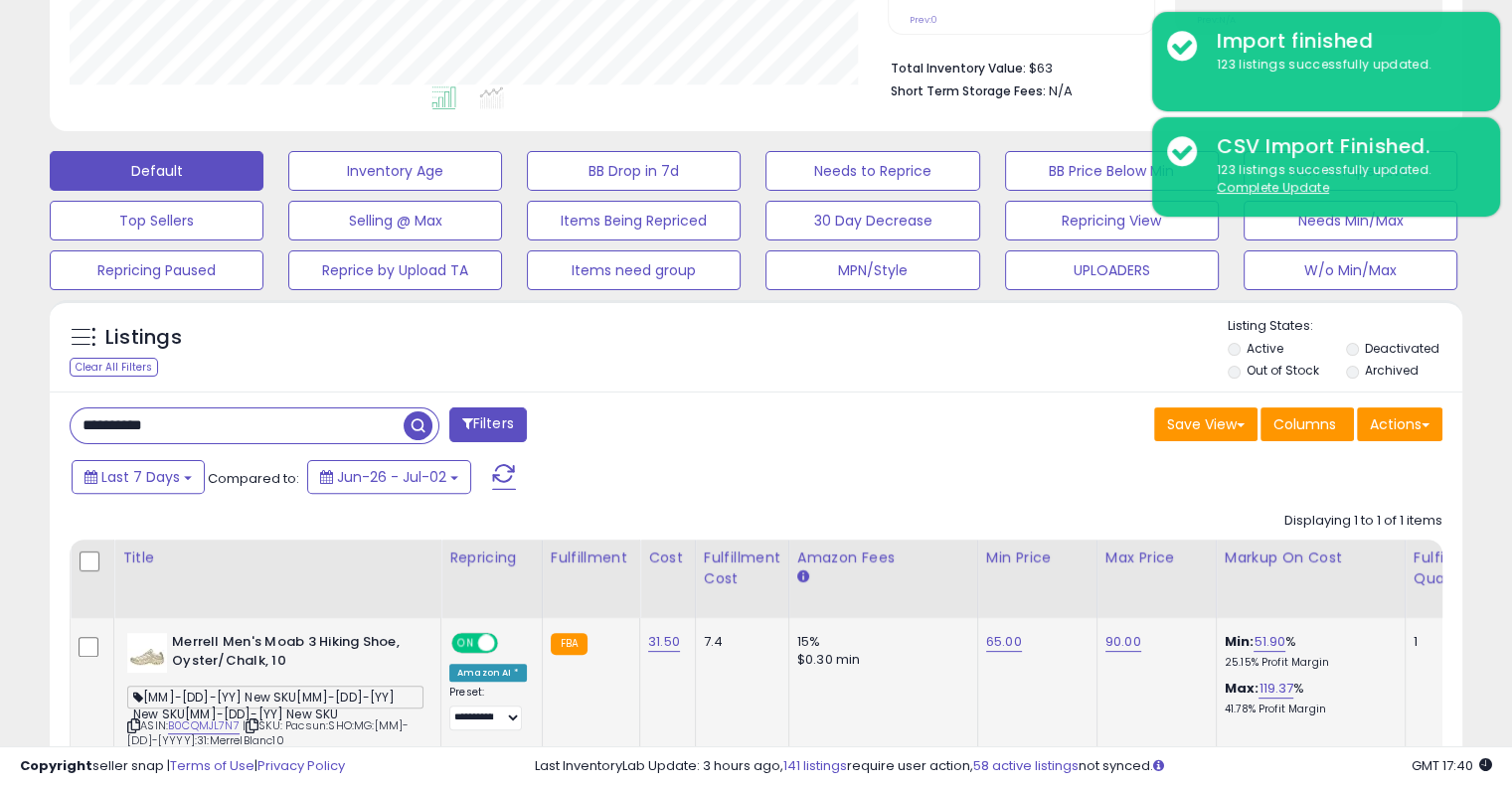 click on "**********" at bounding box center (756, 628) 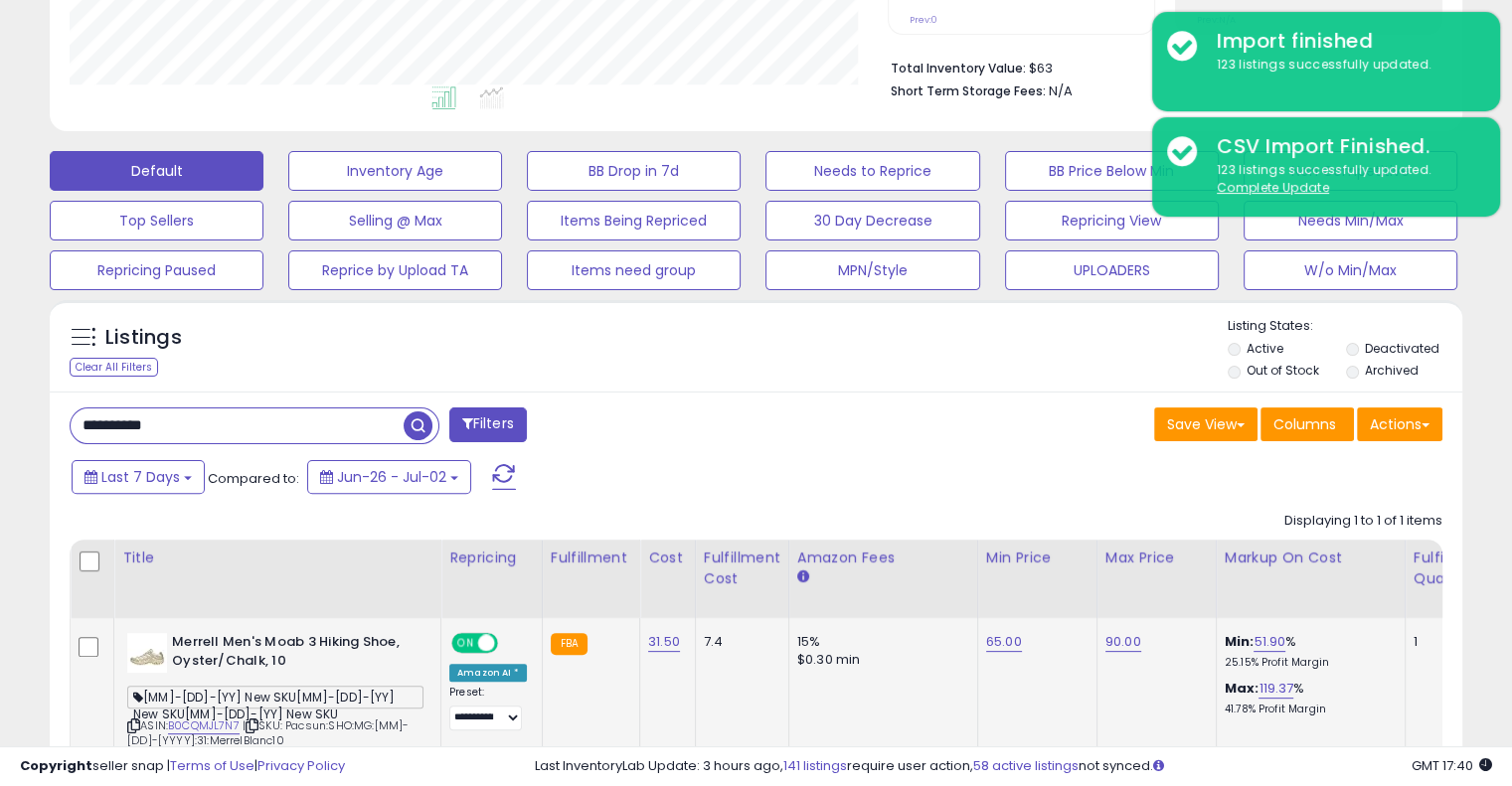 click on "**********" at bounding box center [237, 425] 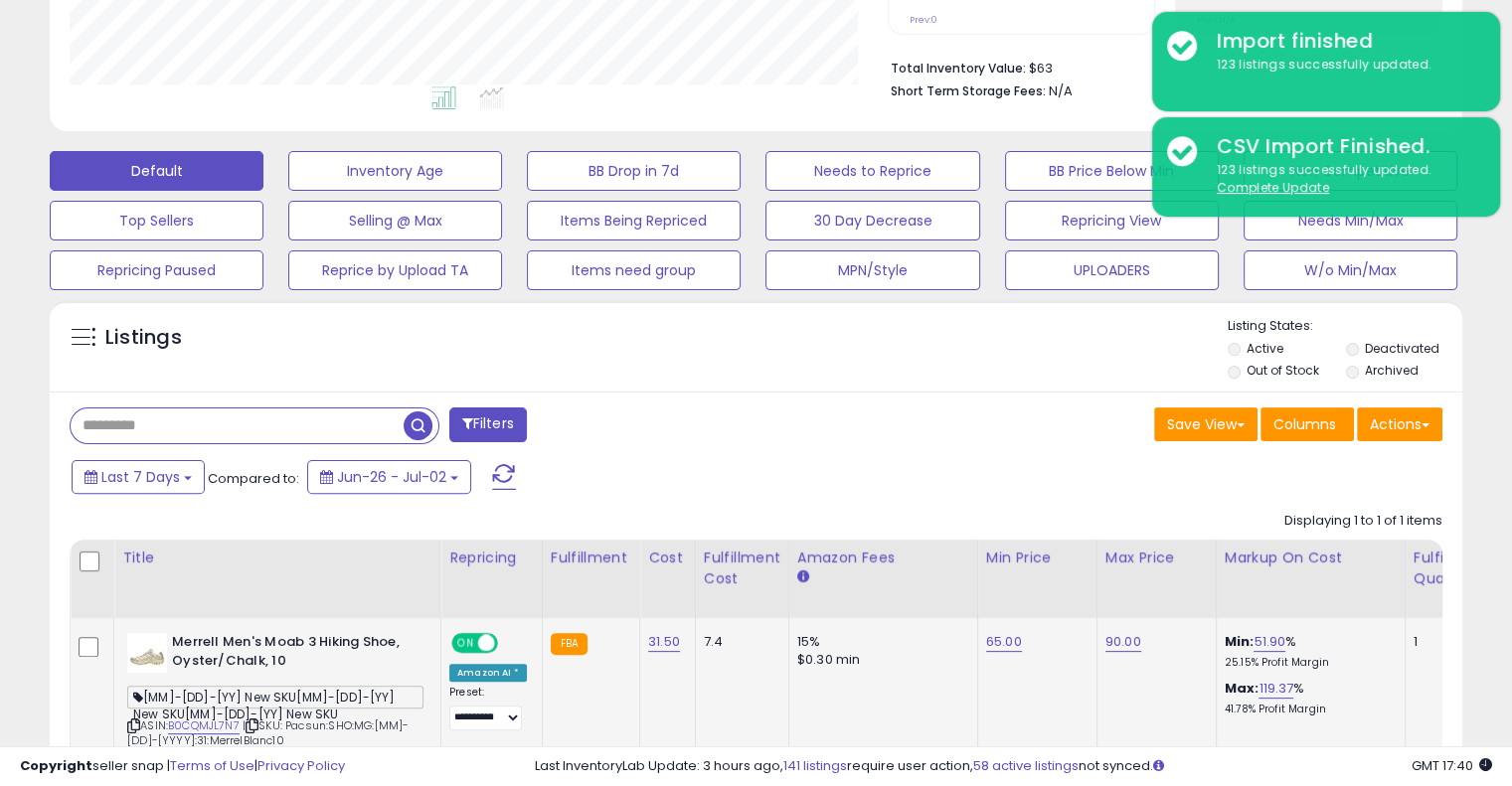 paste on "**********" 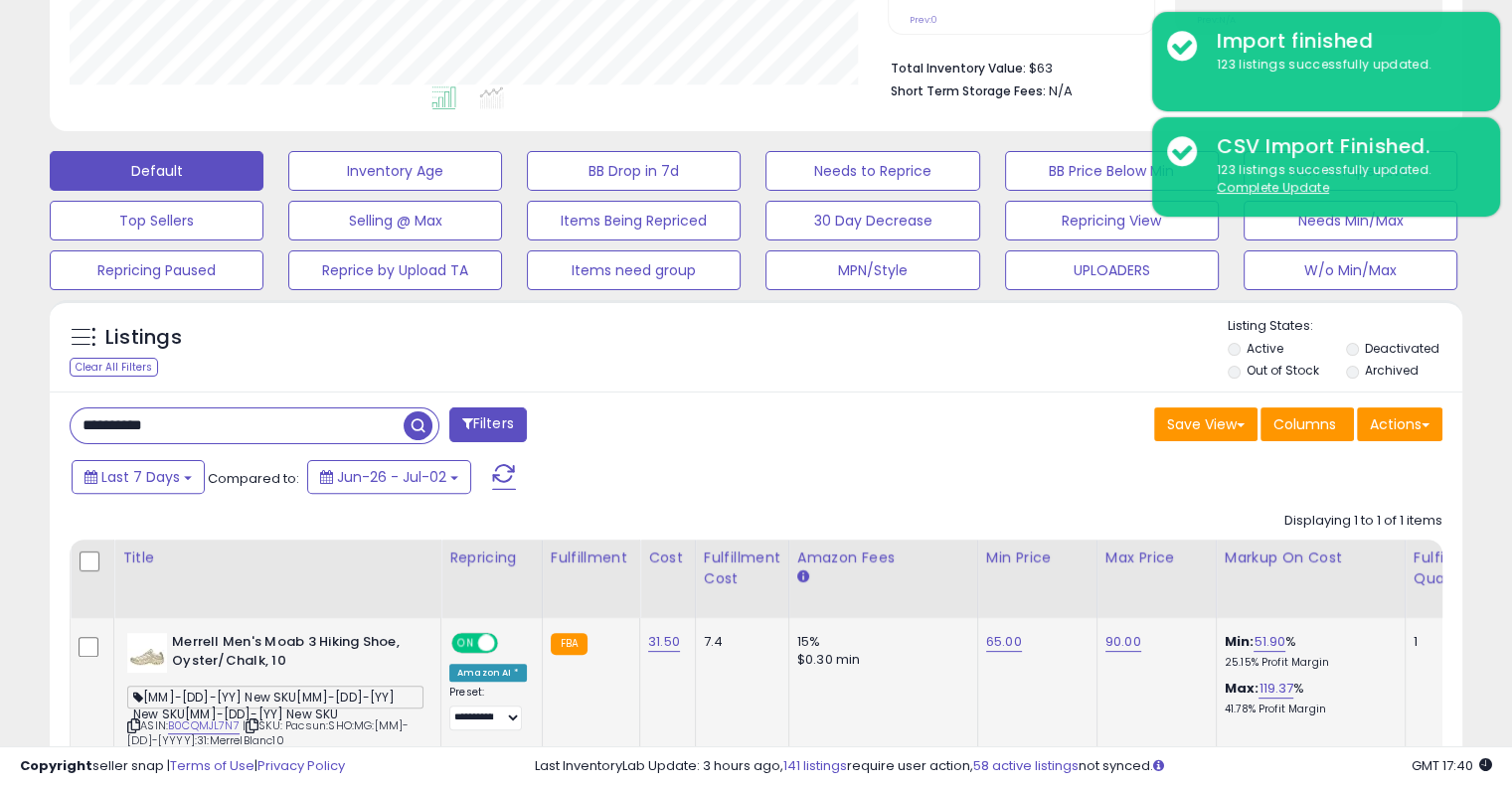 type on "**********" 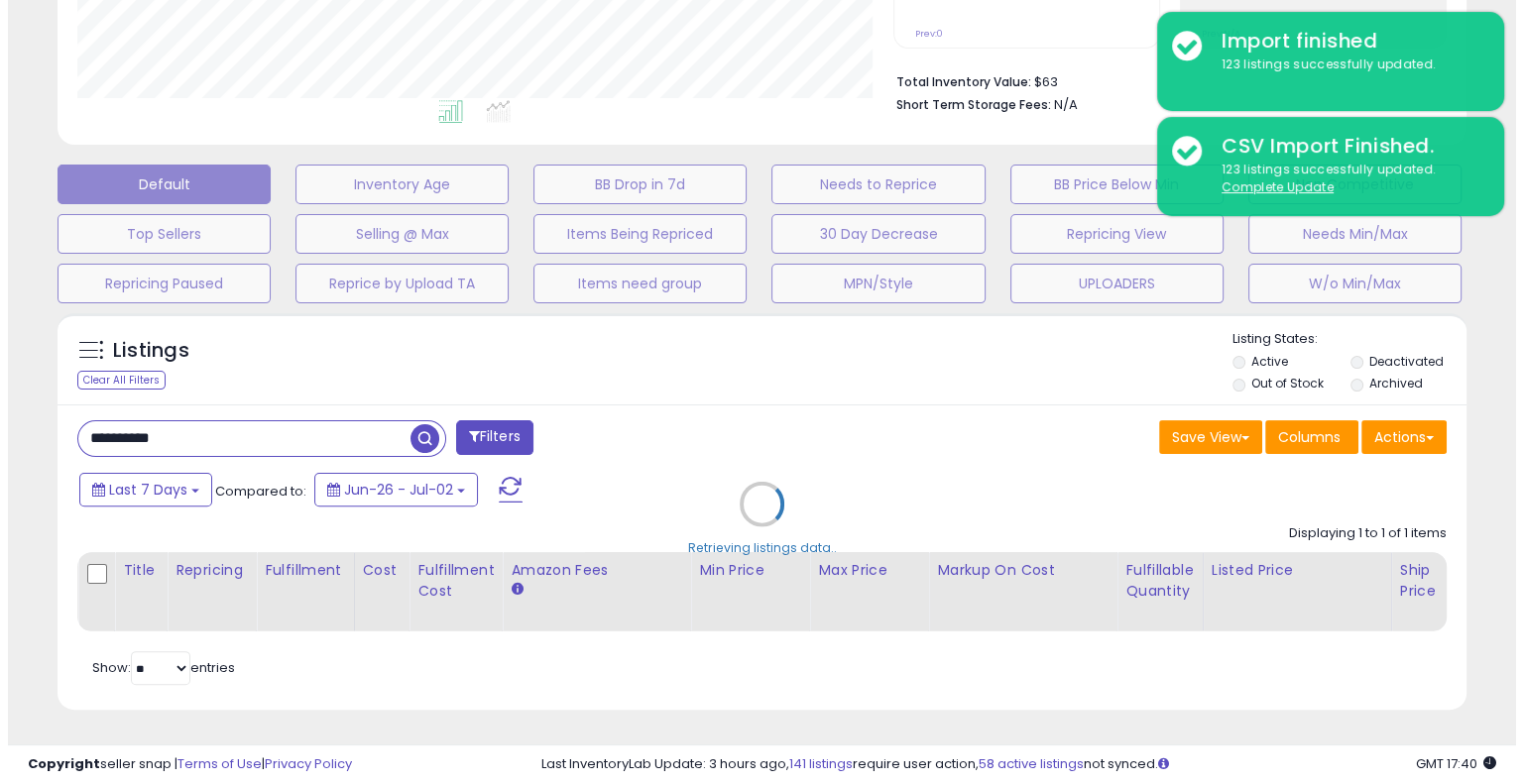 scroll, scrollTop: 990743, scrollLeft: 990712, axis: both 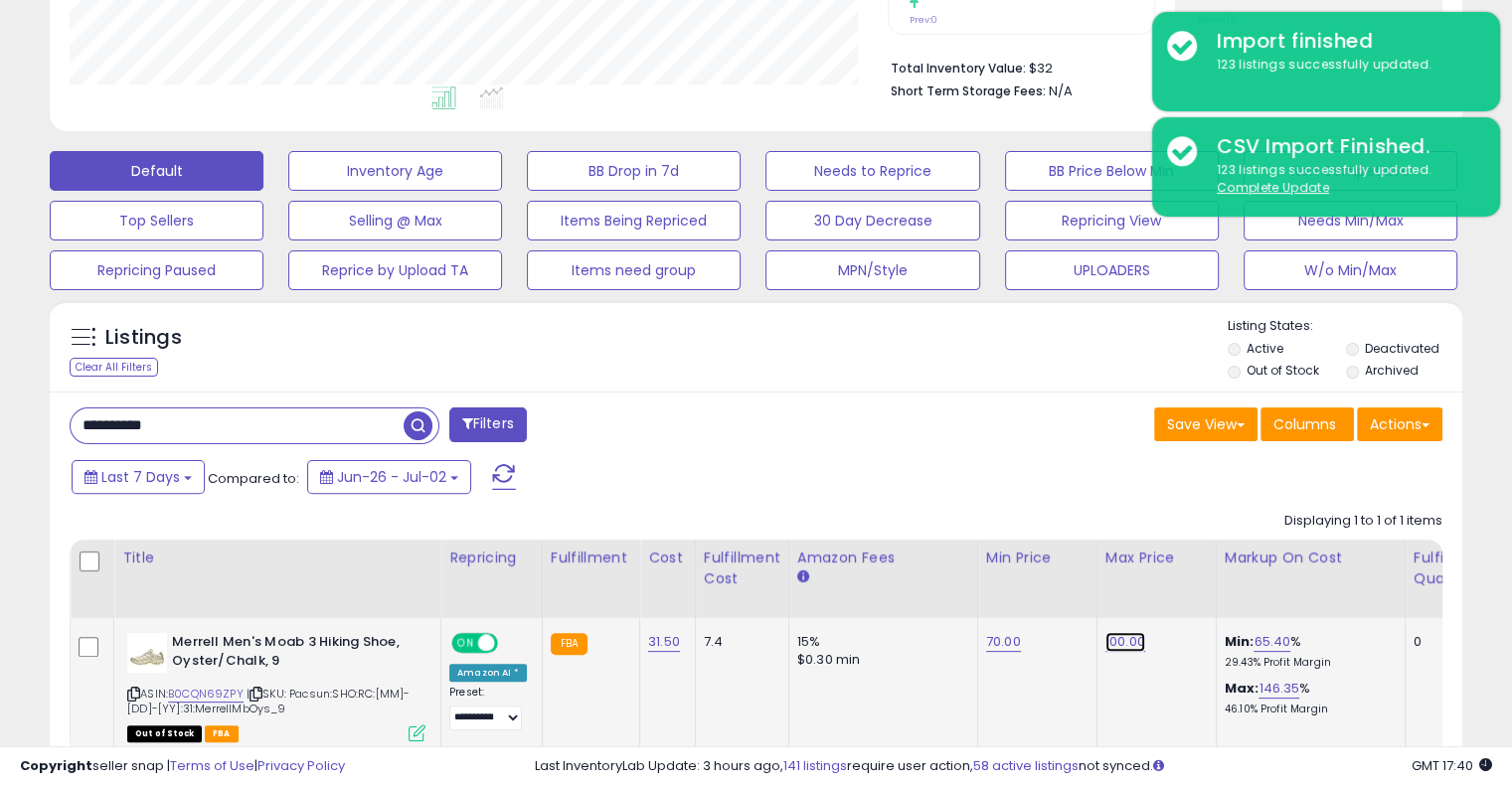 click on "100.00" at bounding box center (1125, 642) 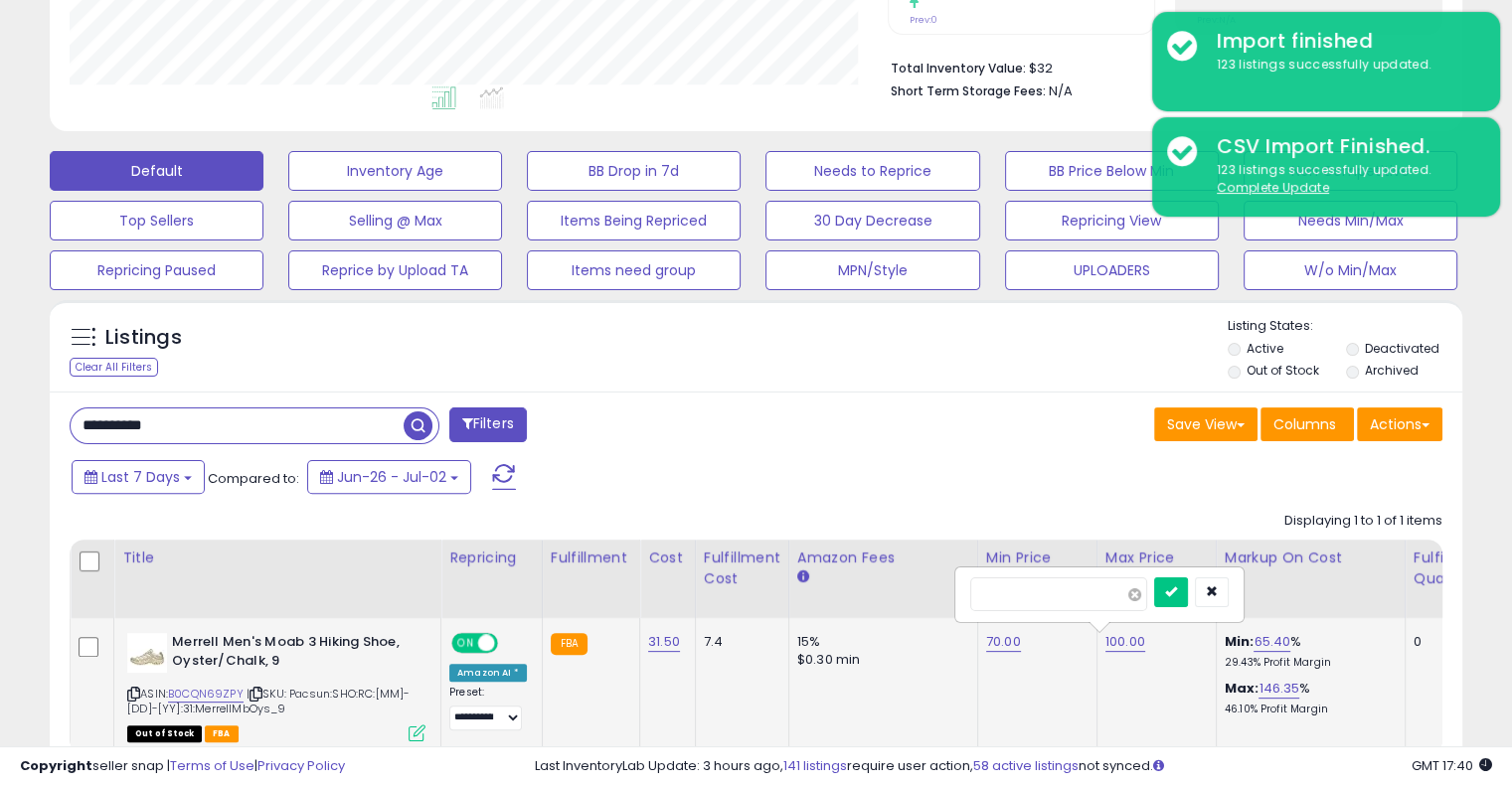 click at bounding box center (1134, 594) 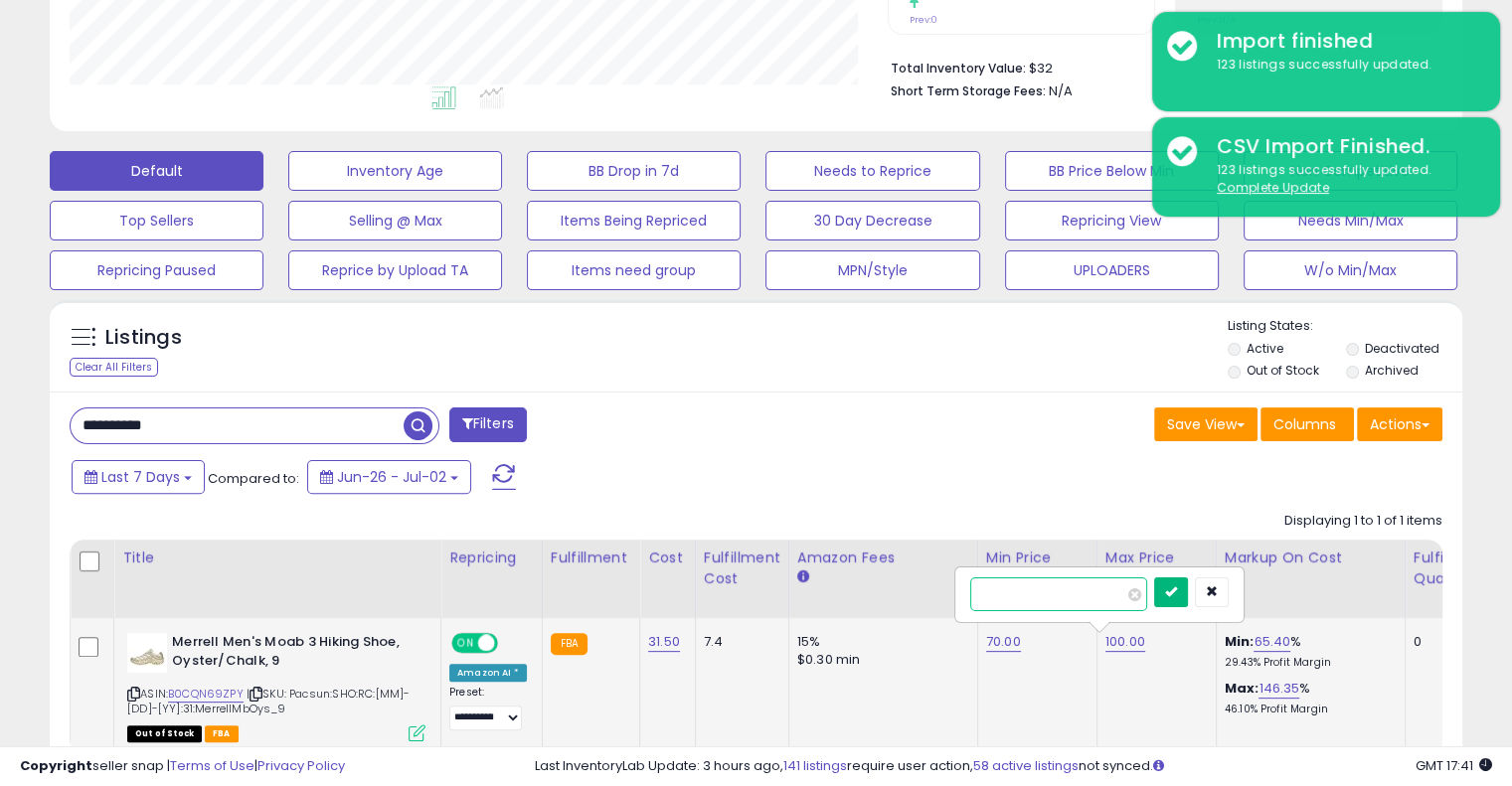type on "***" 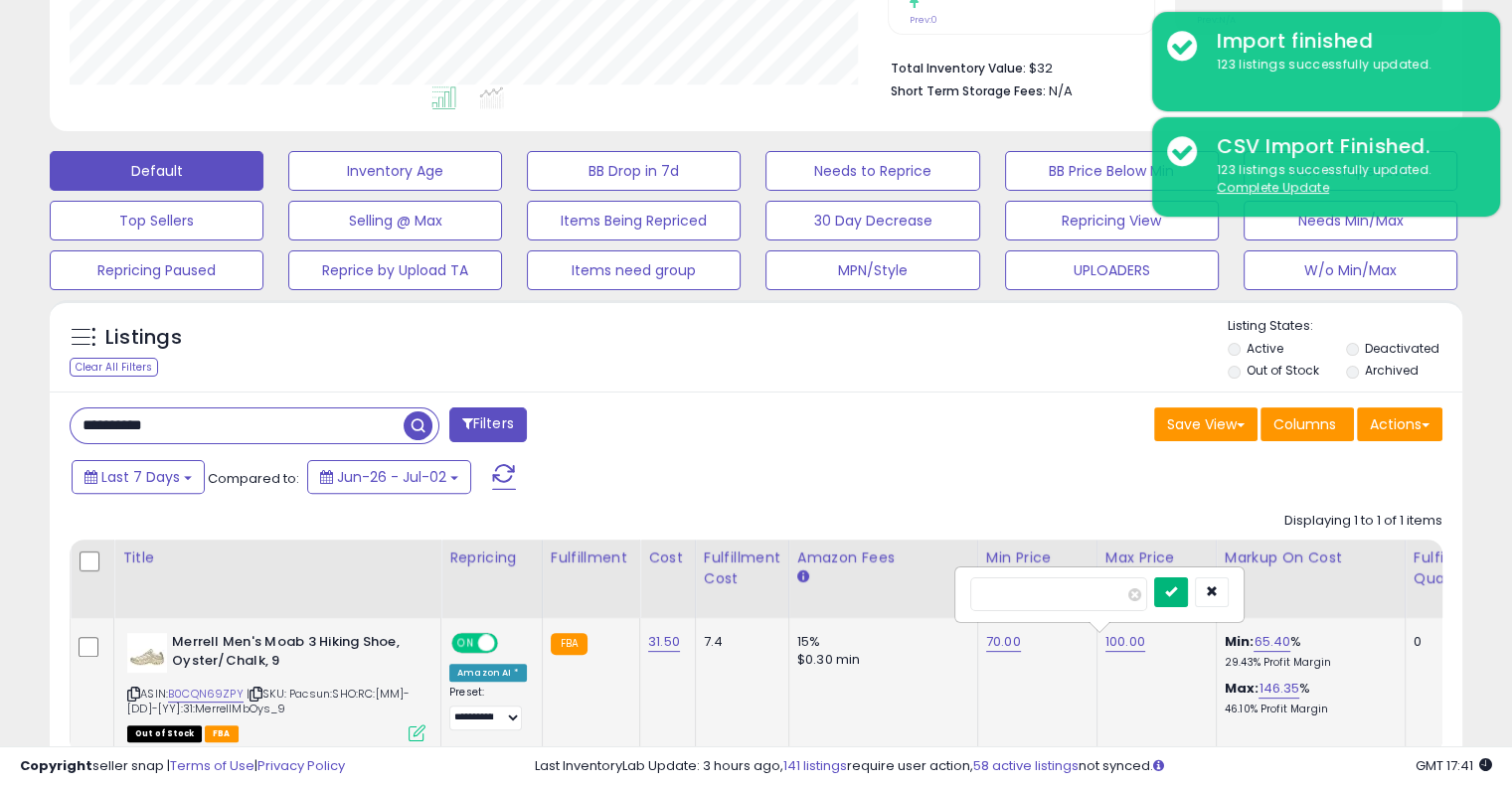 click at bounding box center [1171, 592] 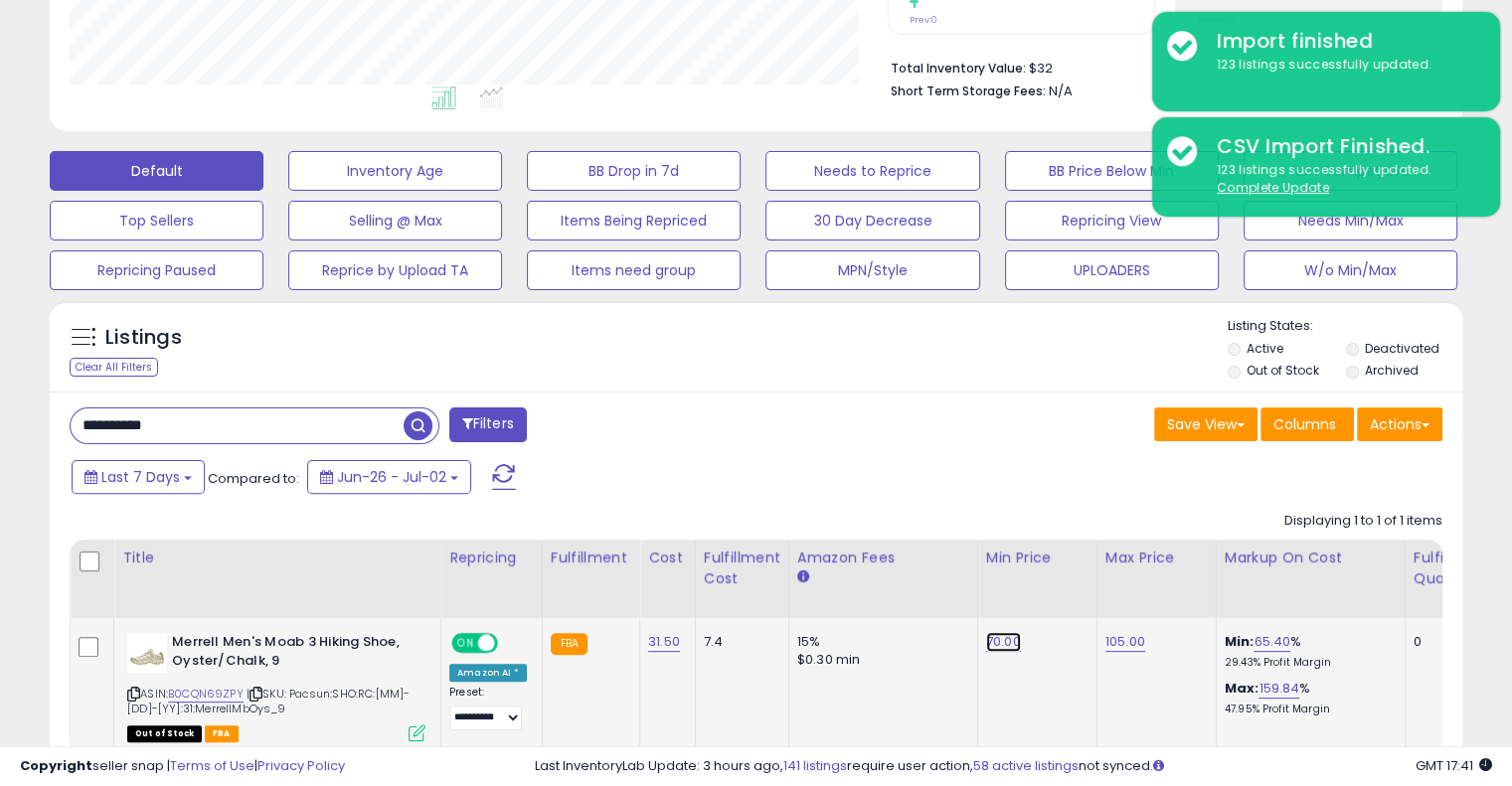 click on "70.00" at bounding box center (1003, 642) 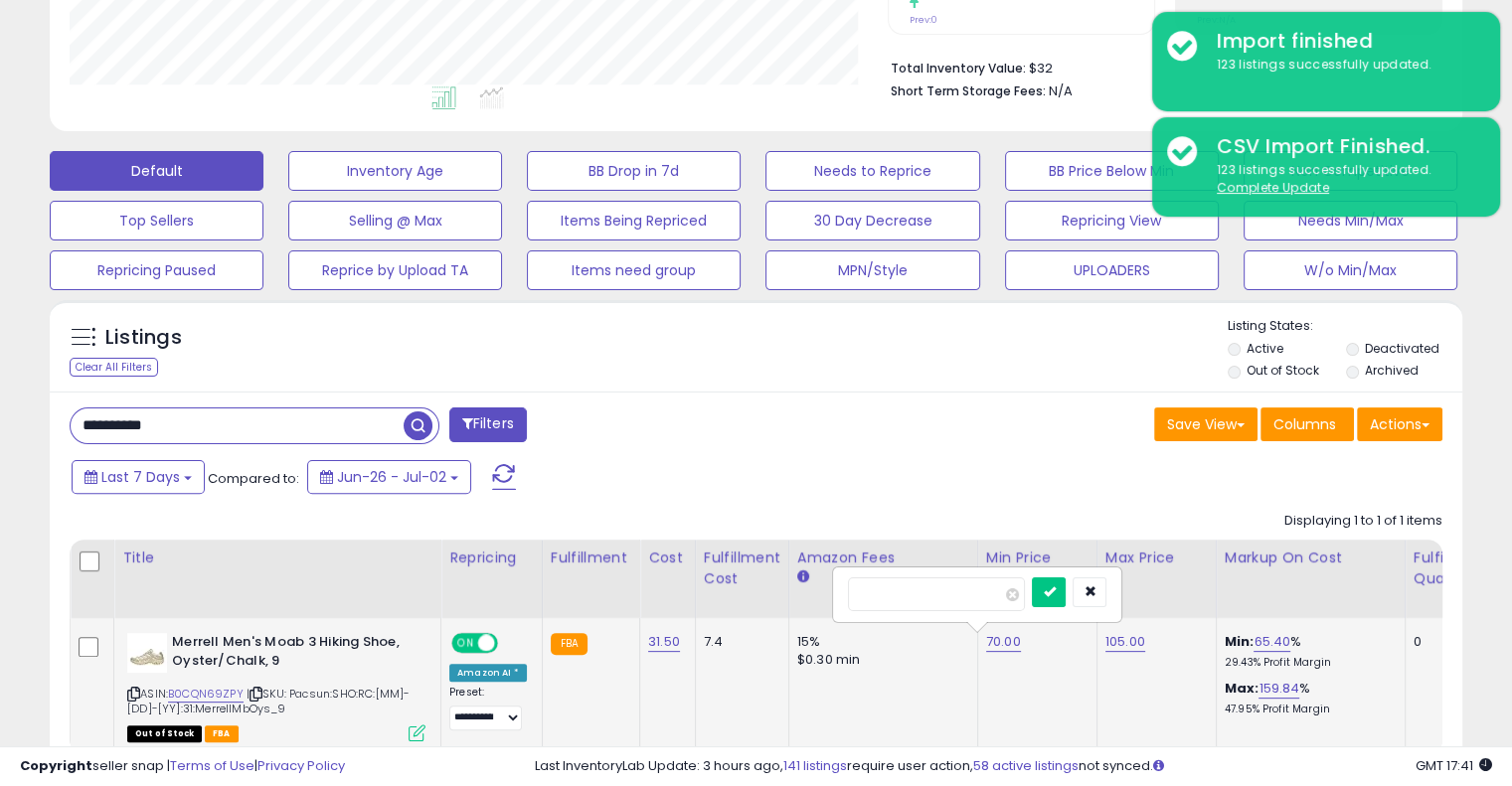 click on "*****" at bounding box center [936, 594] 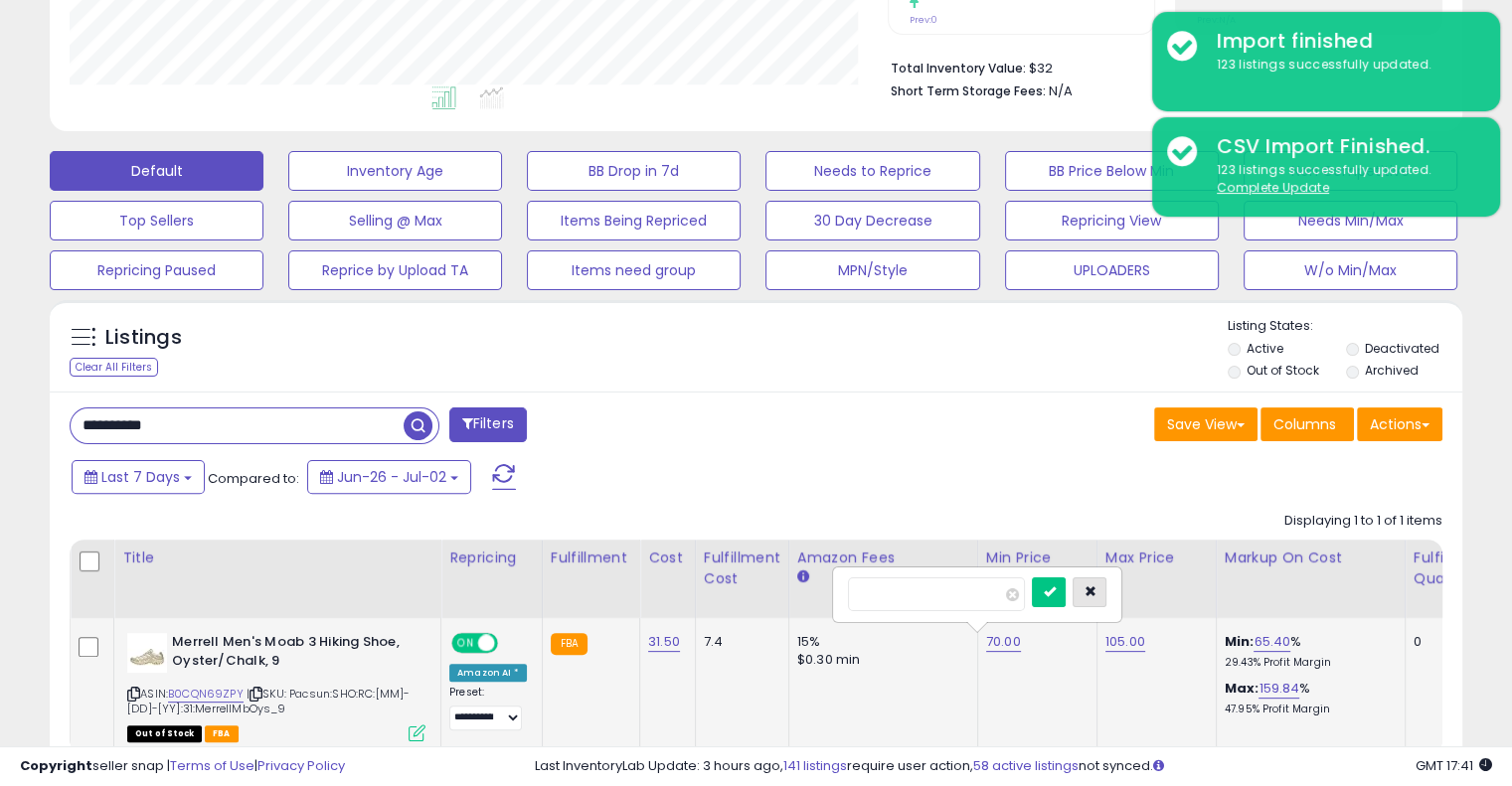 click at bounding box center [1090, 591] 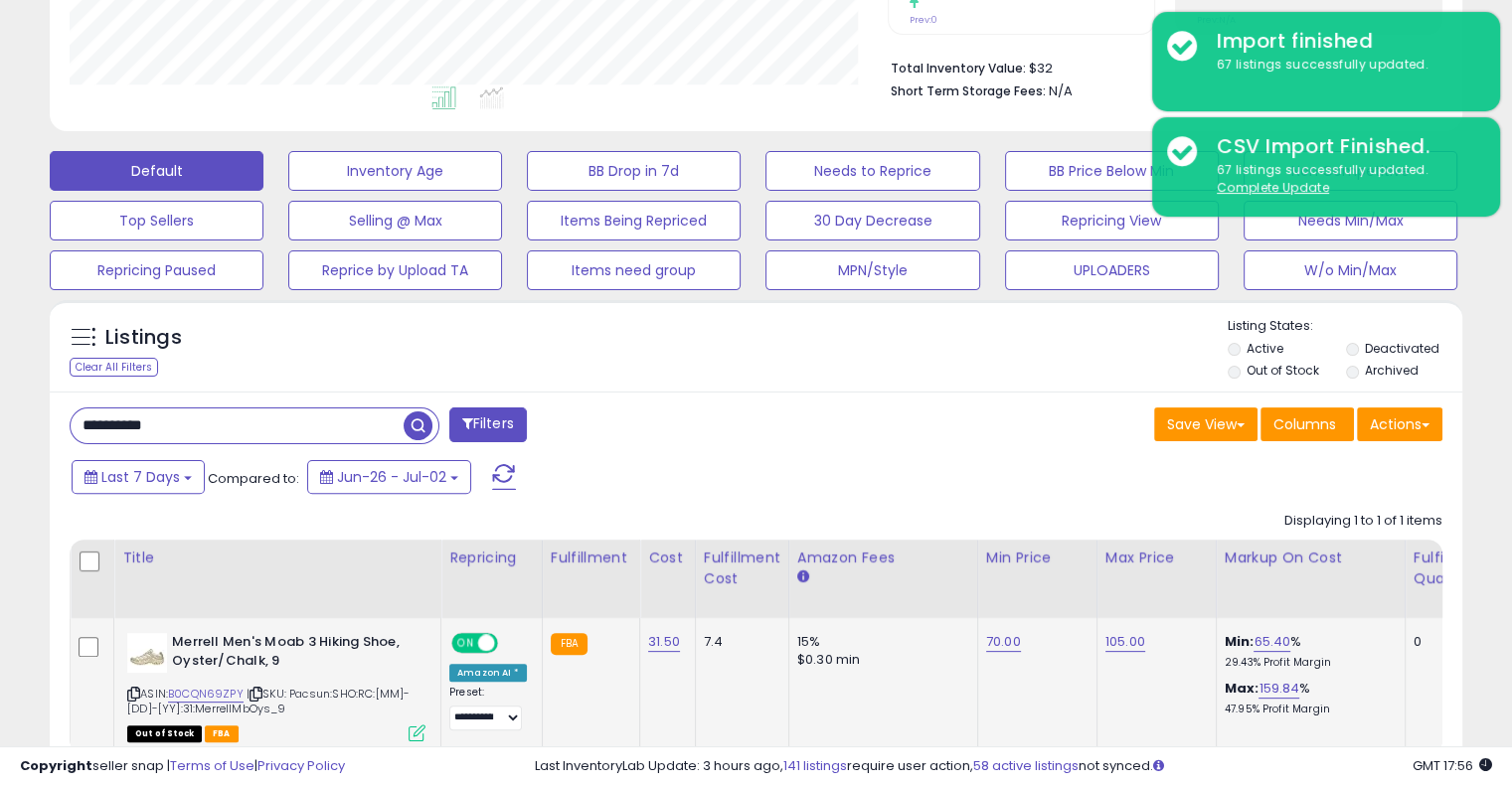 click on "**********" at bounding box center [237, 425] 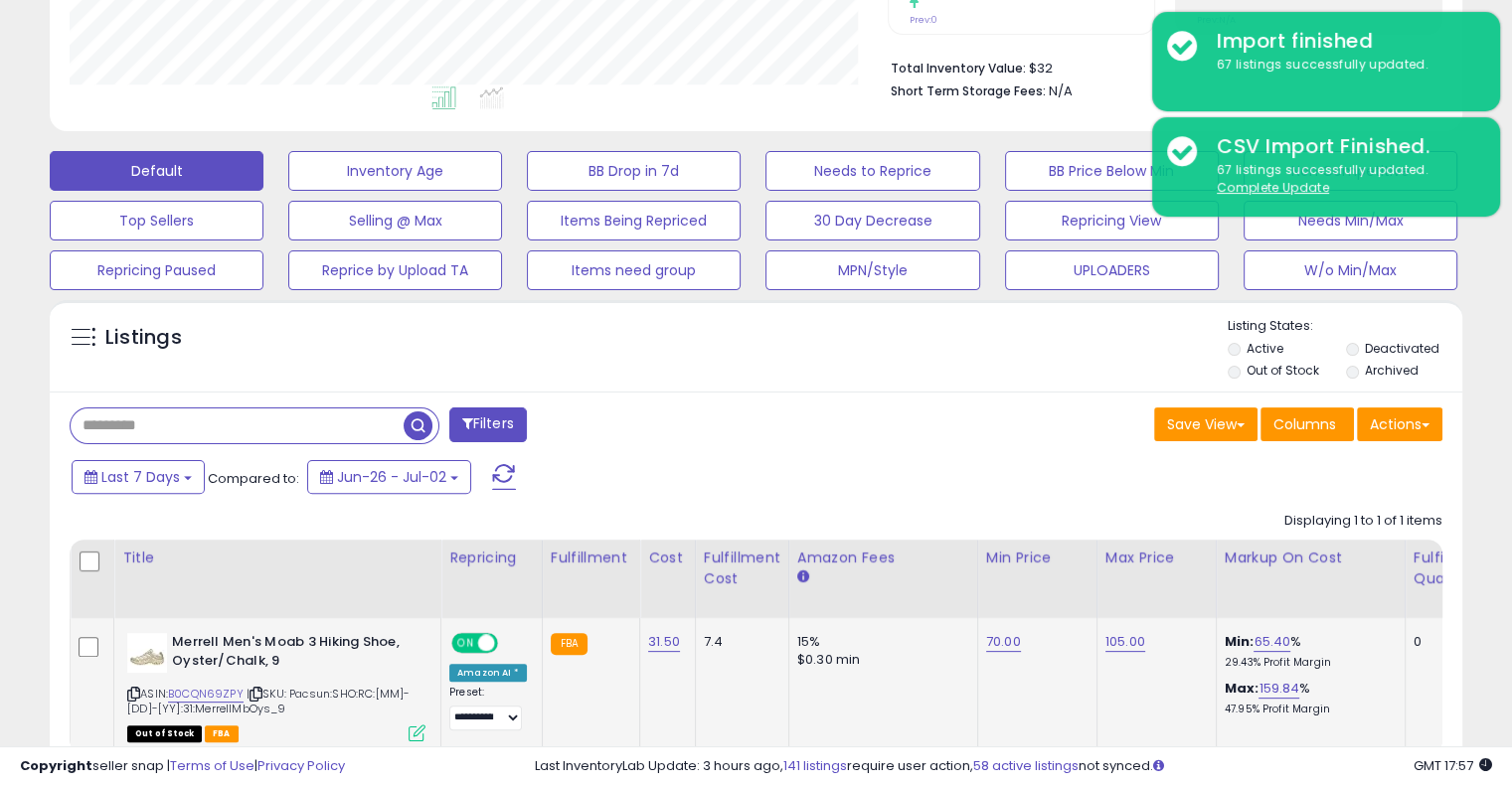 paste on "**********" 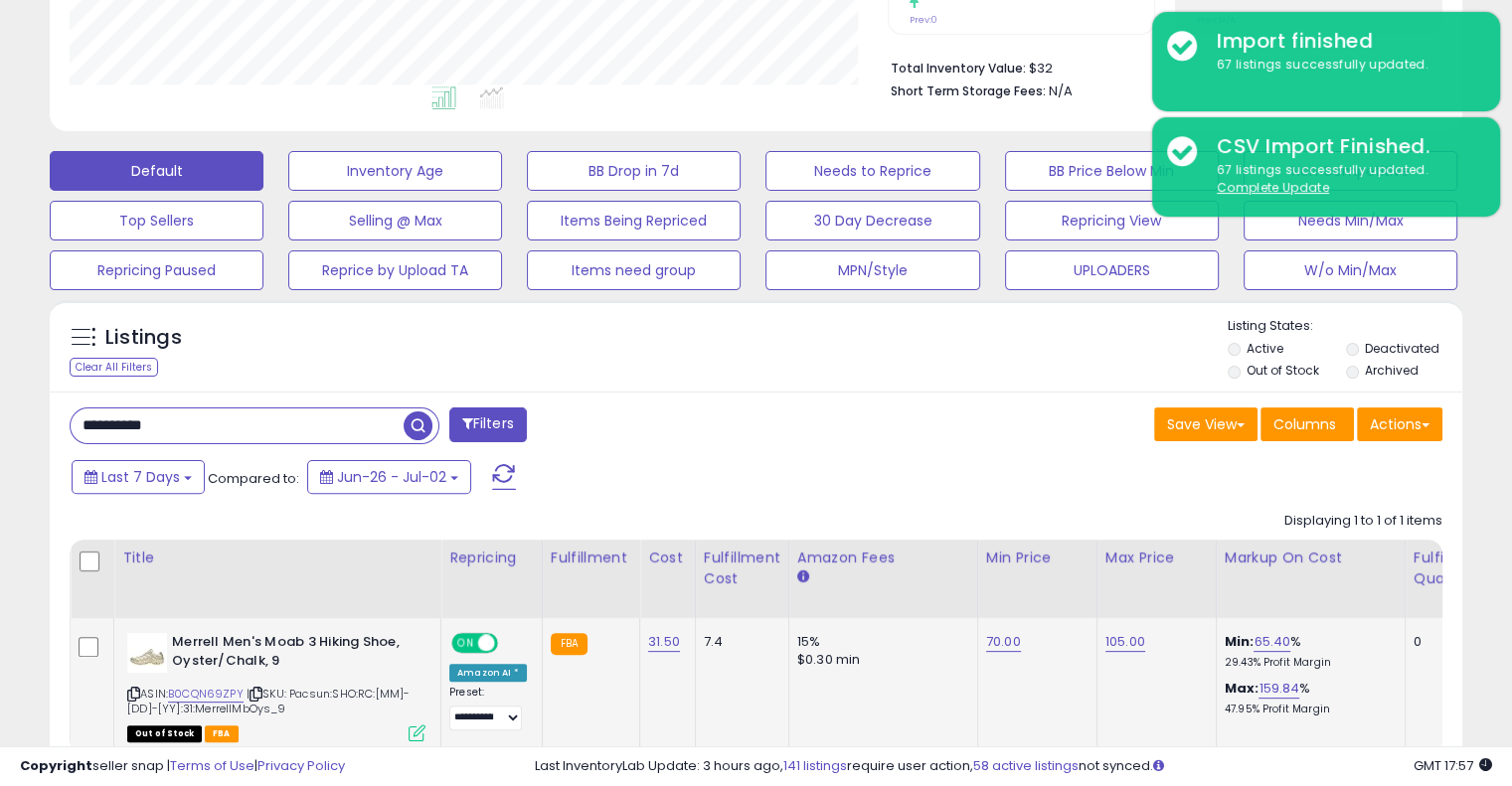 type on "**********" 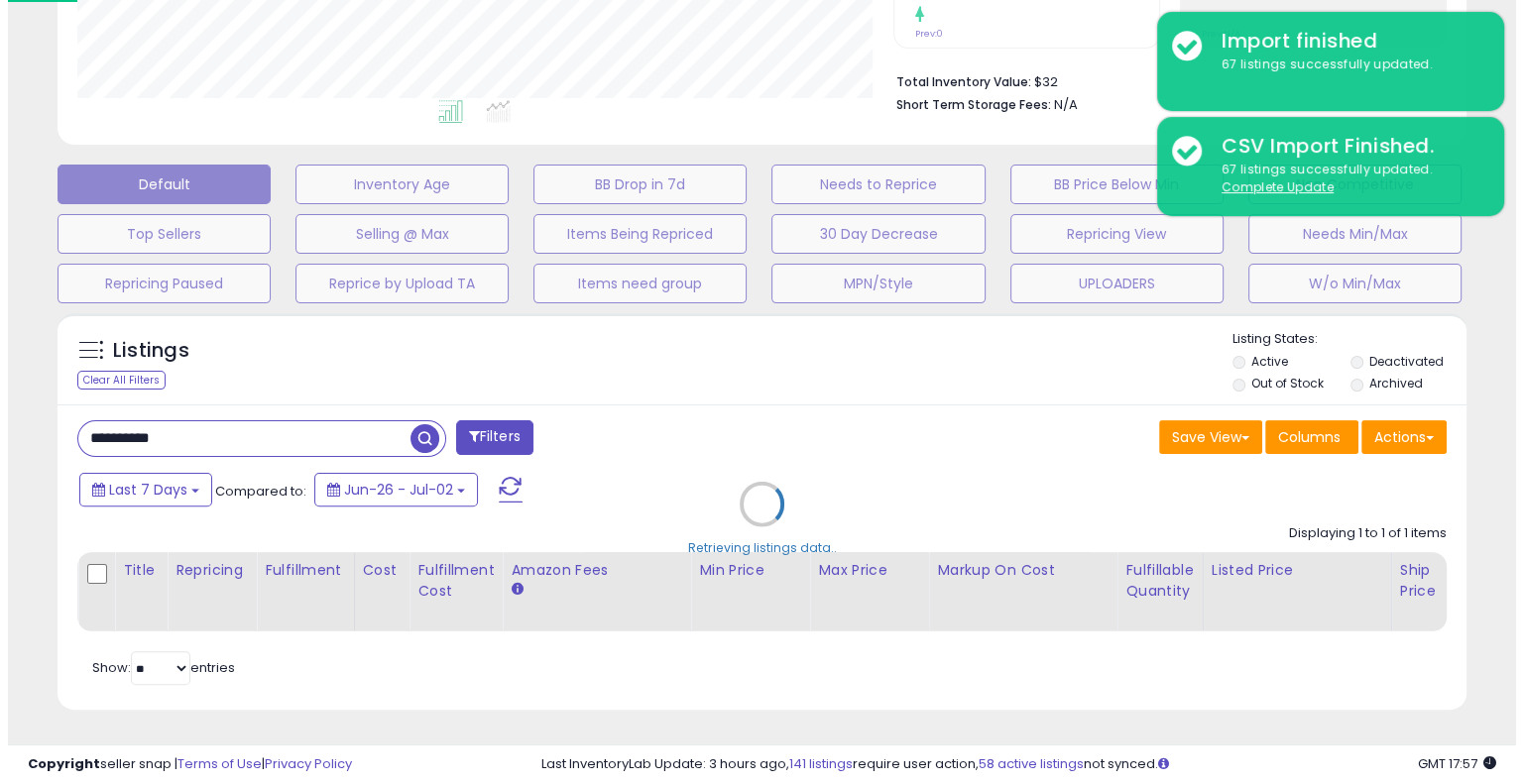 scroll, scrollTop: 990743, scrollLeft: 990712, axis: both 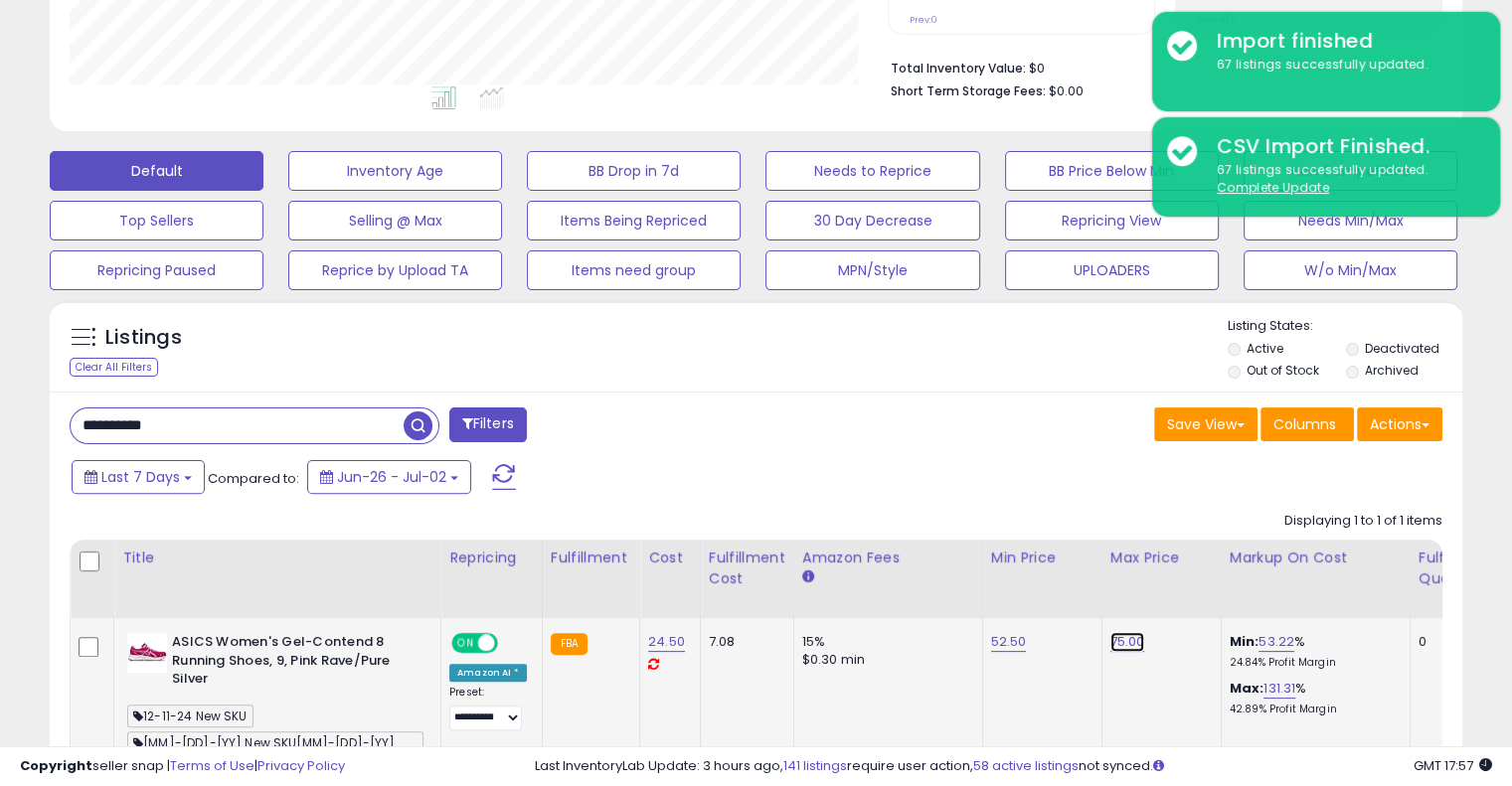 click on "75.00" at bounding box center (1127, 642) 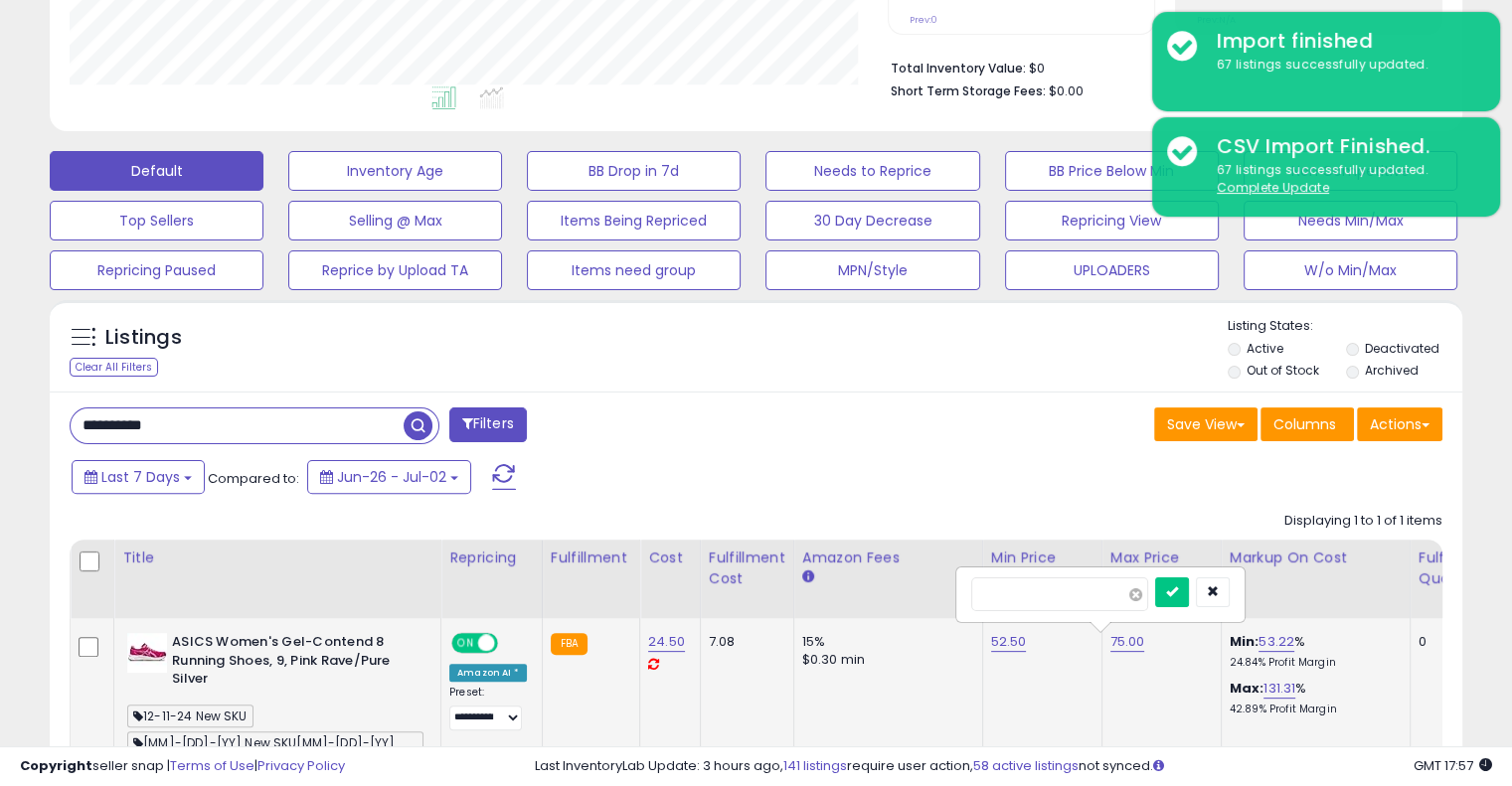 click at bounding box center (1135, 594) 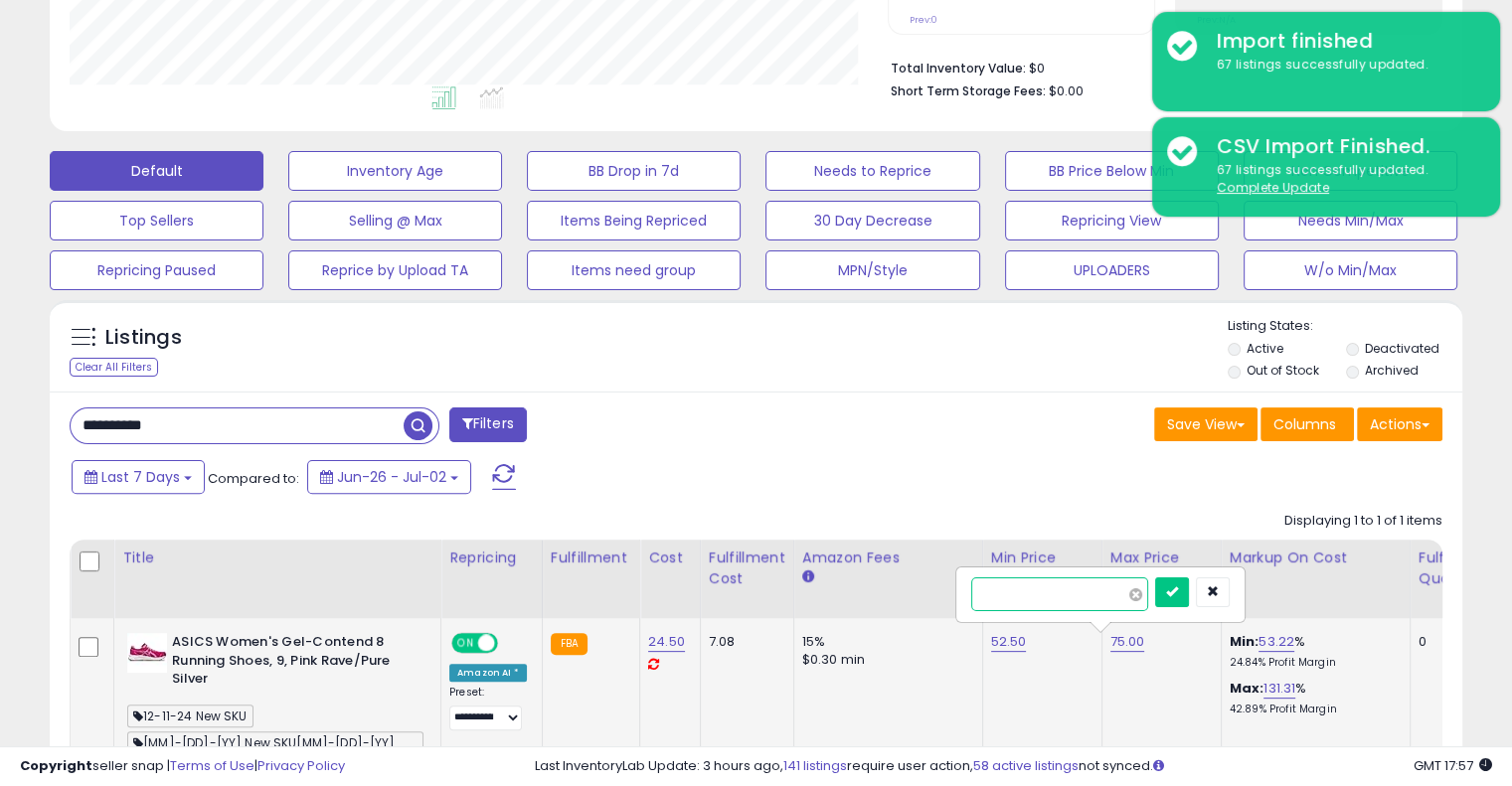 type on "***" 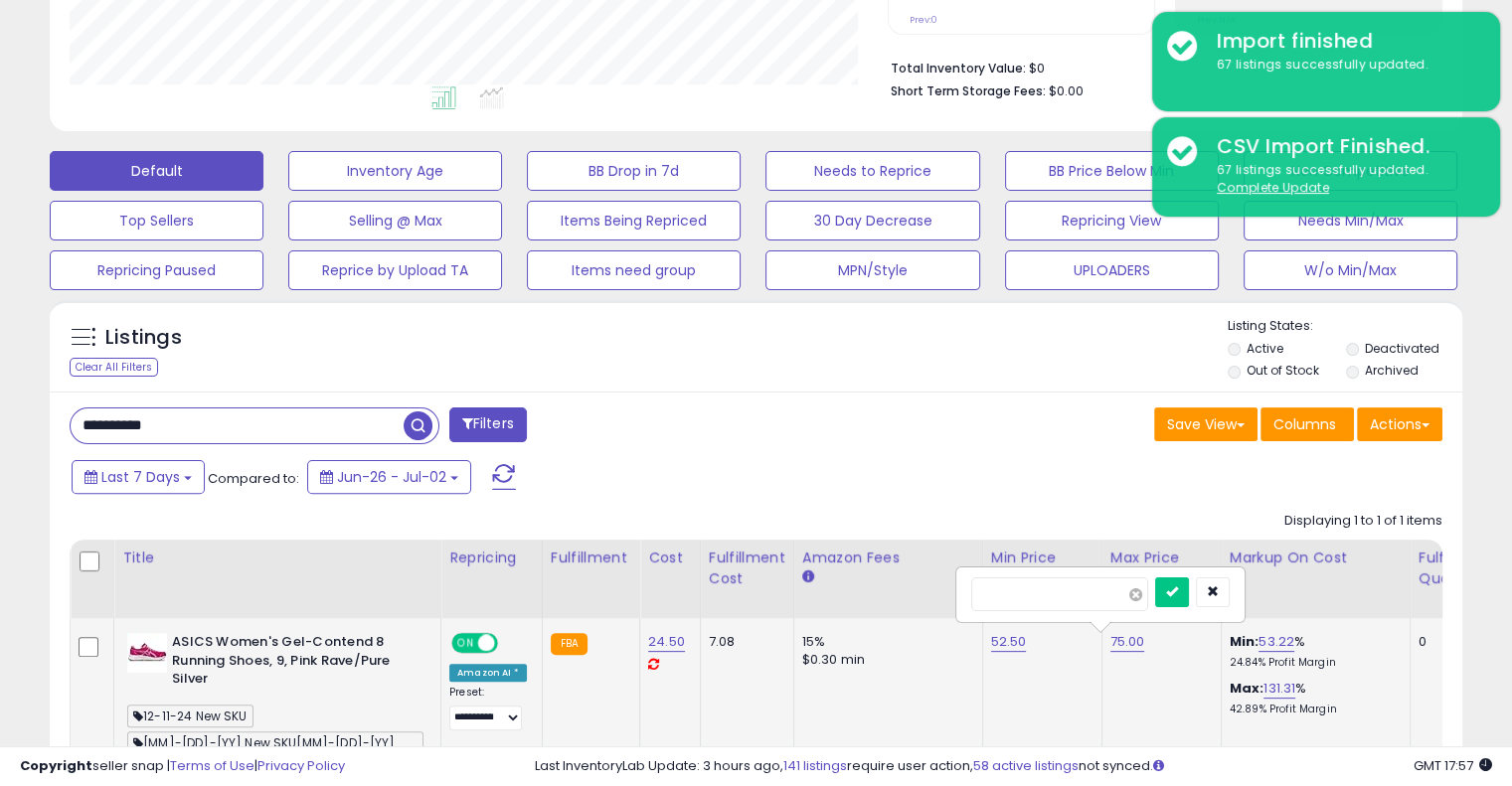click at bounding box center (1135, 594) 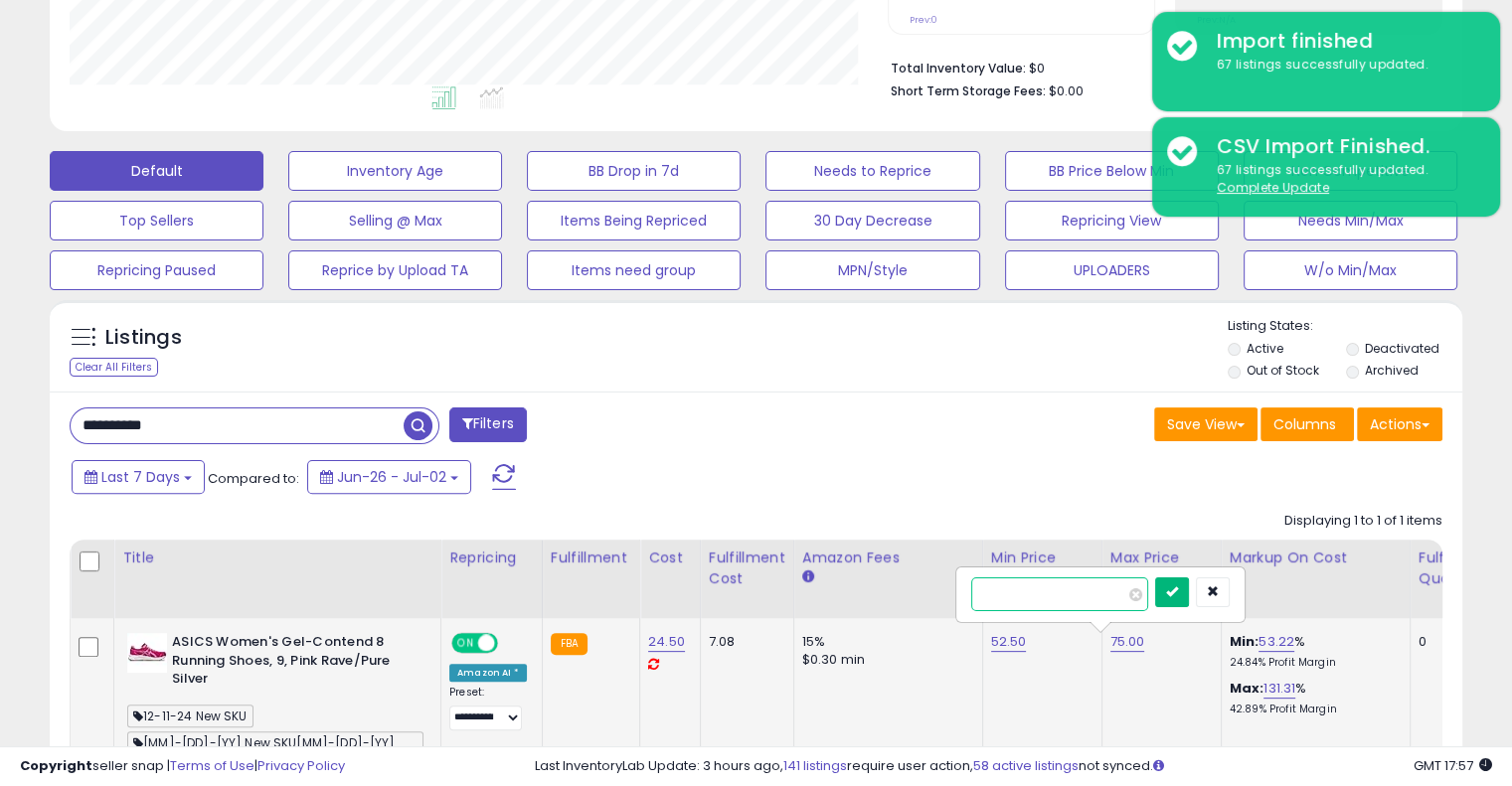type on "**" 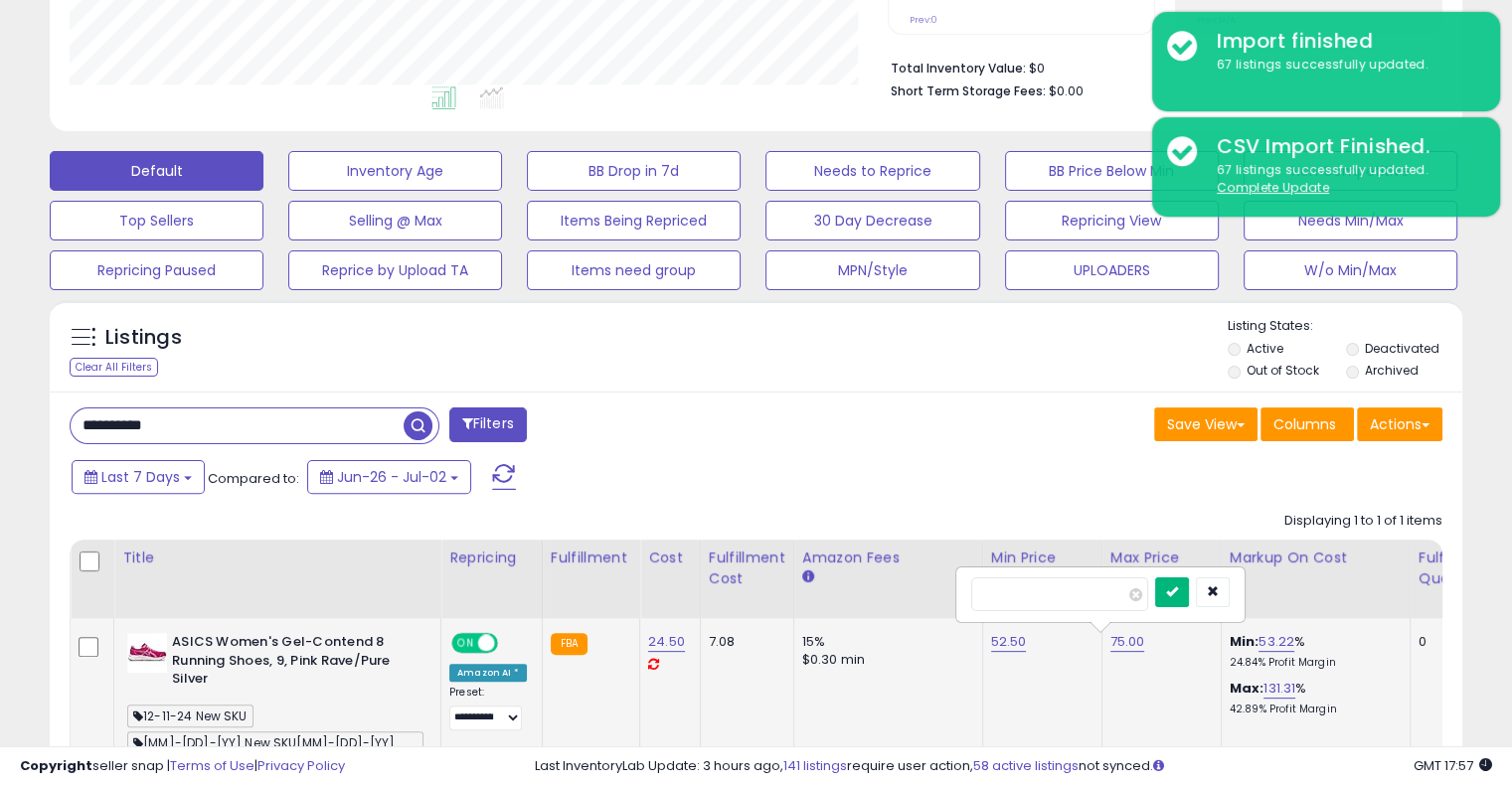 click at bounding box center [1172, 591] 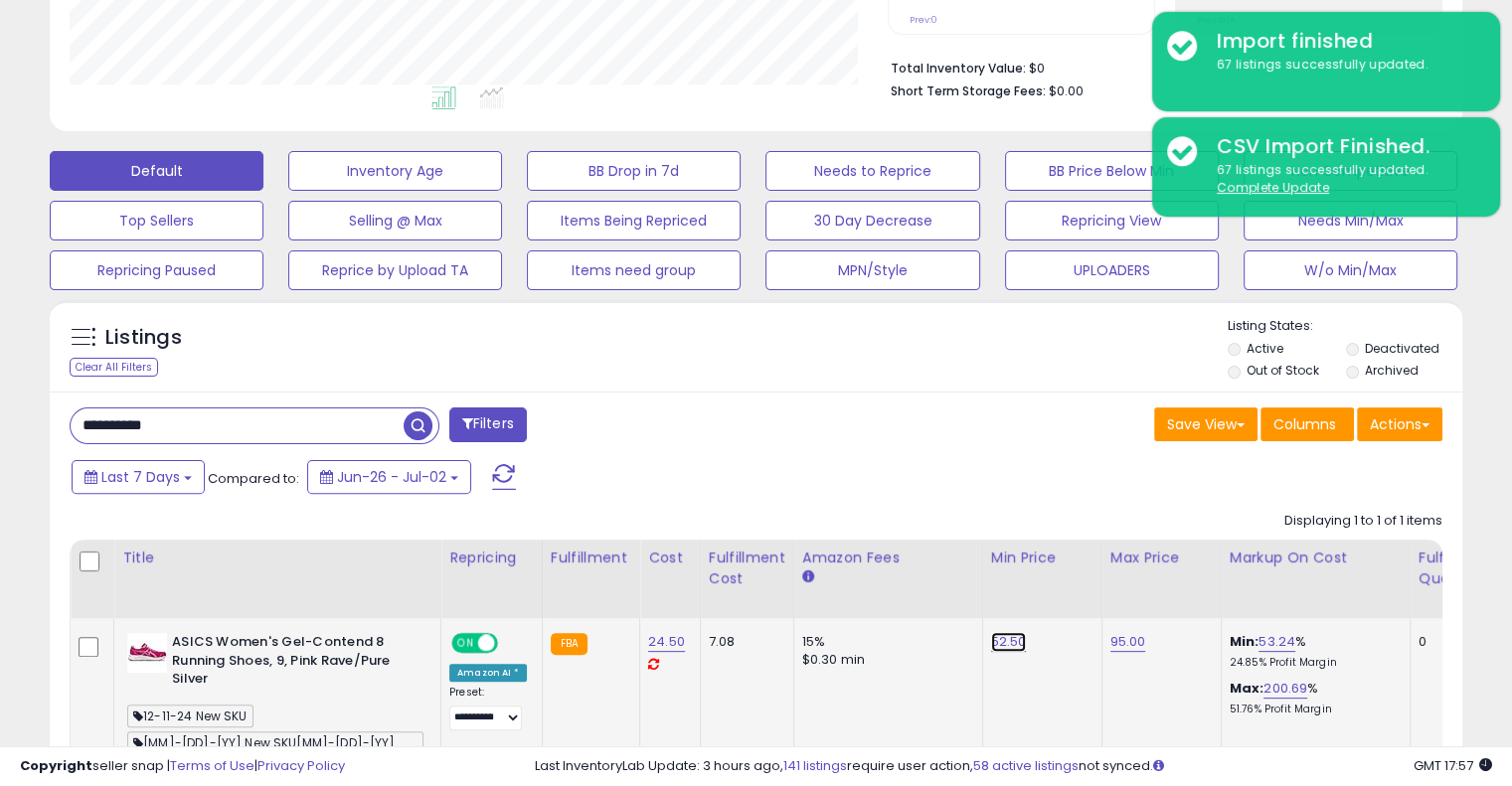 click on "52.50" at bounding box center (1009, 642) 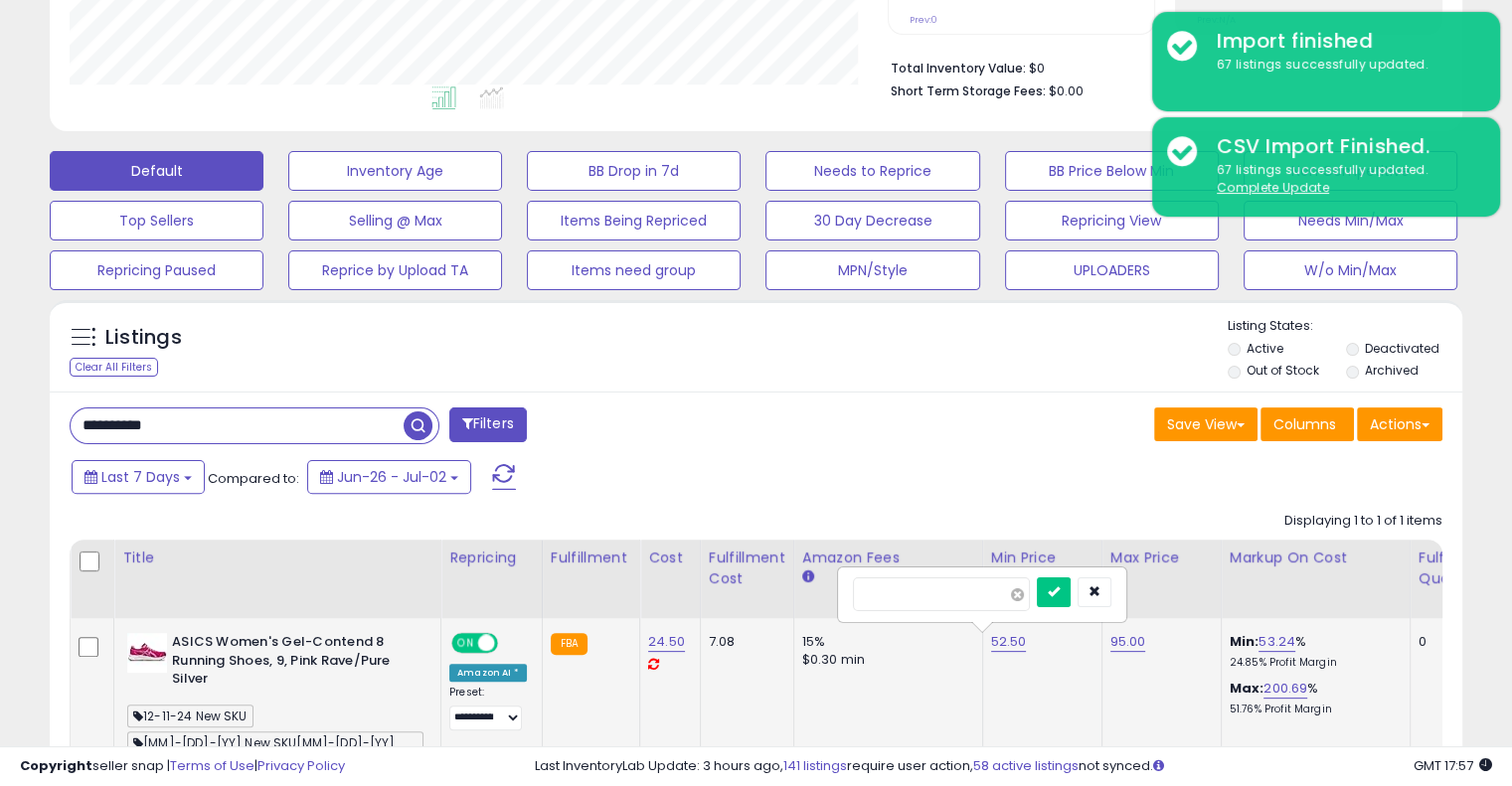 click at bounding box center [1017, 594] 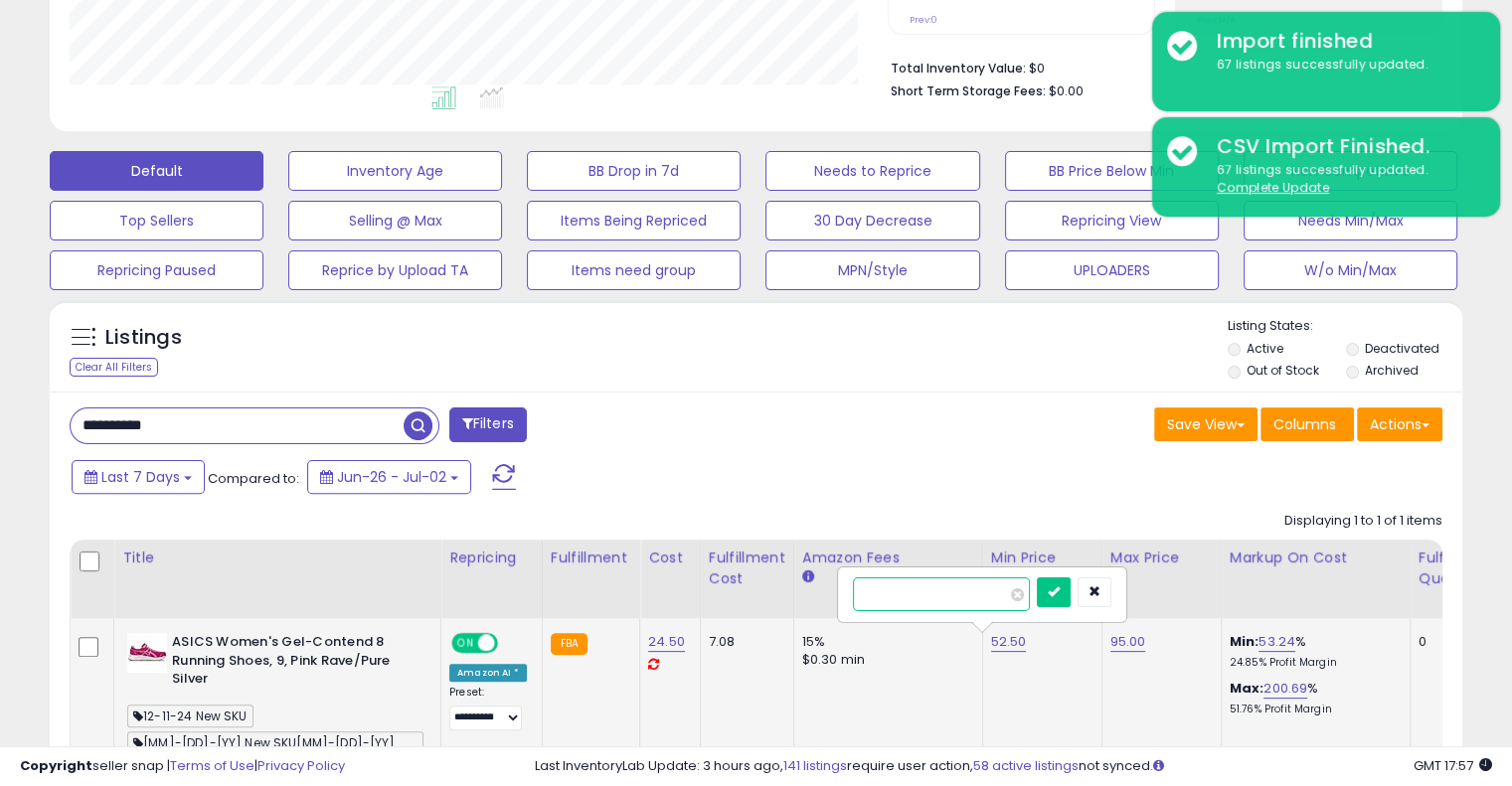 type on "**" 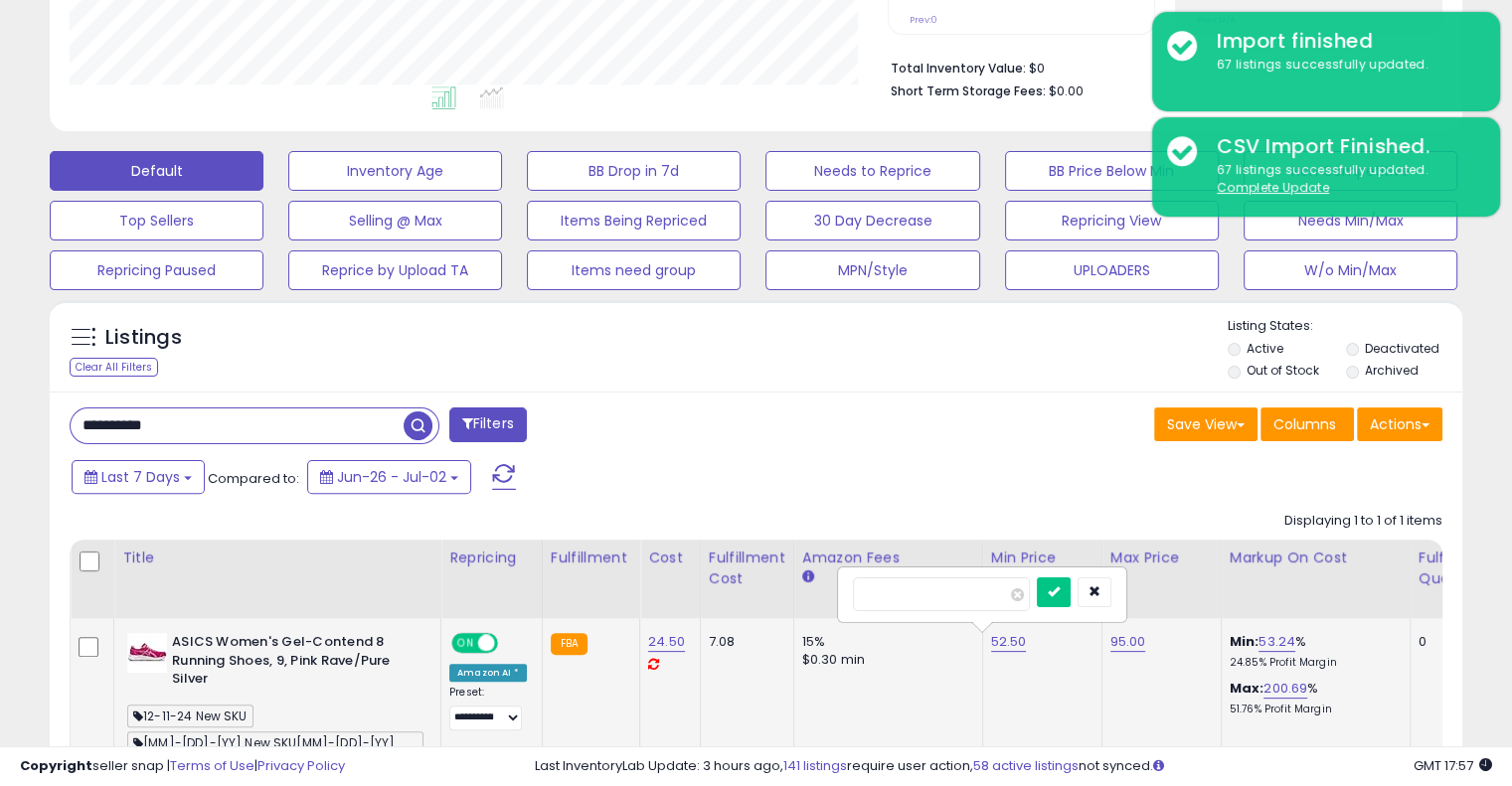 click on "**" at bounding box center (982, 594) 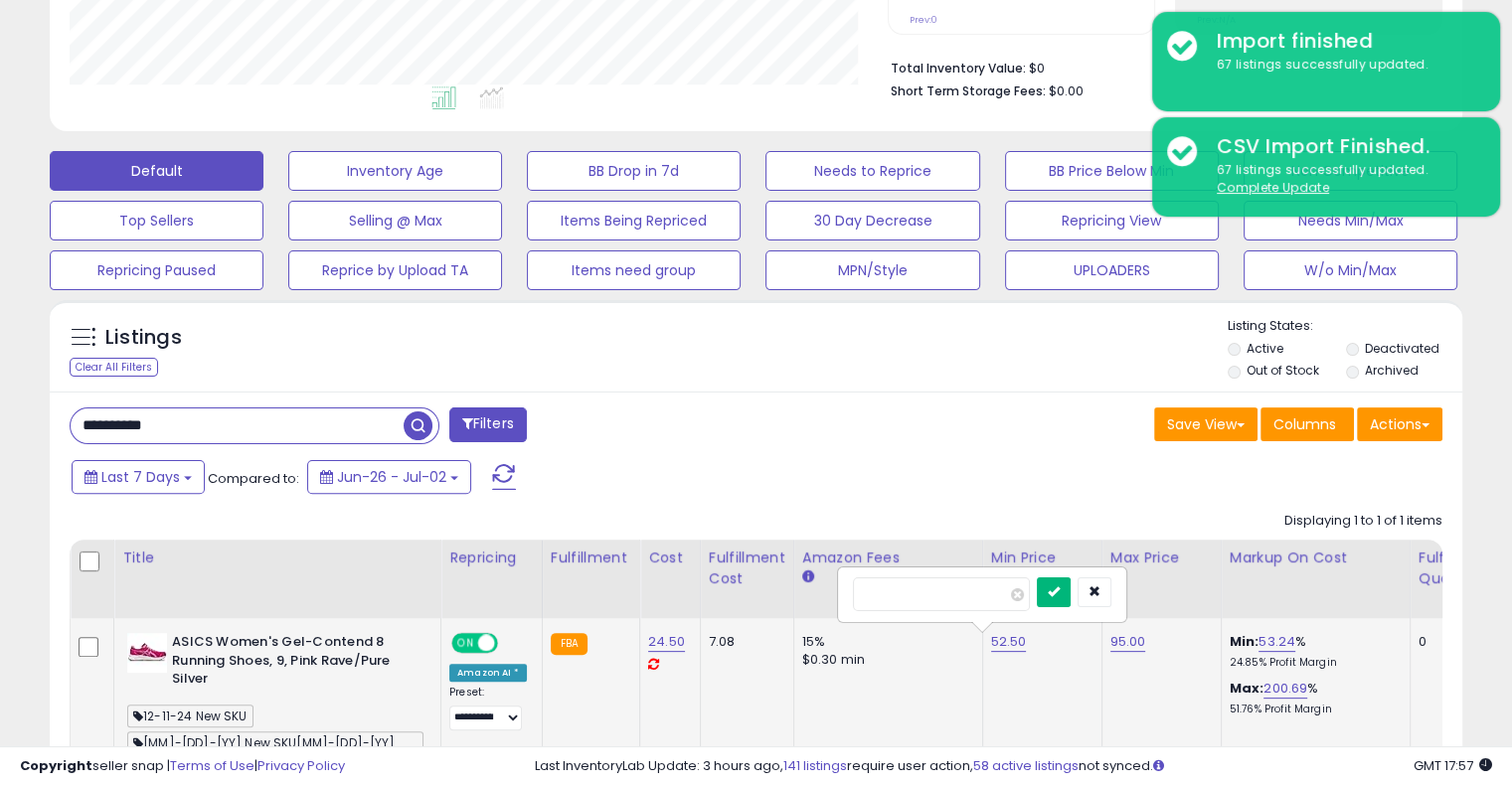 click at bounding box center (1054, 591) 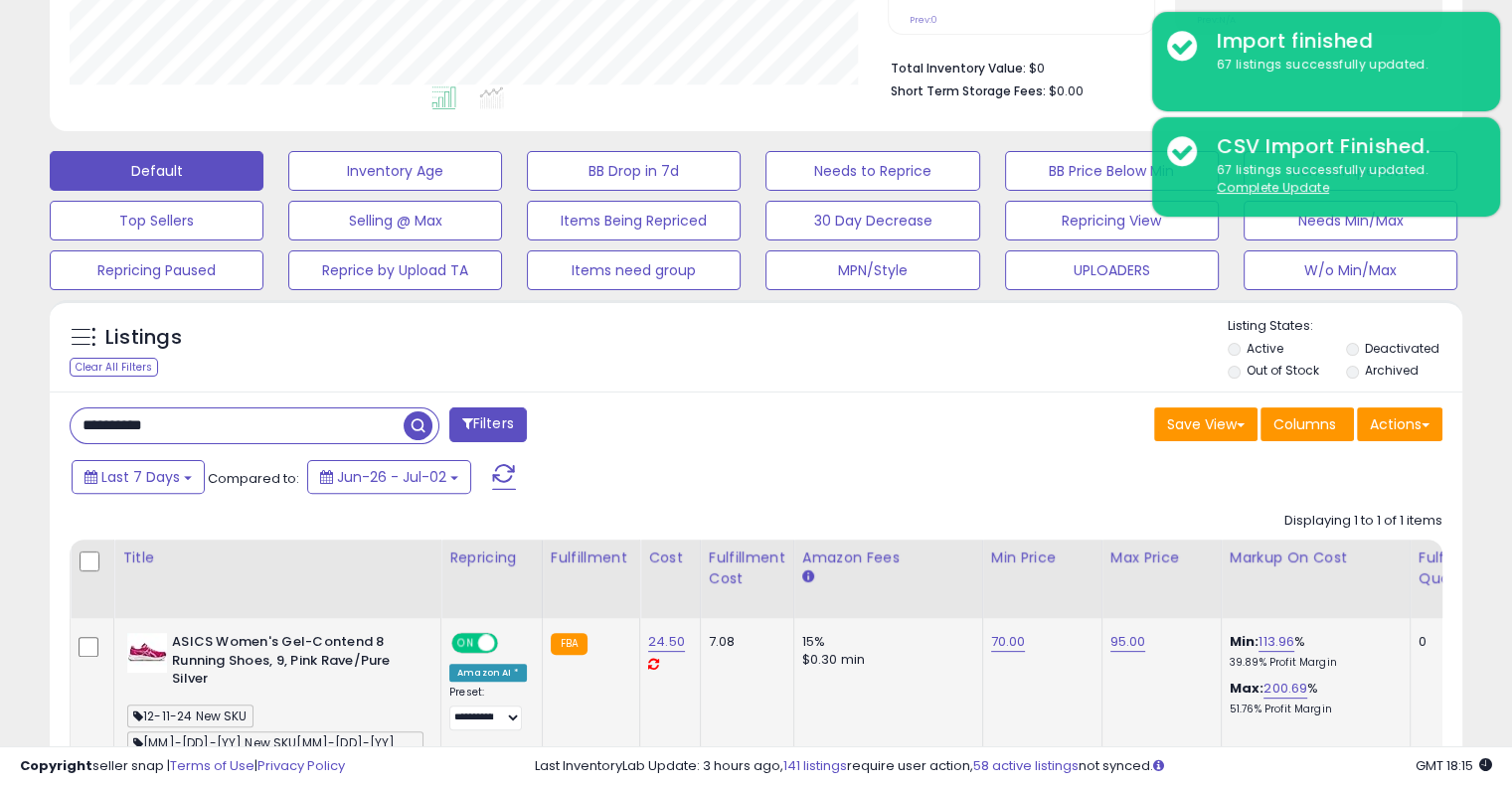 click on "**********" at bounding box center [237, 425] 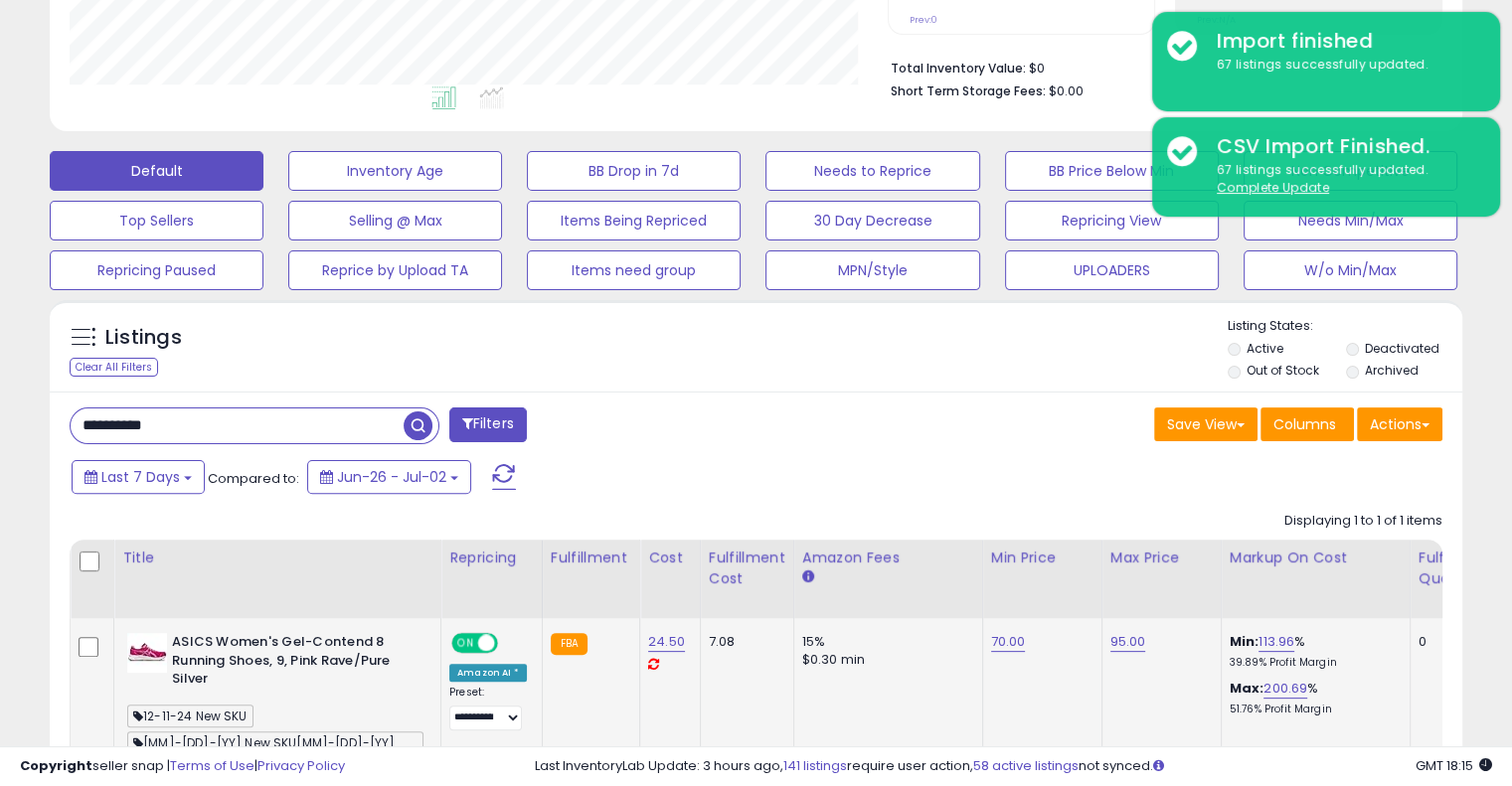 click on "**********" at bounding box center [237, 425] 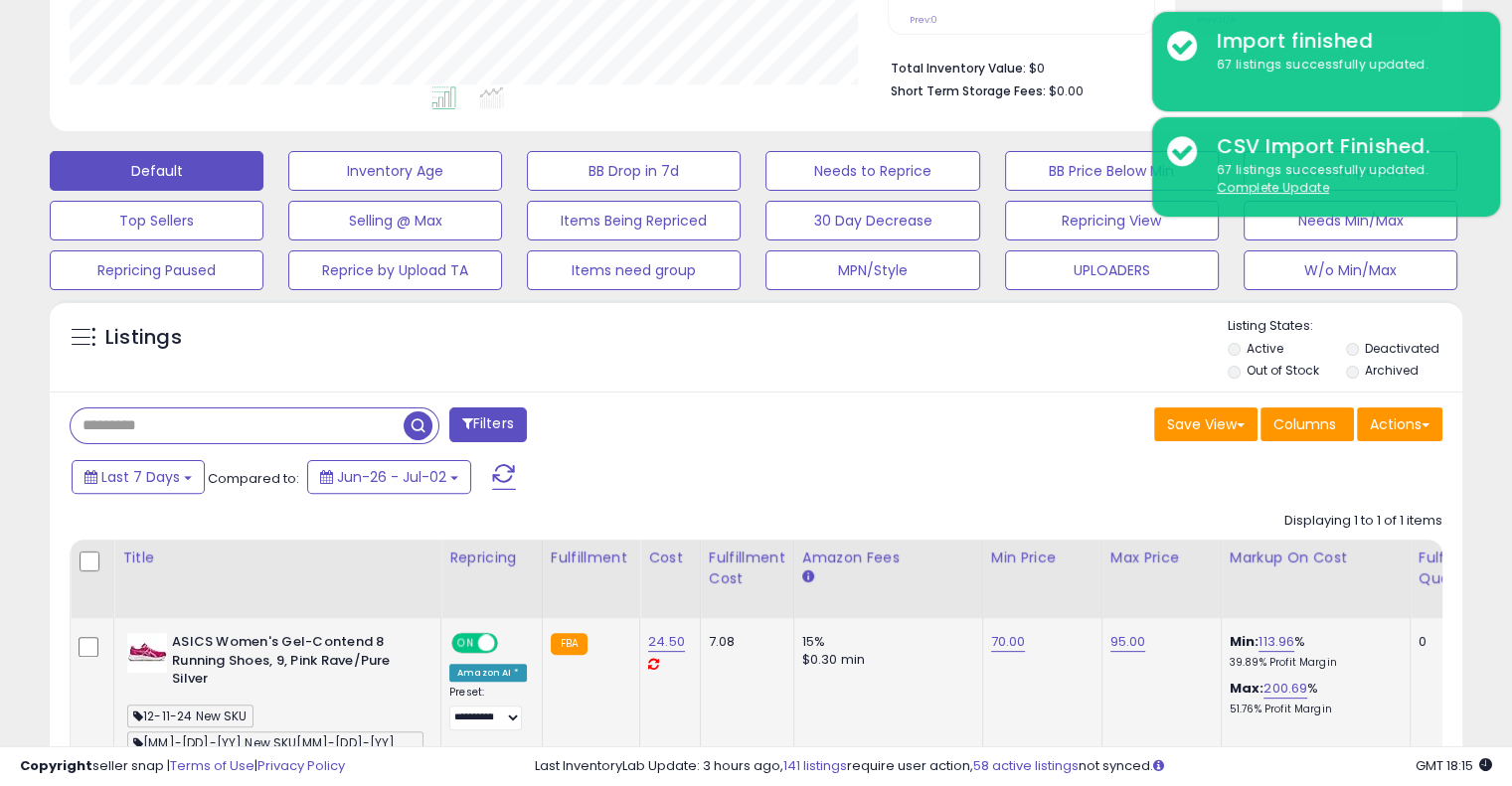 paste on "**********" 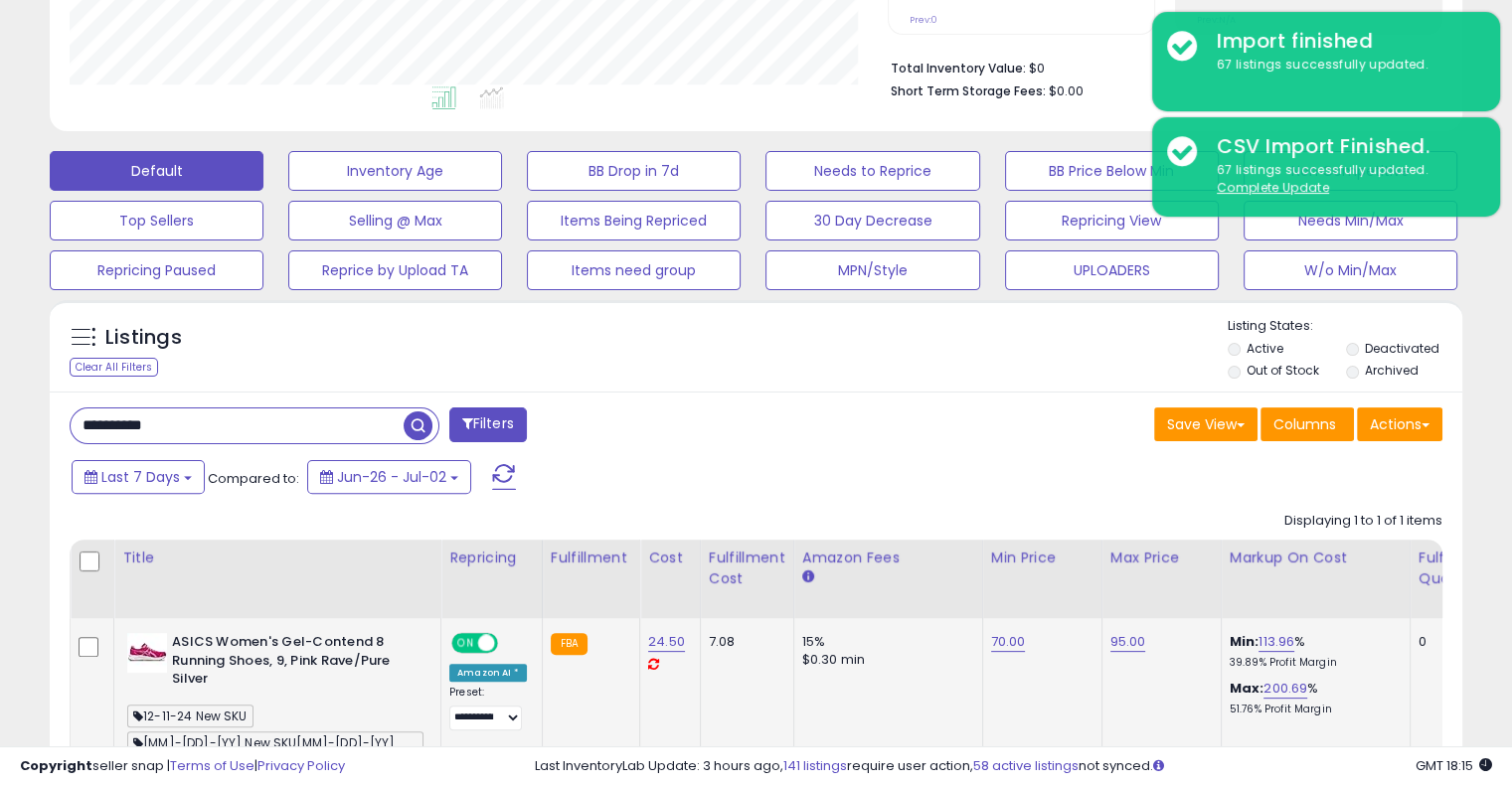type on "**********" 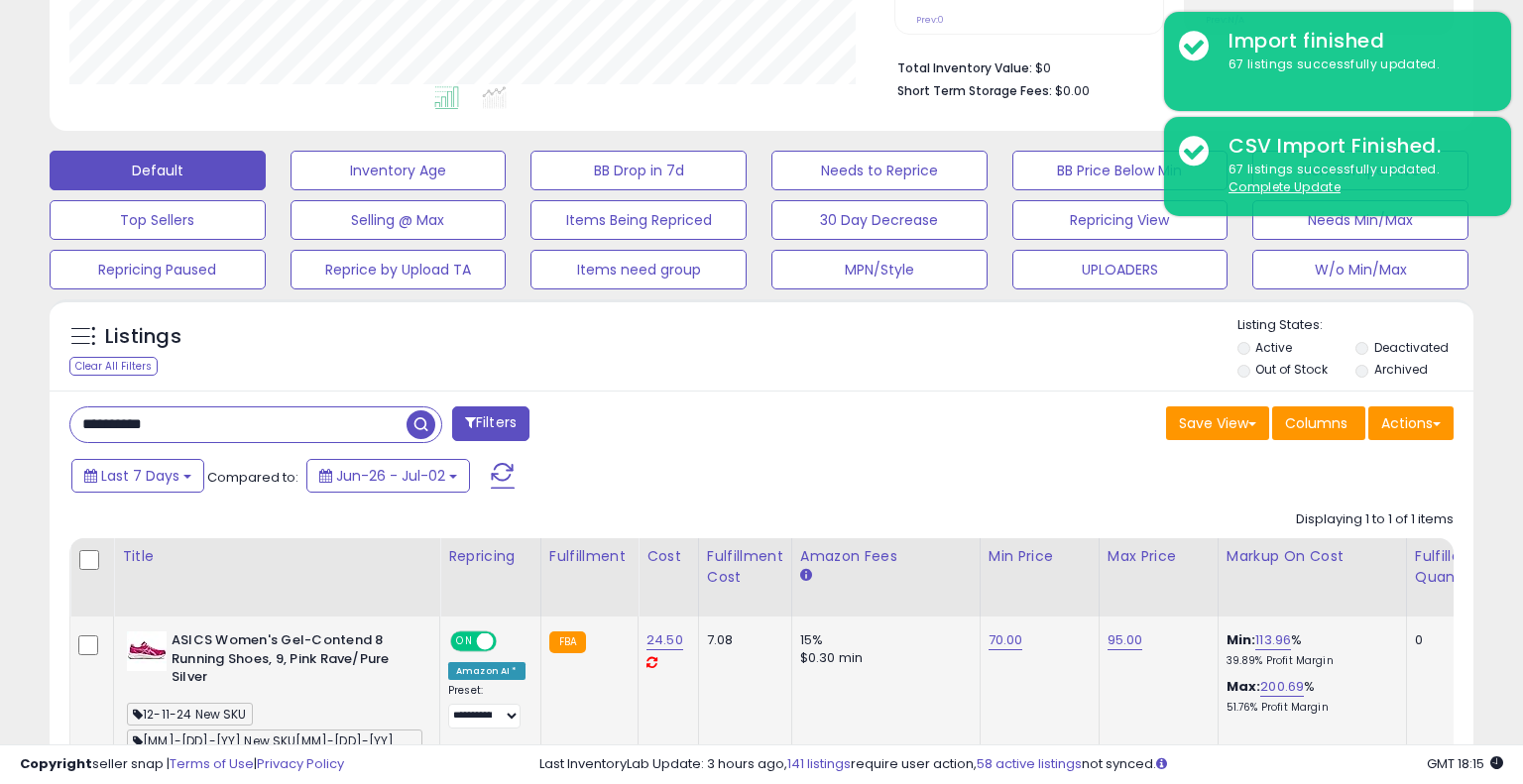 scroll, scrollTop: 990743, scrollLeft: 990712, axis: both 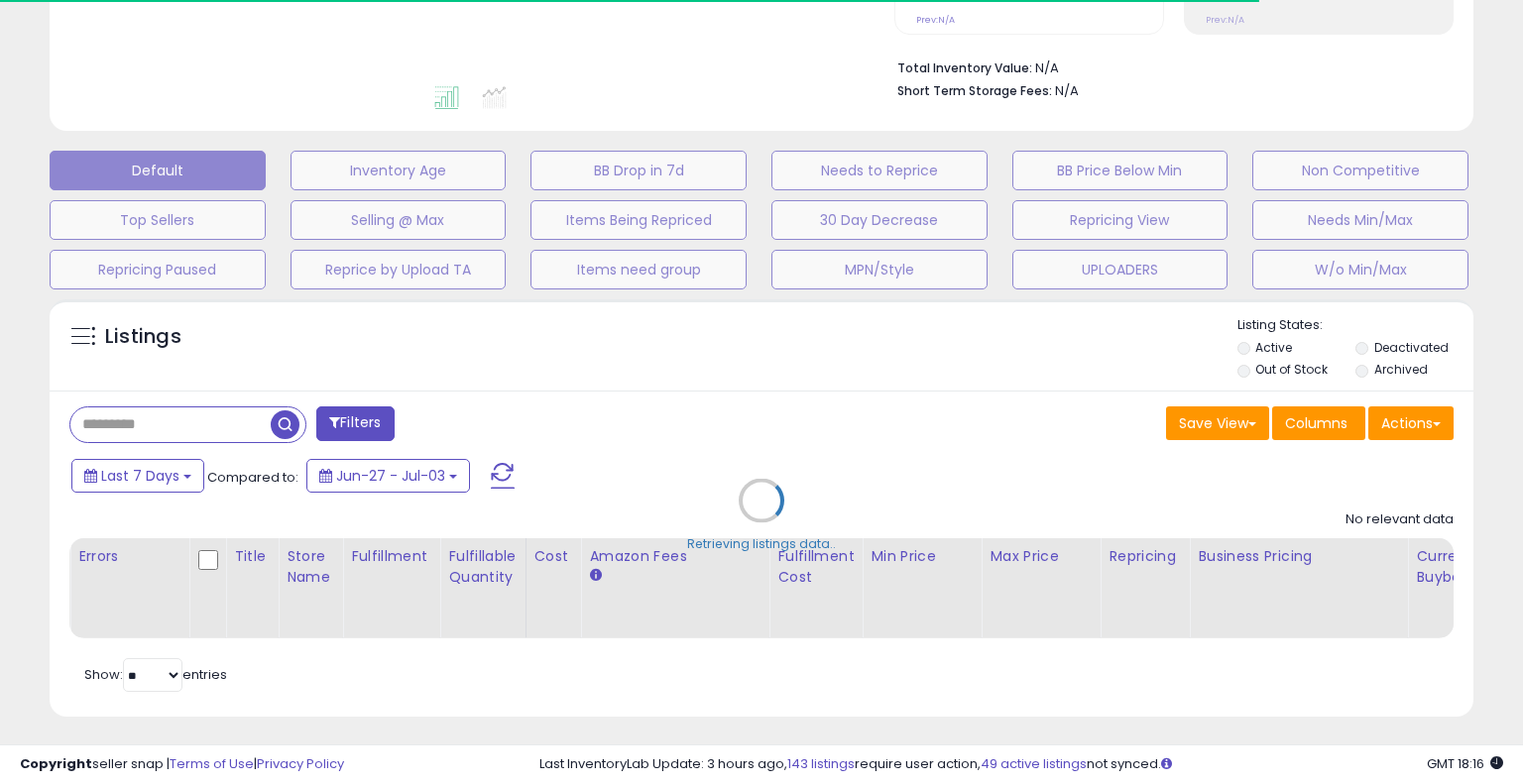 click on "Retrieving listings data.." at bounding box center [762, 515] 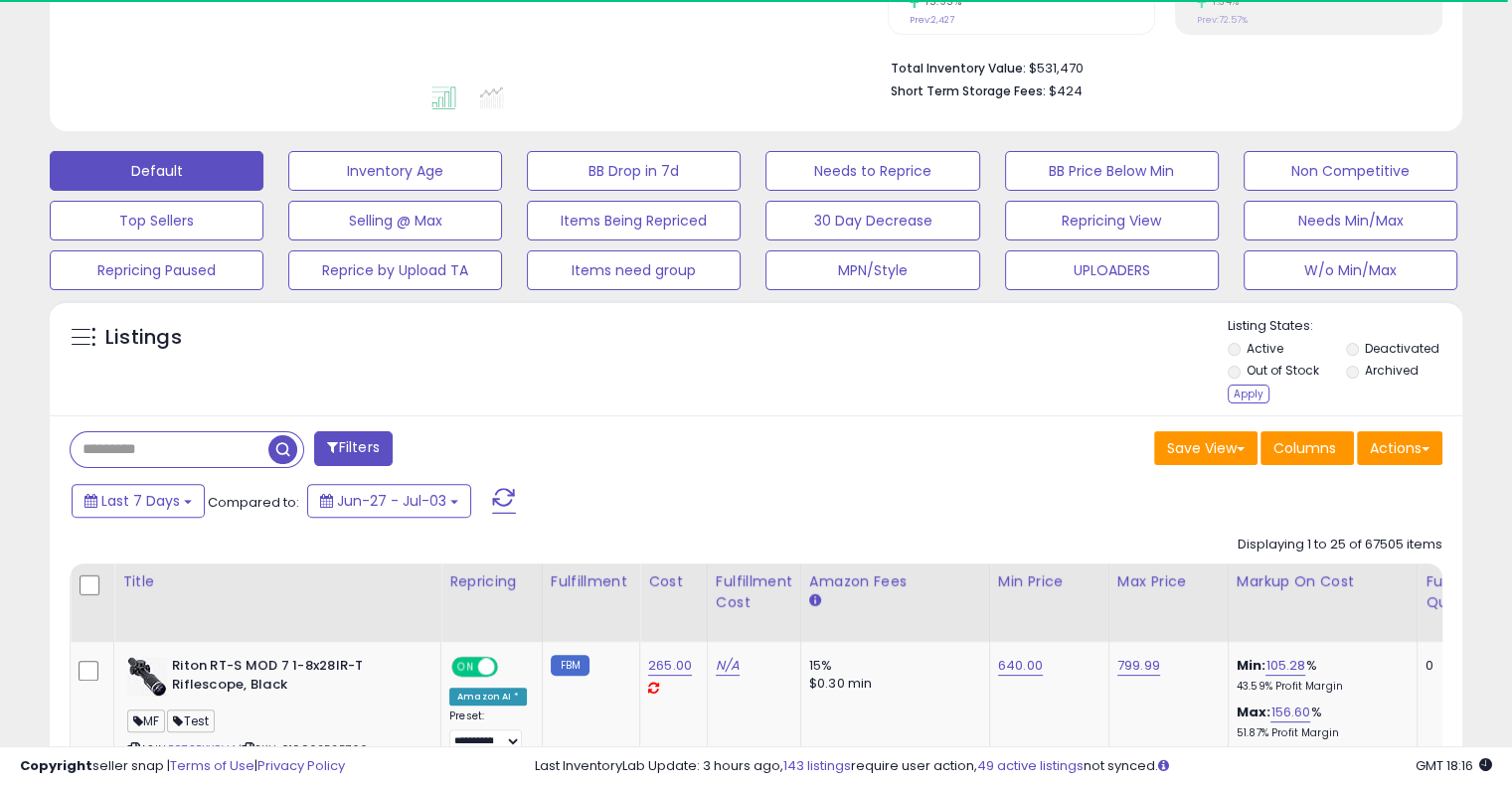 click at bounding box center [169, 449] 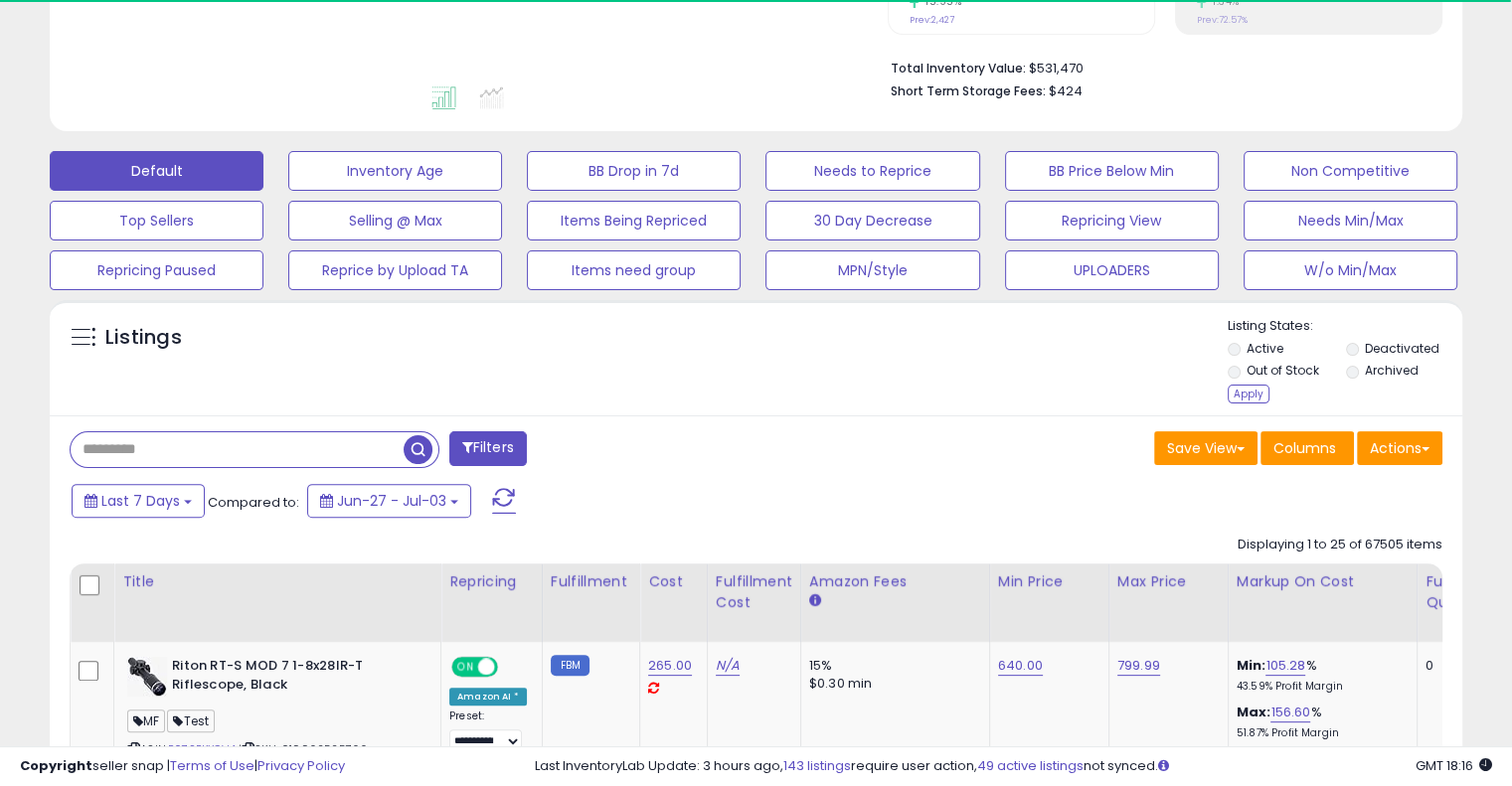 paste on "**********" 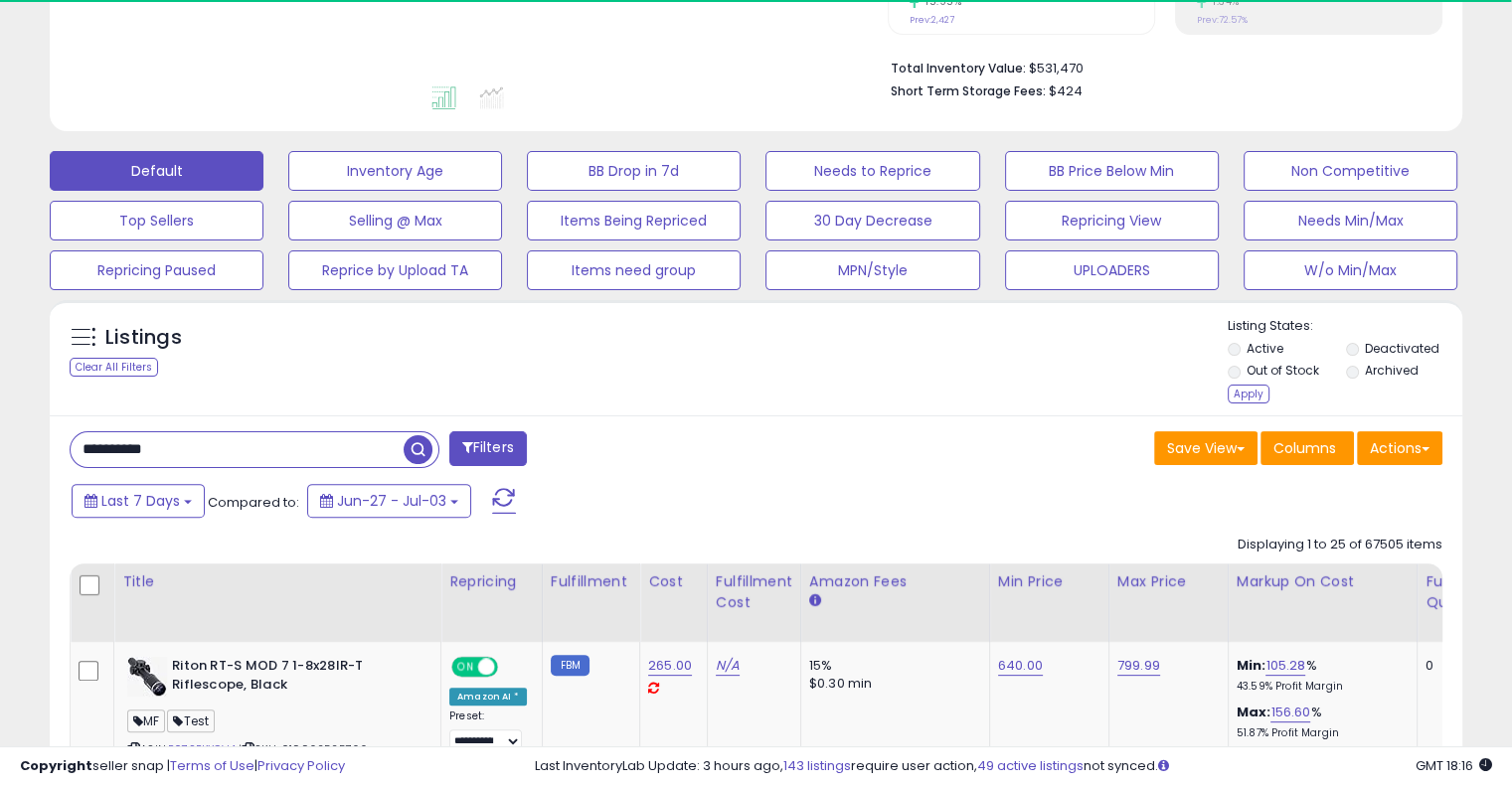 type on "**********" 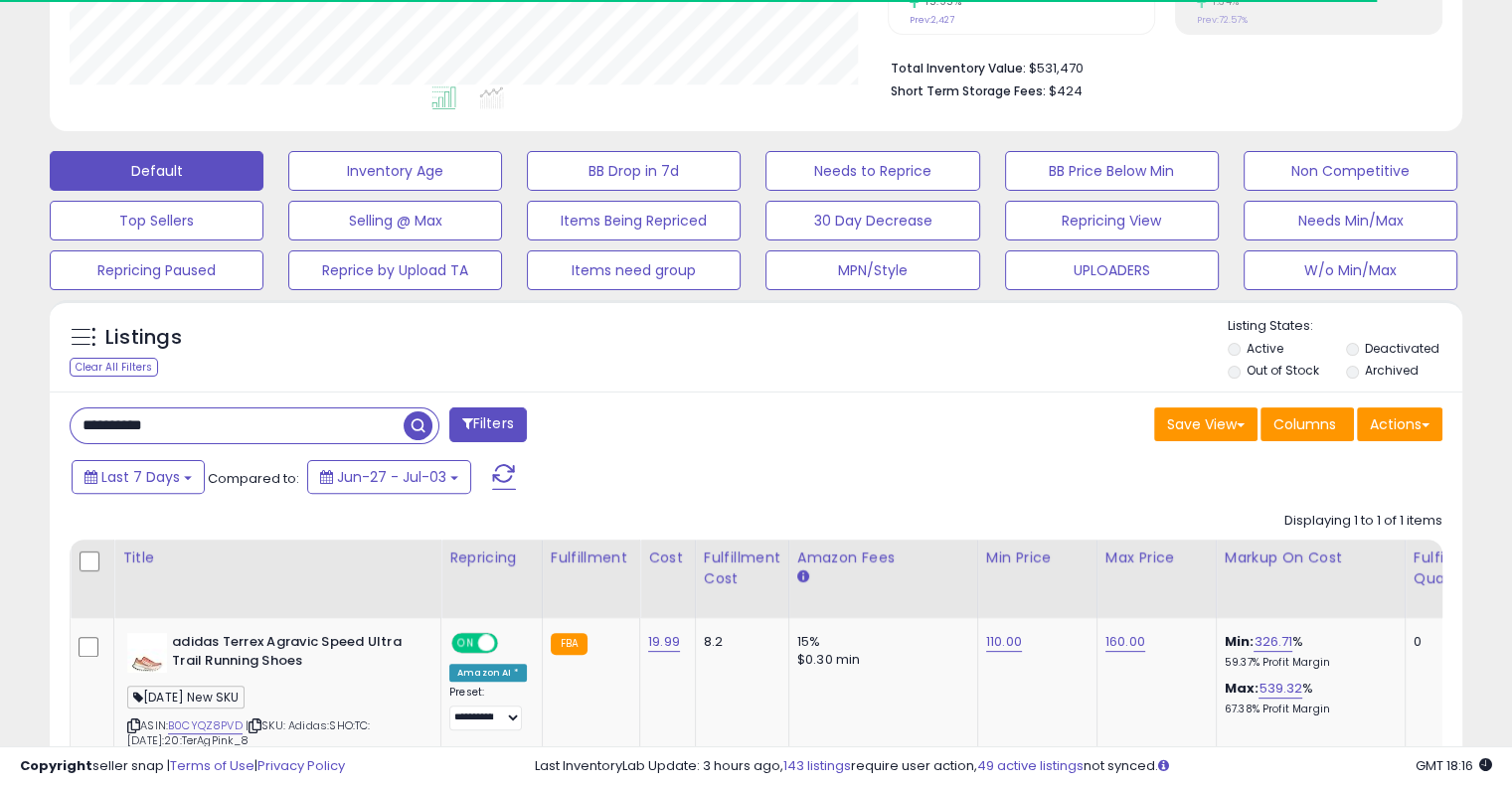 scroll, scrollTop: 993270, scrollLeft: 993264, axis: both 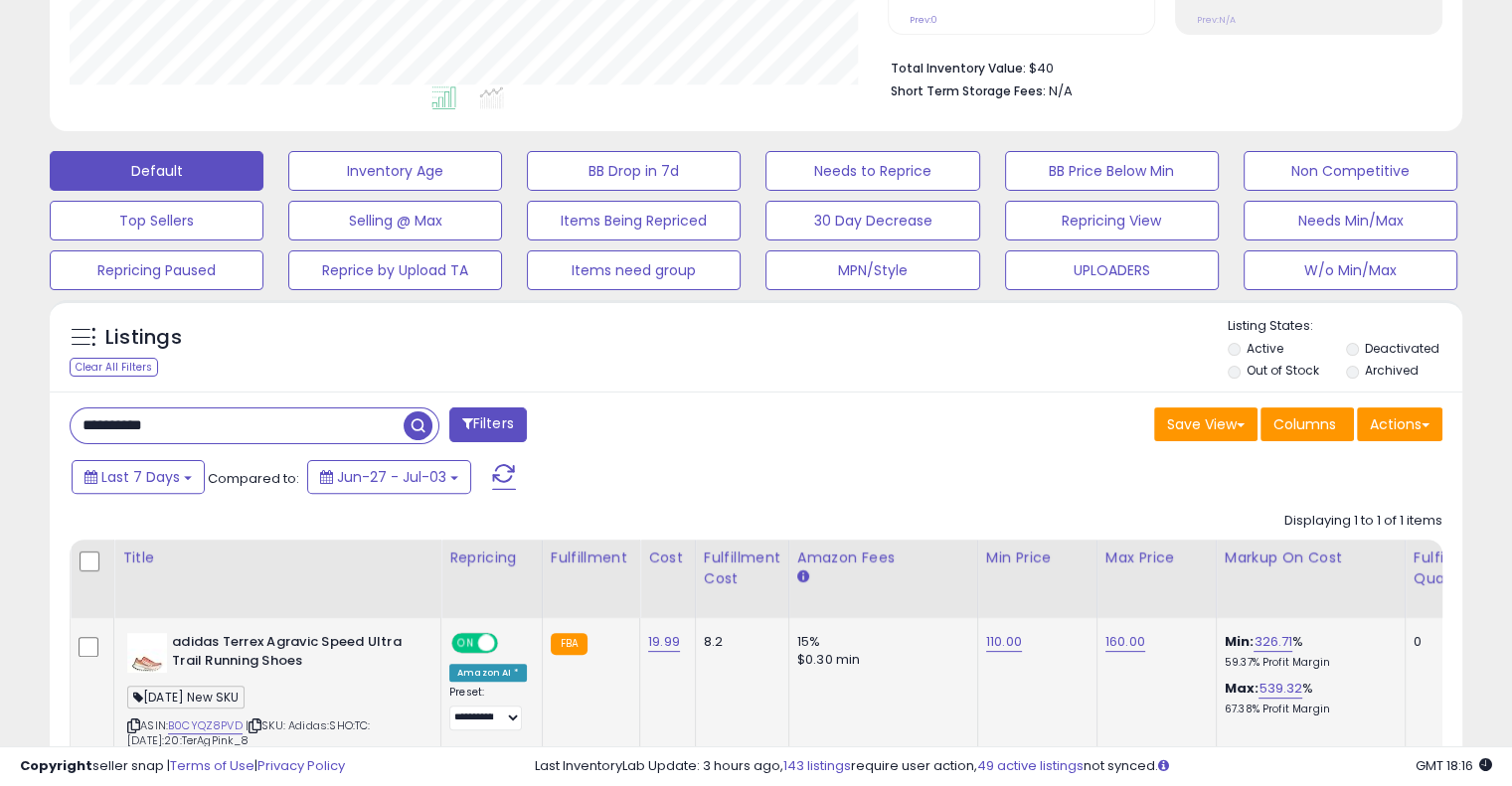 click on "160.00" at bounding box center (1153, 642) 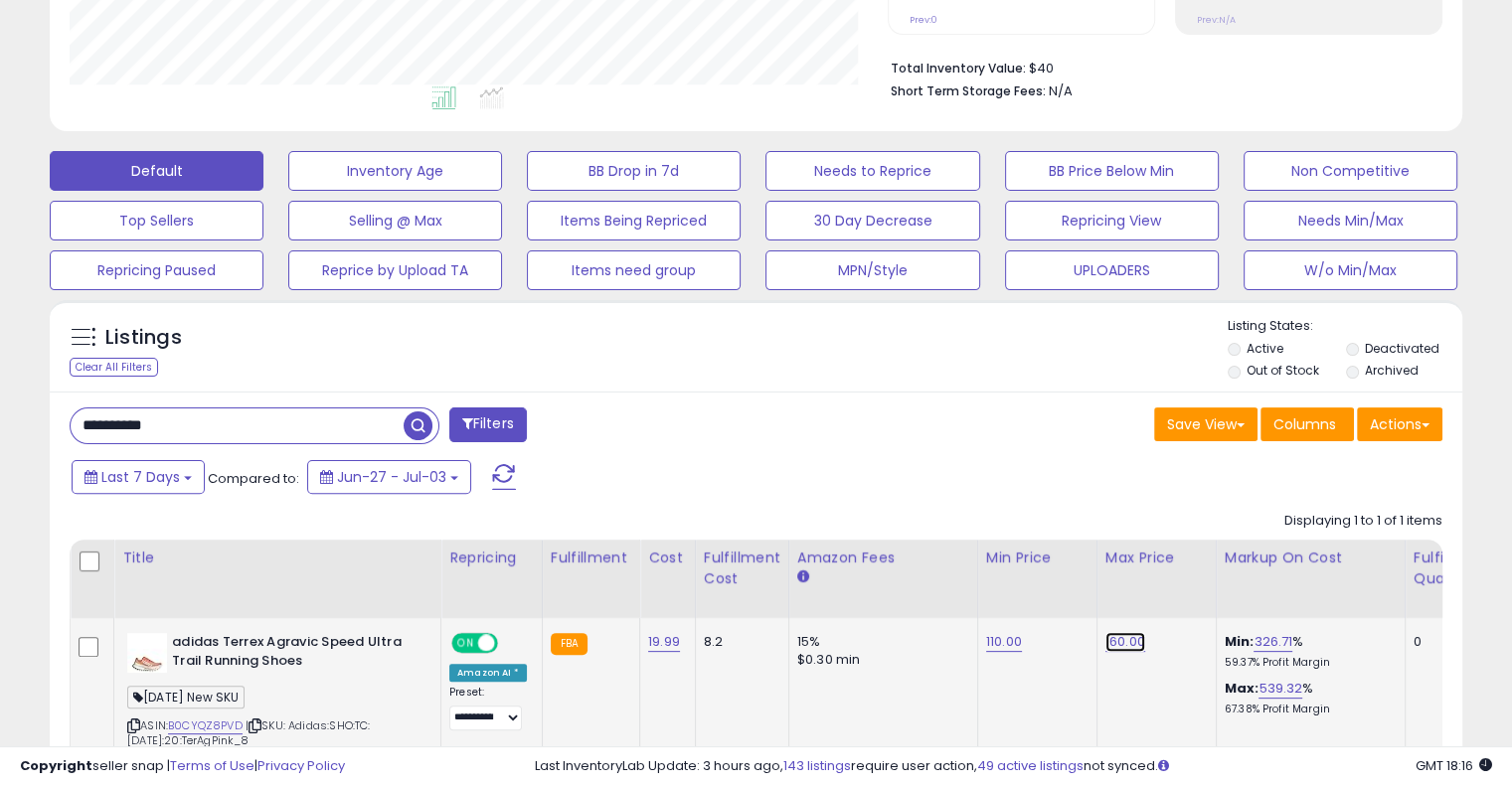 click on "160.00" at bounding box center (1125, 642) 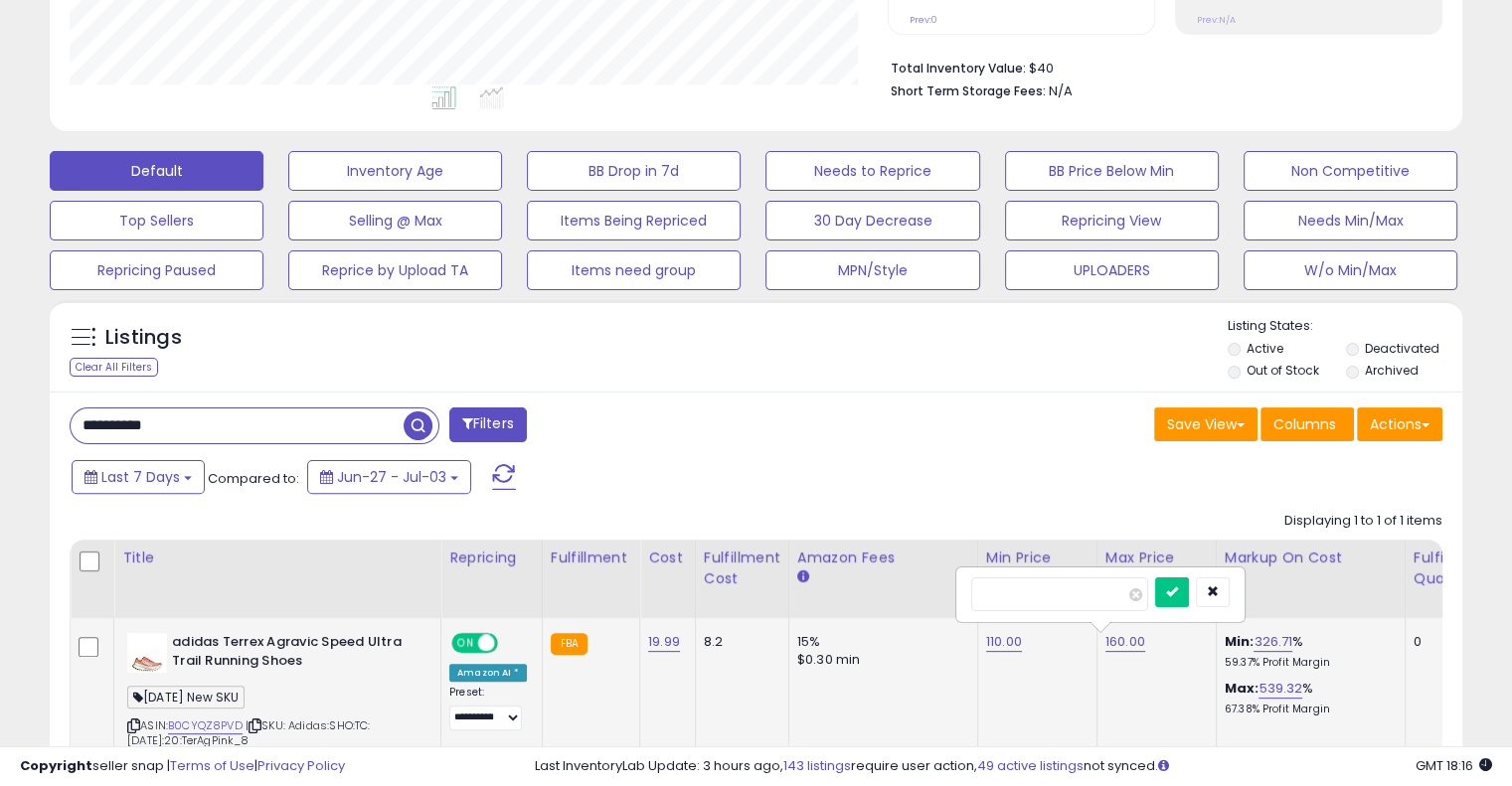 click on "******" at bounding box center (1060, 594) 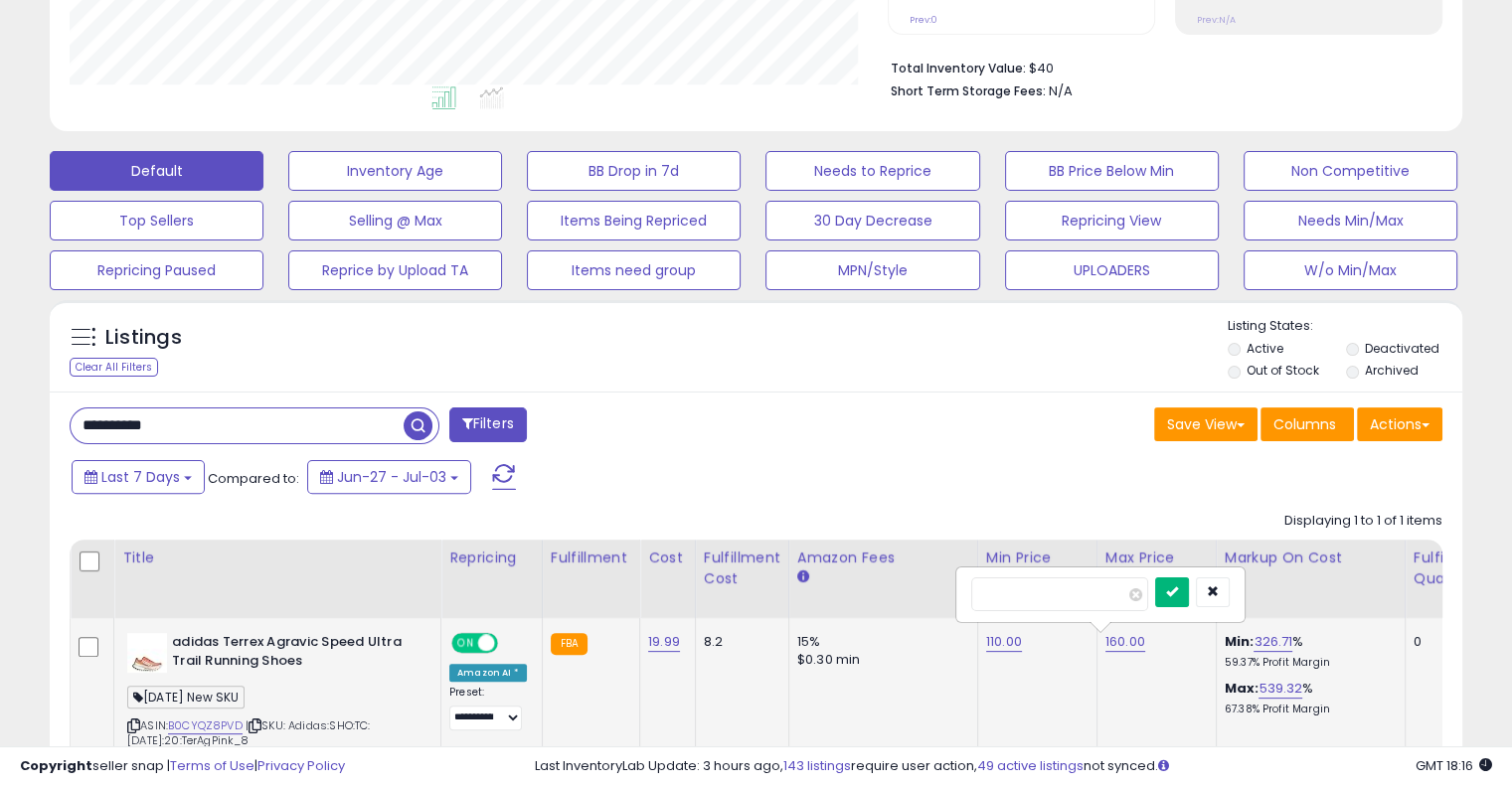 type on "***" 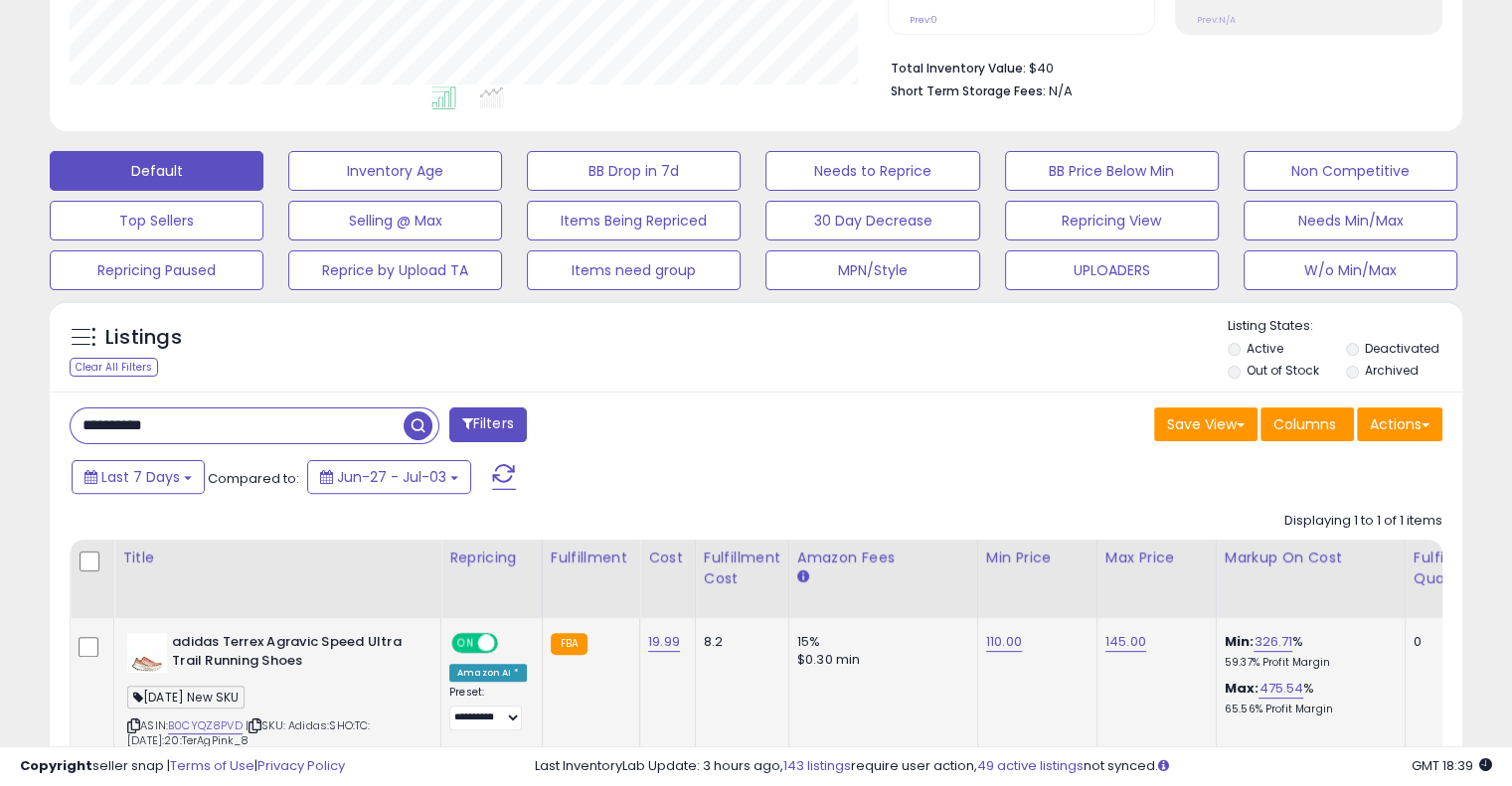 click on "**********" at bounding box center [237, 425] 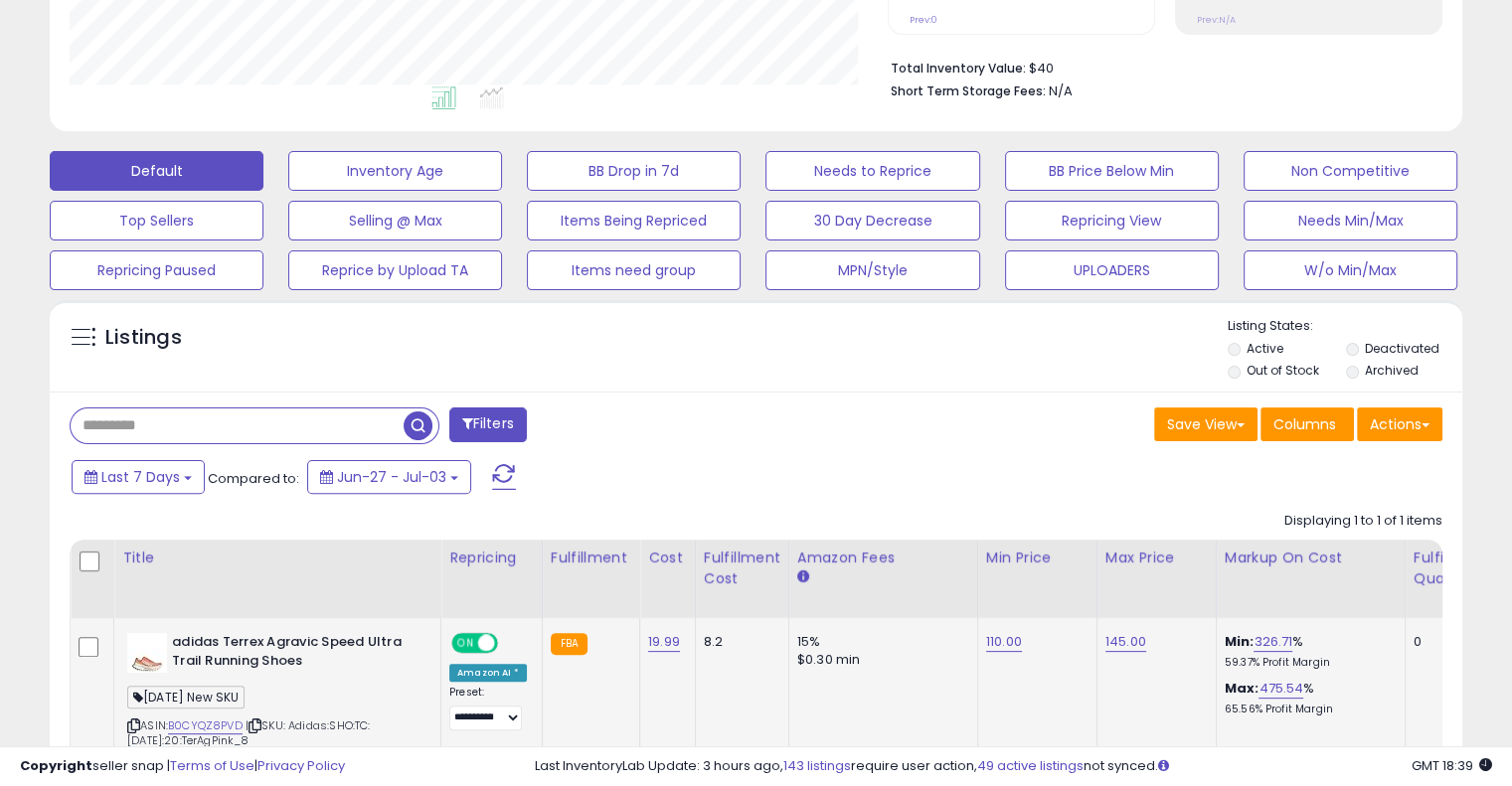 paste on "**********" 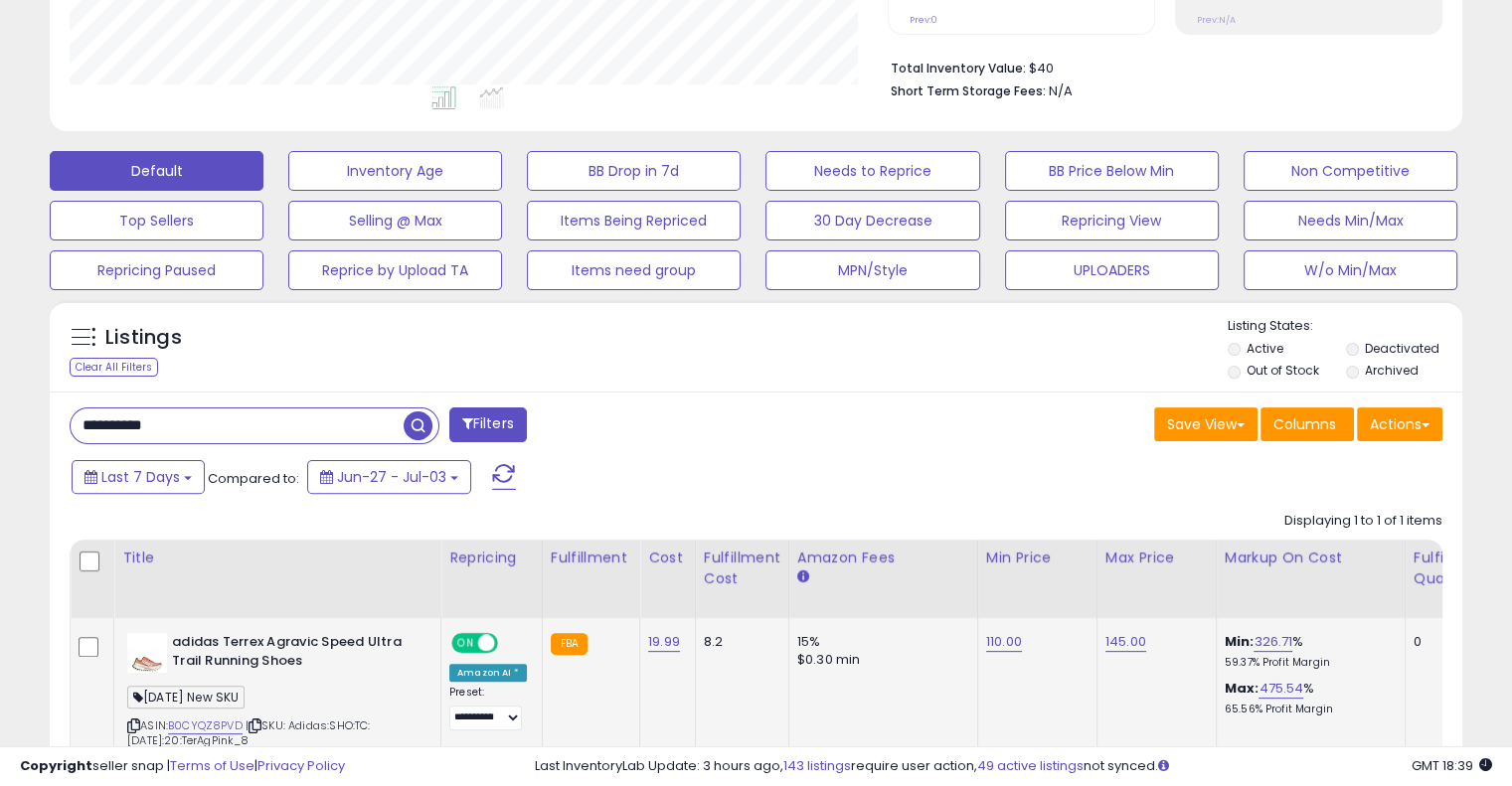 type on "**********" 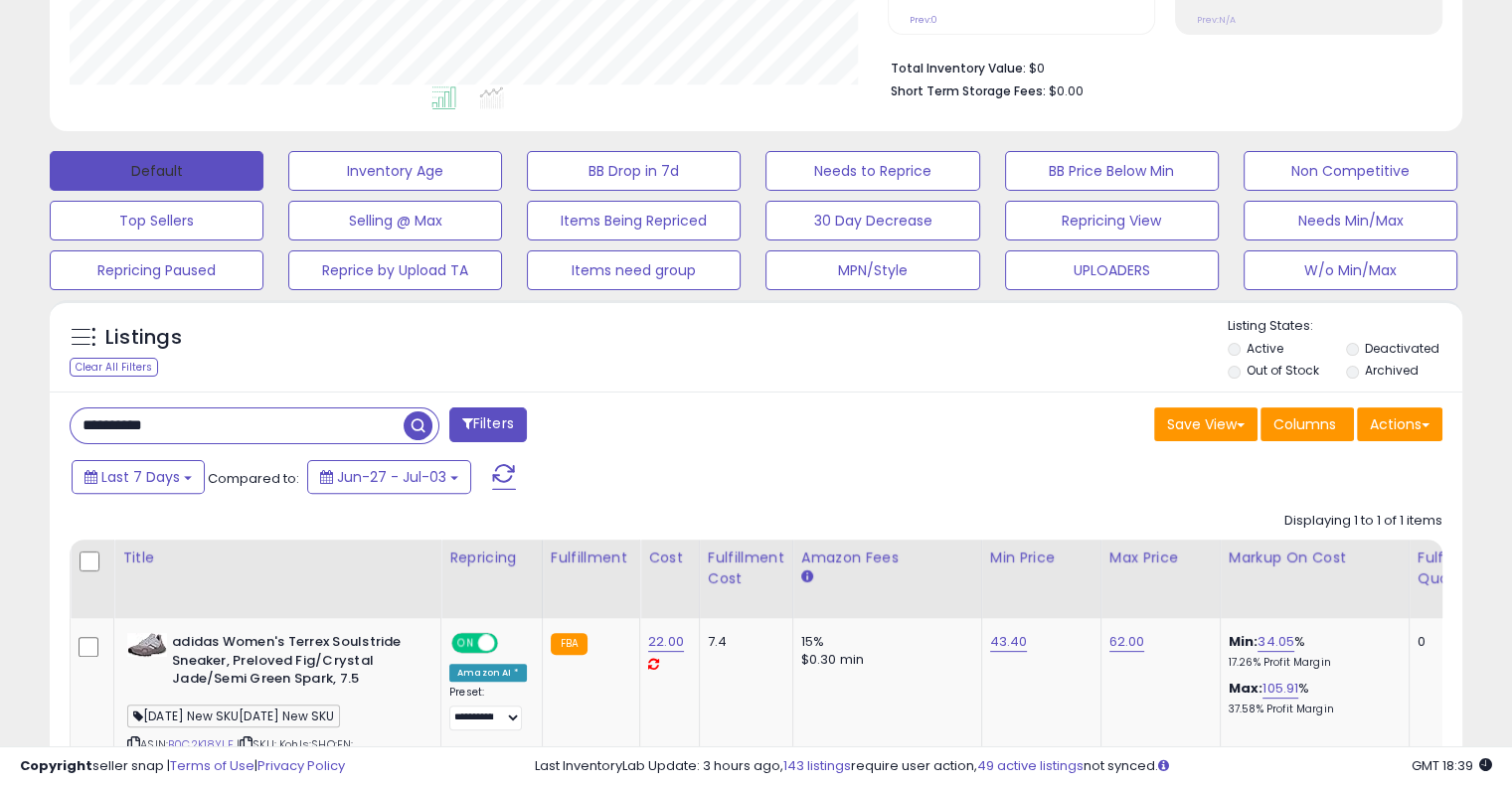 scroll, scrollTop: 993270, scrollLeft: 993264, axis: both 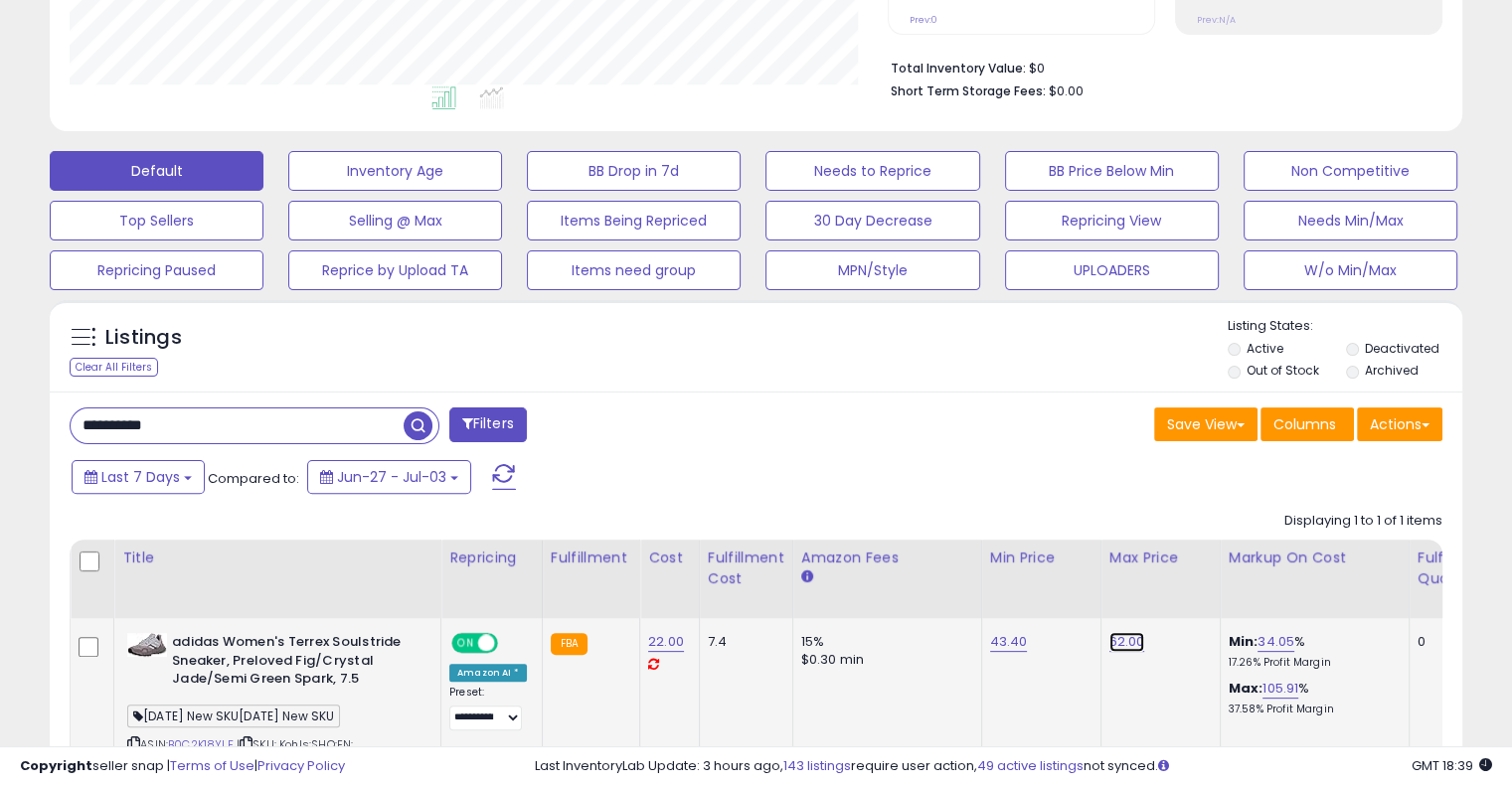 click on "62.00" at bounding box center (1127, 642) 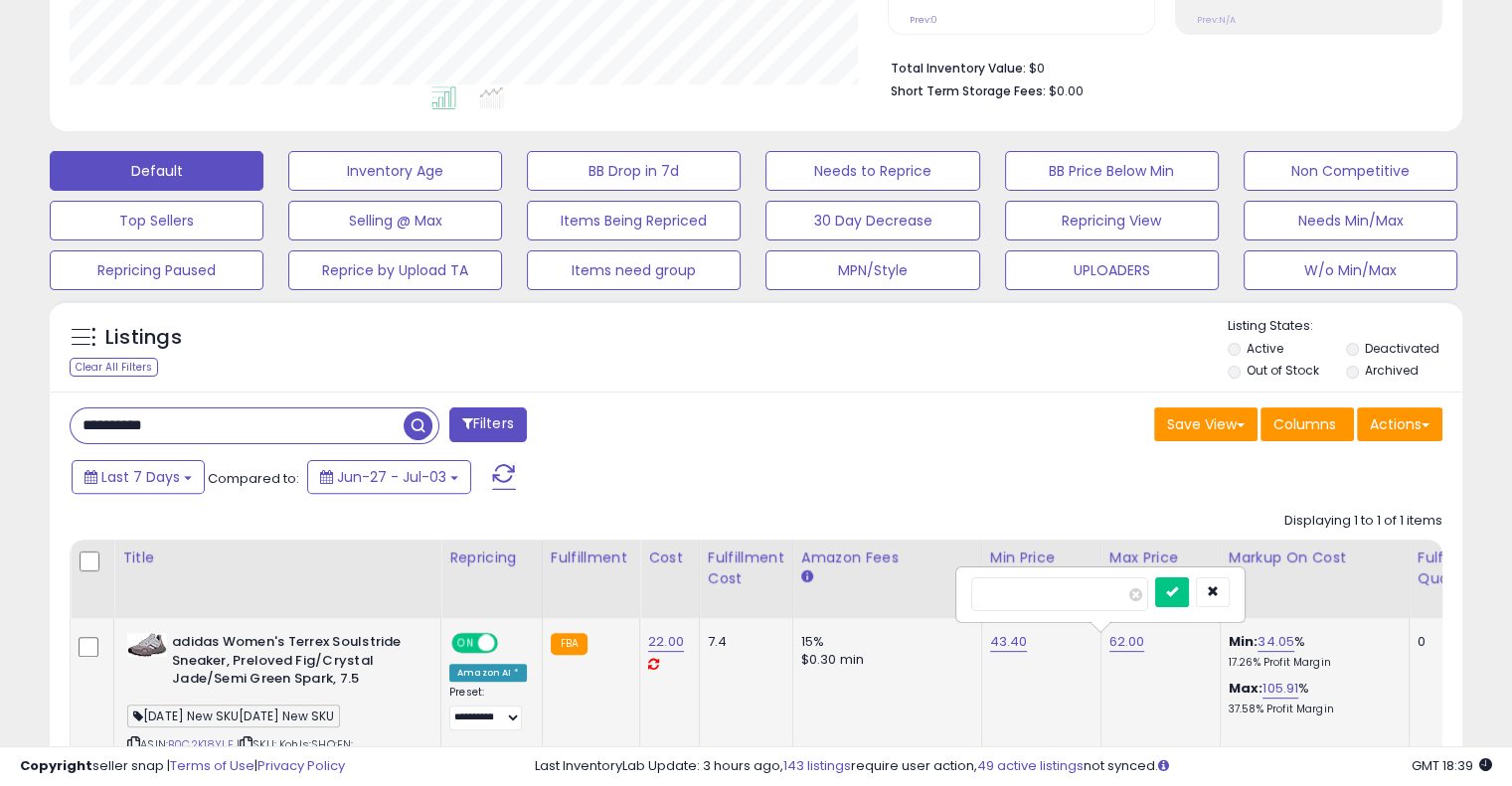 type on "*****" 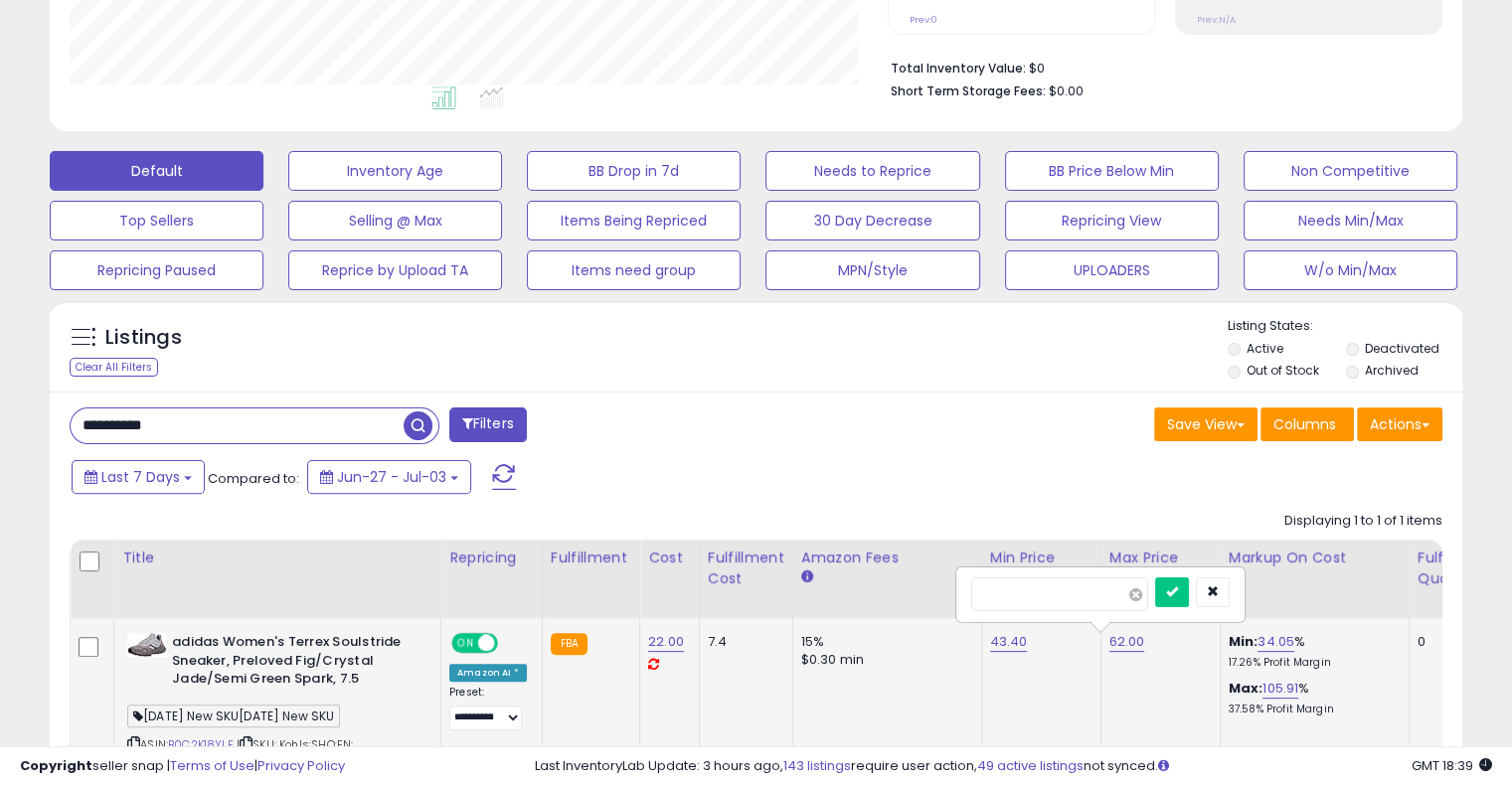 click at bounding box center (1135, 594) 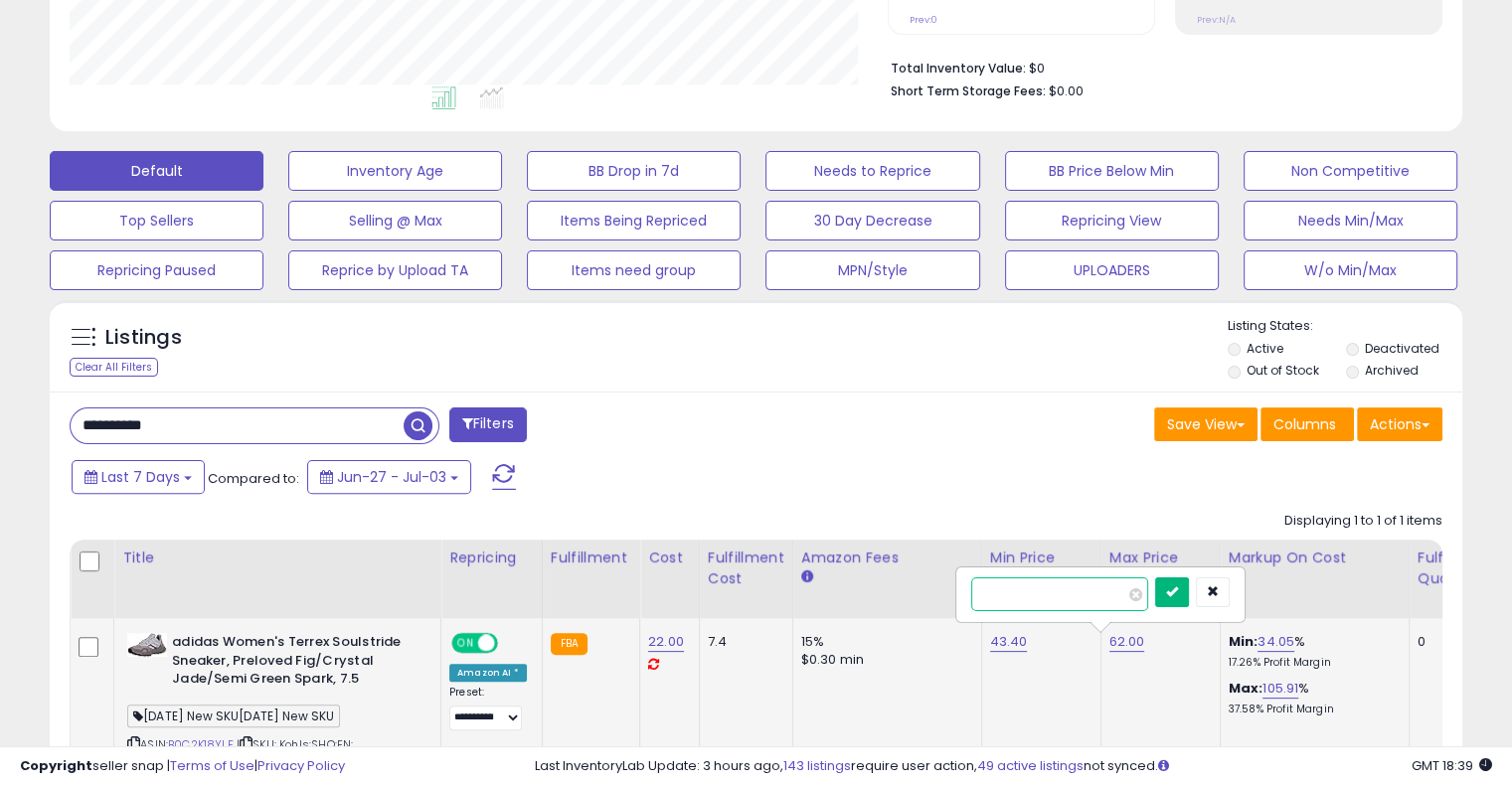 type on "**" 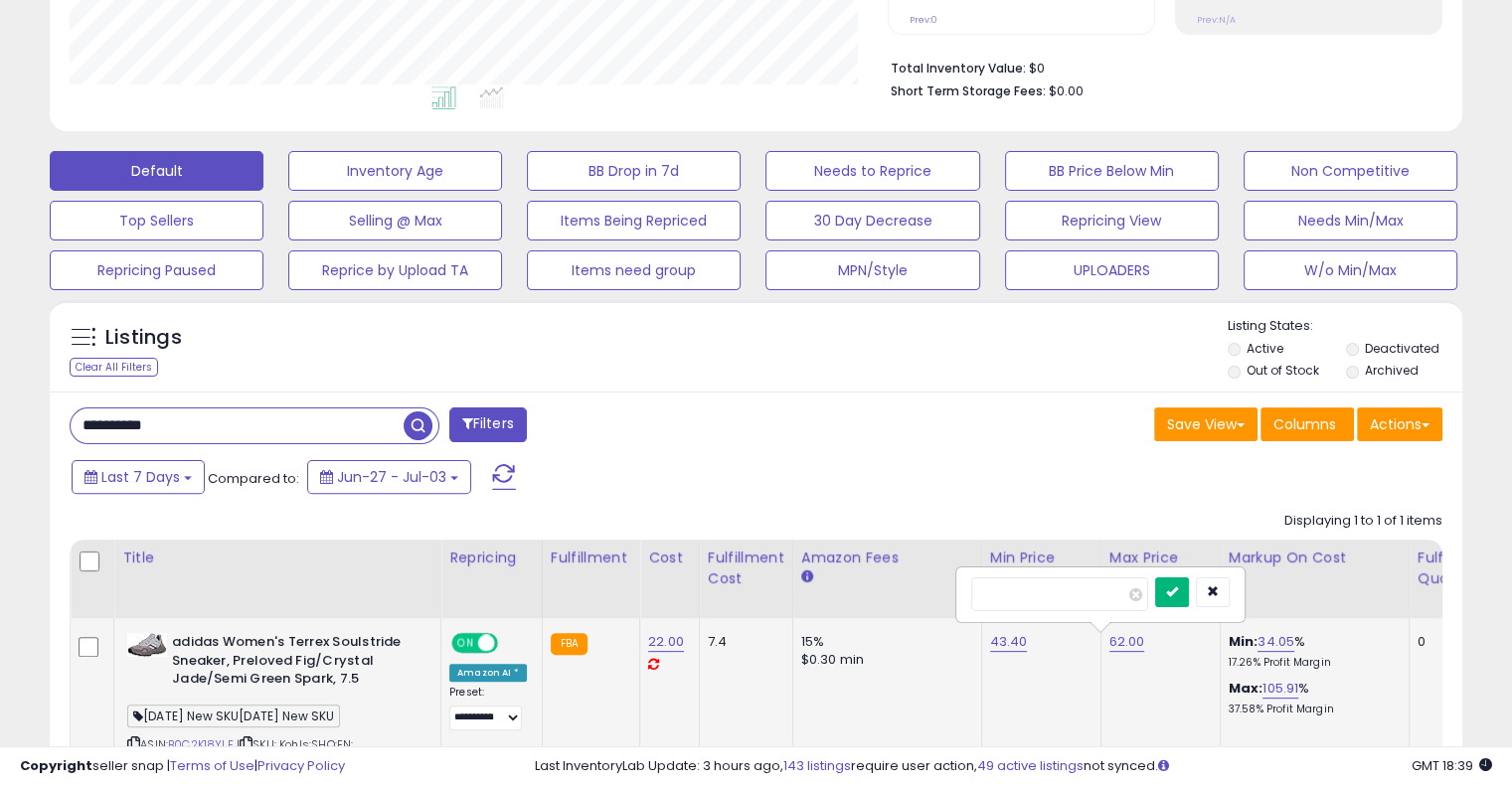 click at bounding box center [1172, 592] 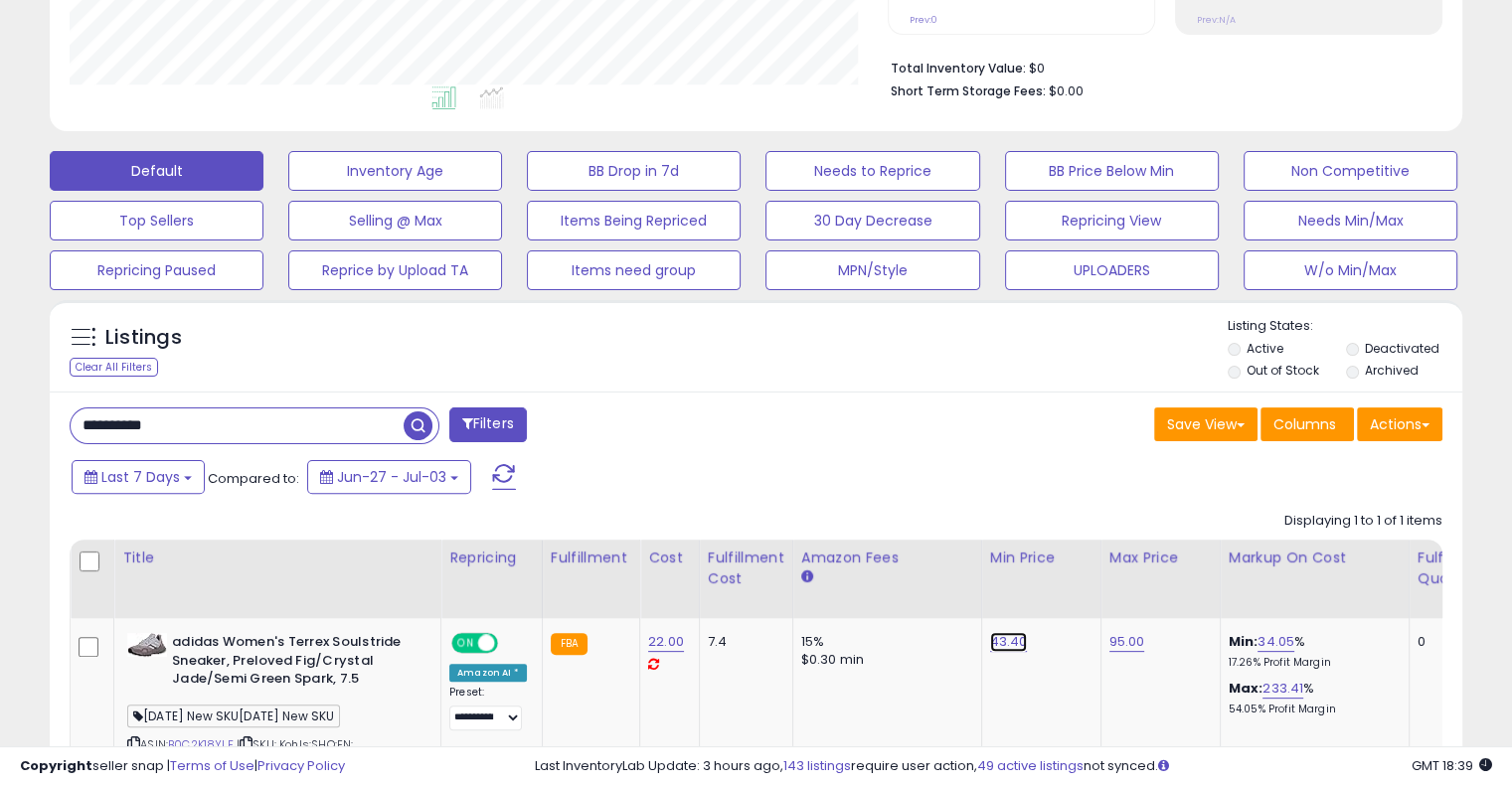 click on "43.40" at bounding box center [1009, 642] 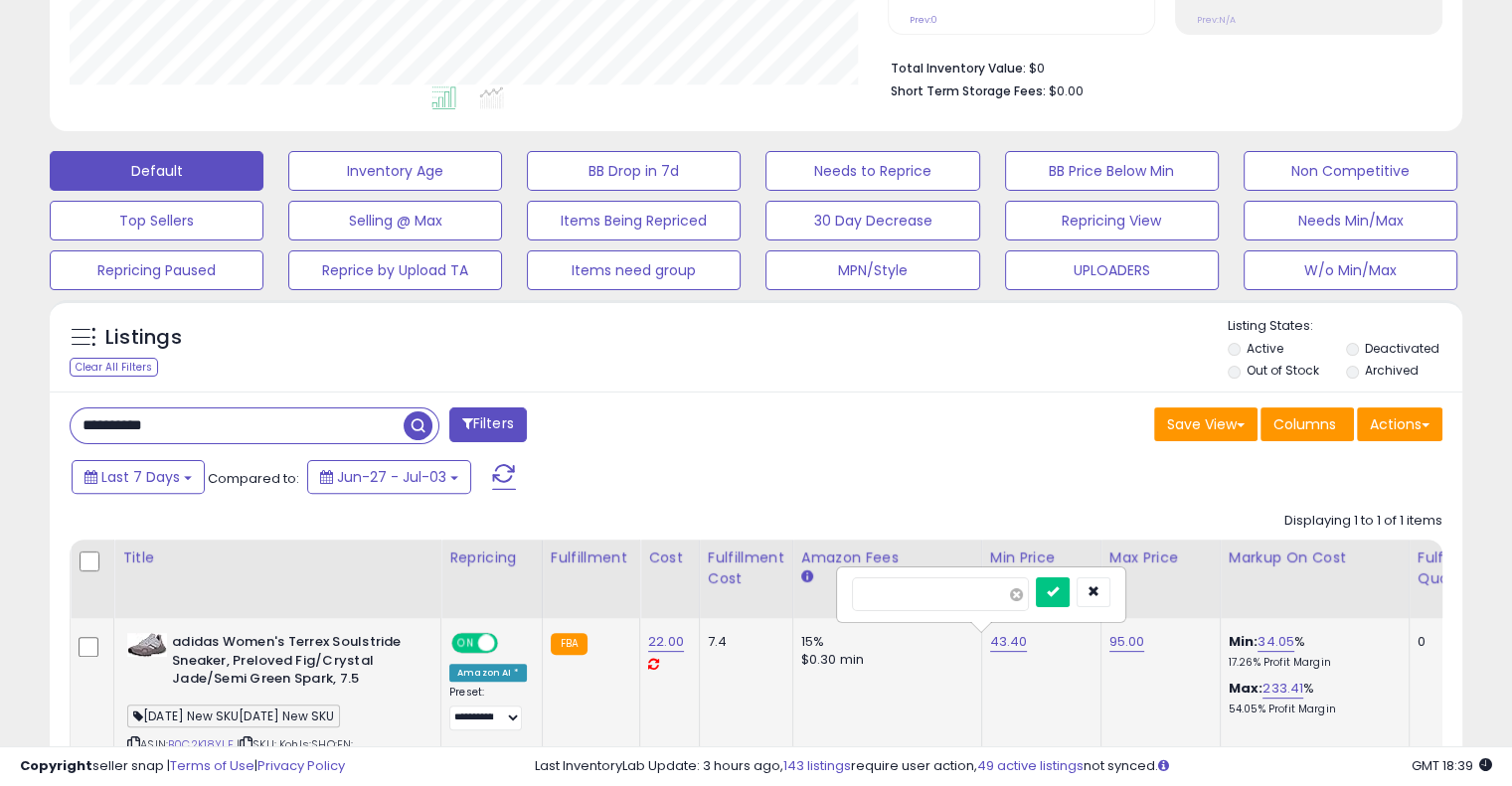 click at bounding box center (1016, 594) 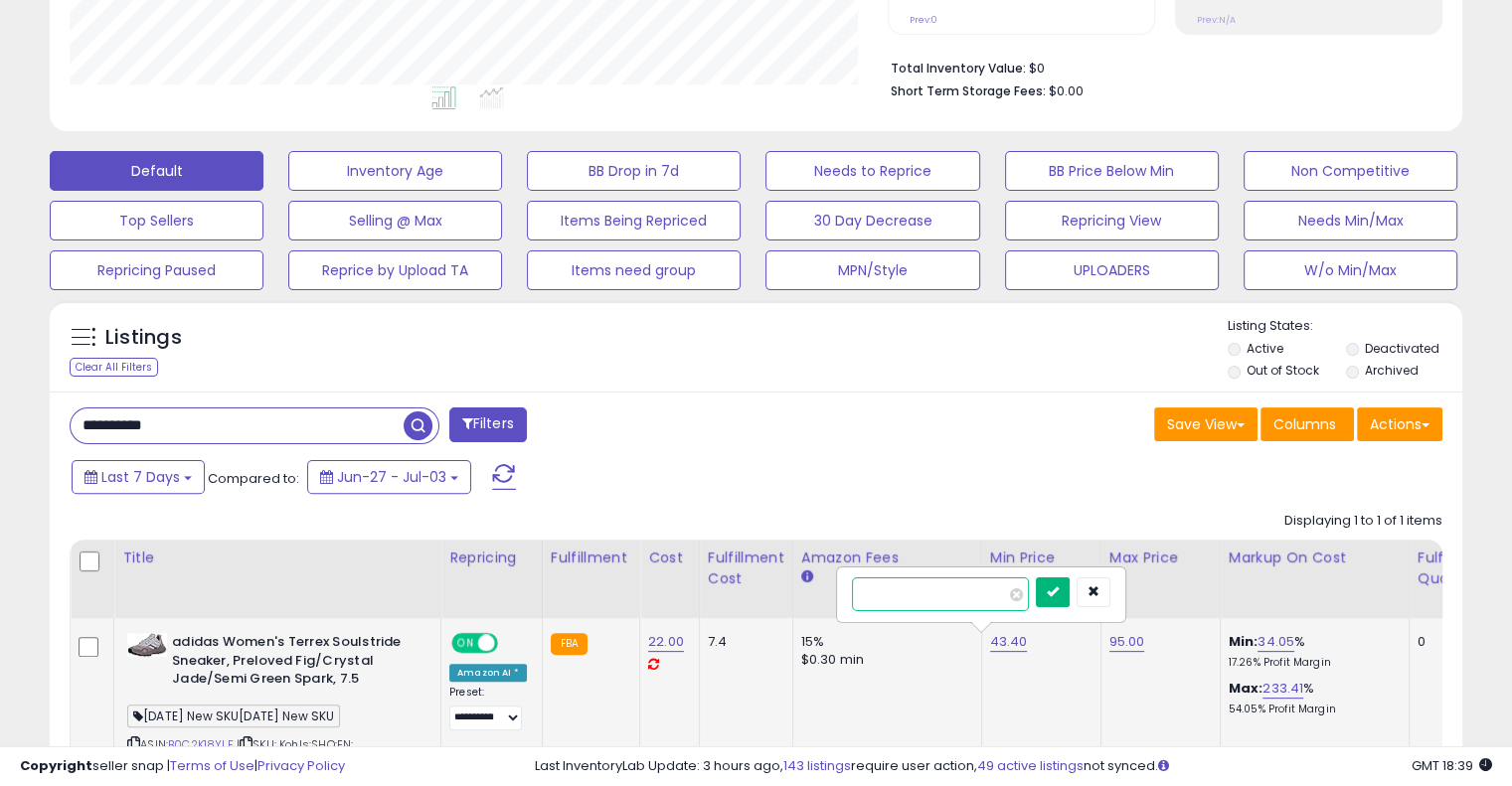 type on "**" 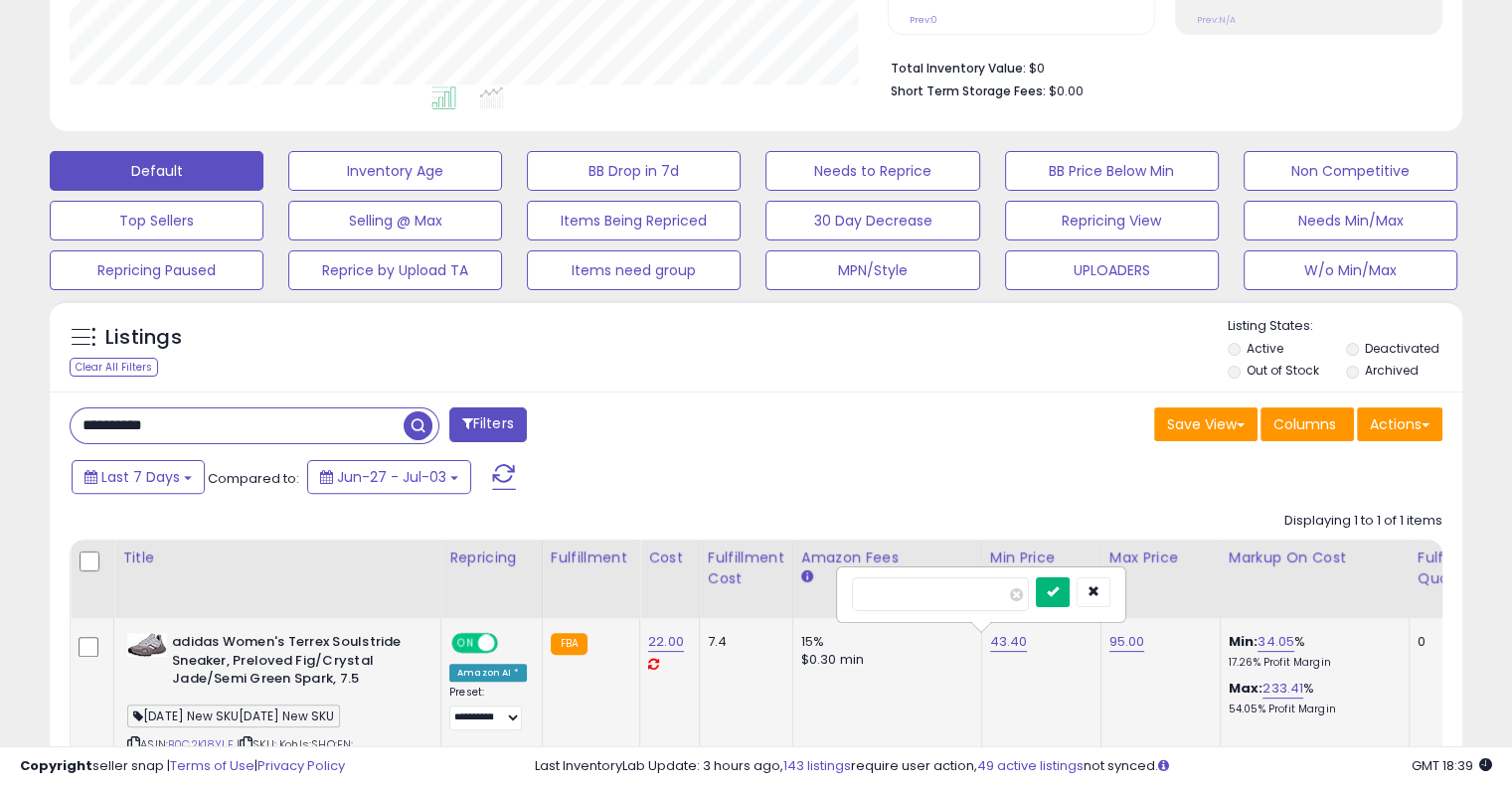 click at bounding box center (1053, 592) 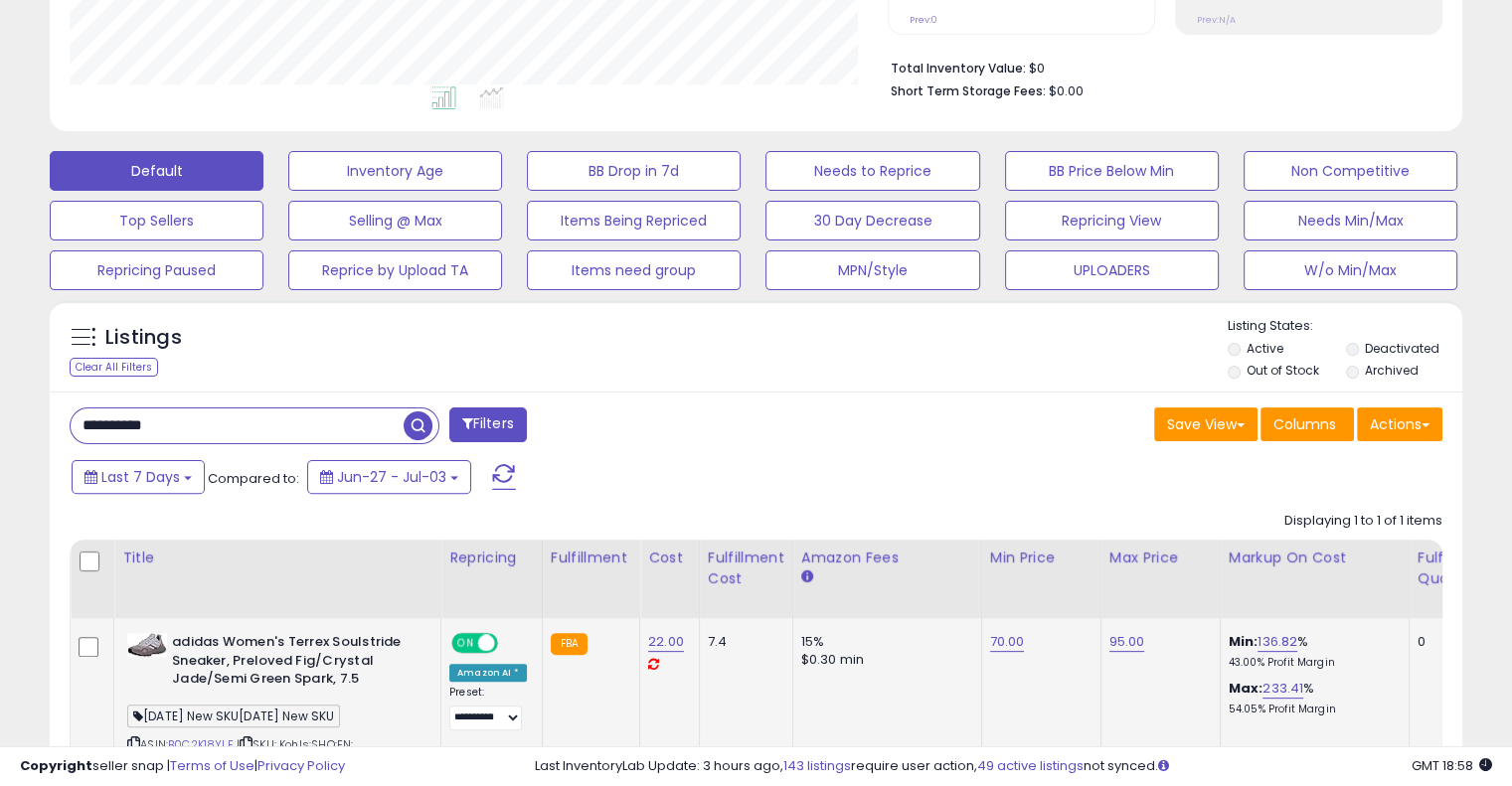 click on "**********" at bounding box center [237, 425] 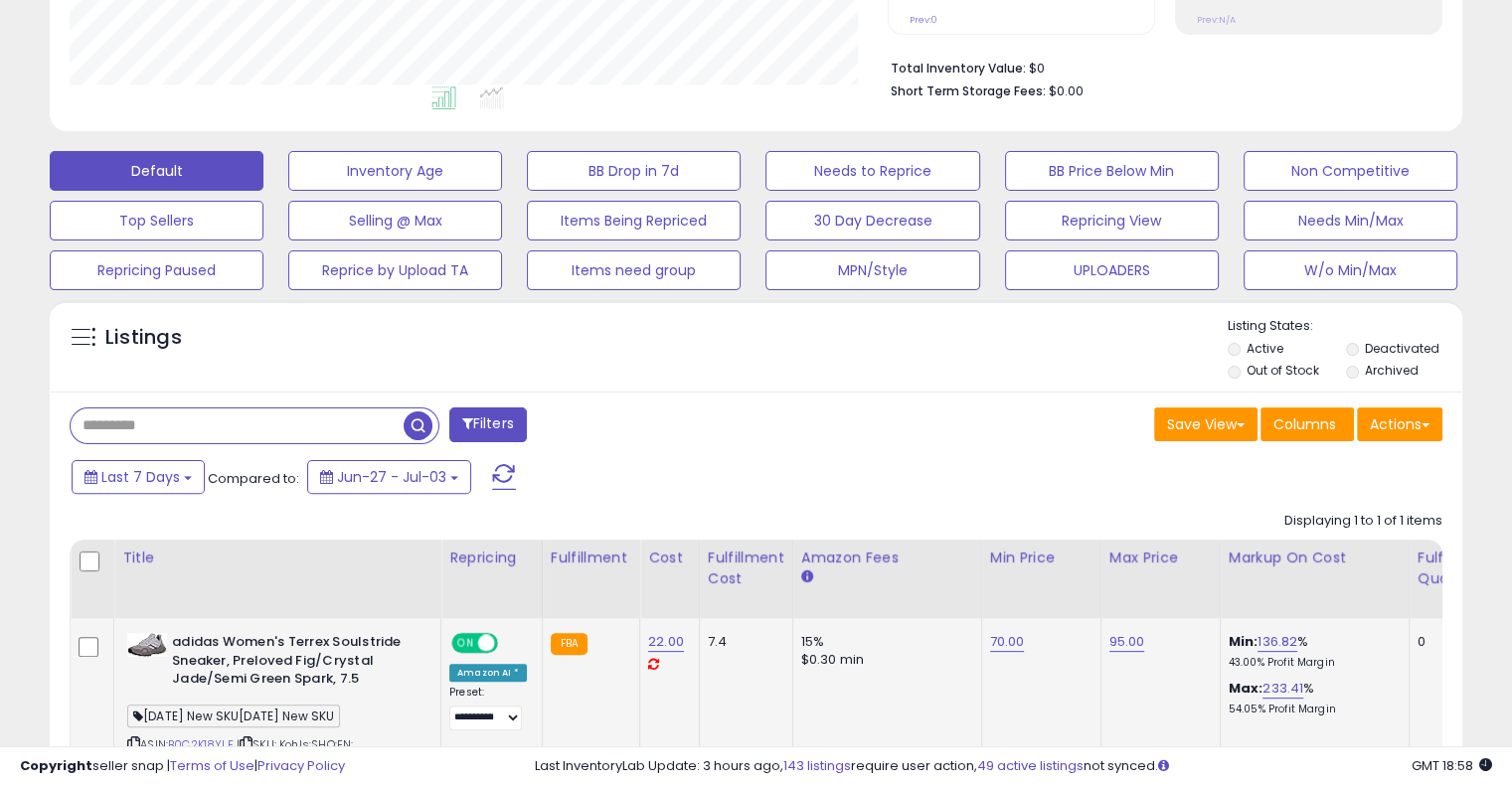 paste on "**********" 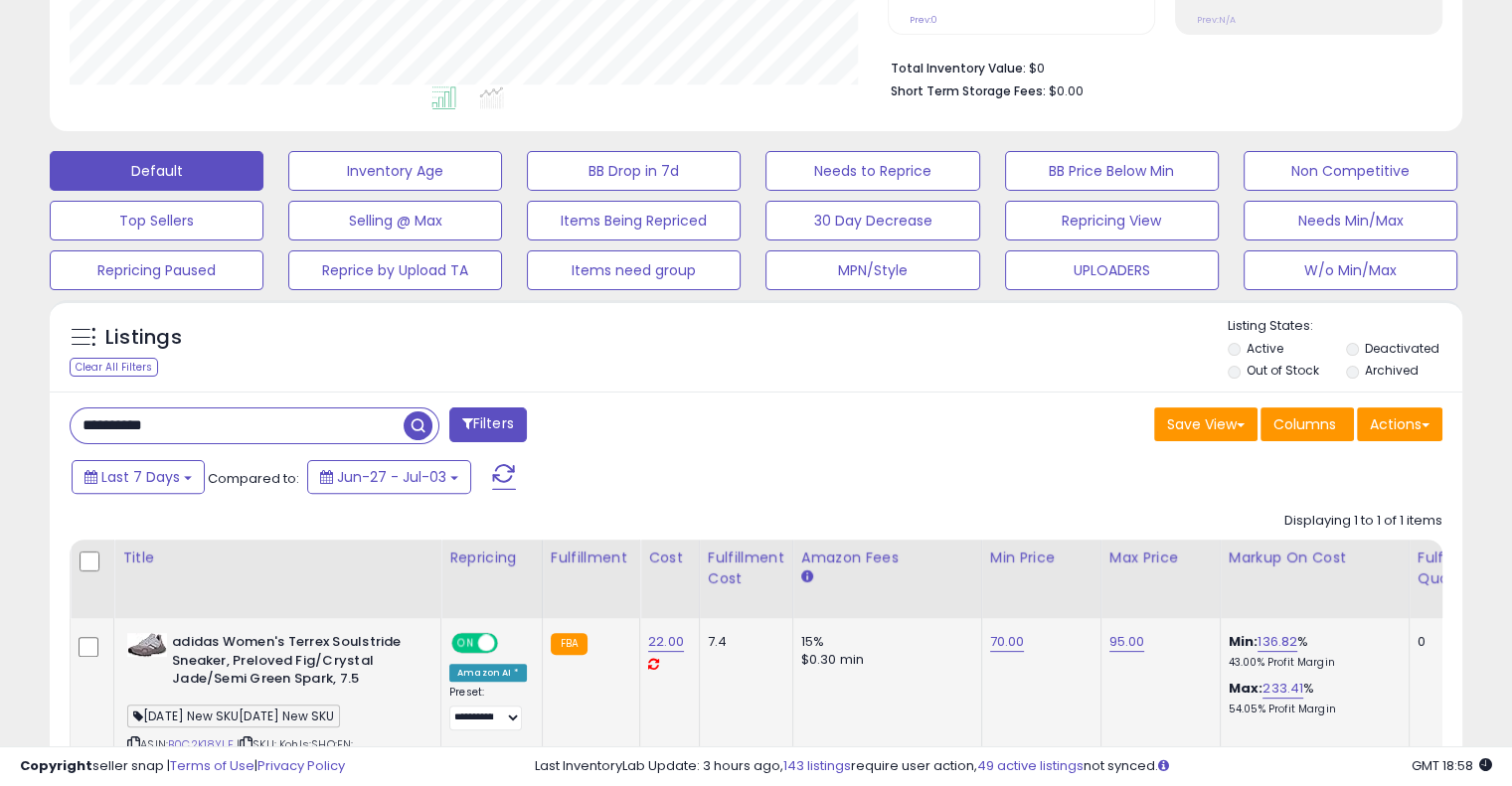 type on "**********" 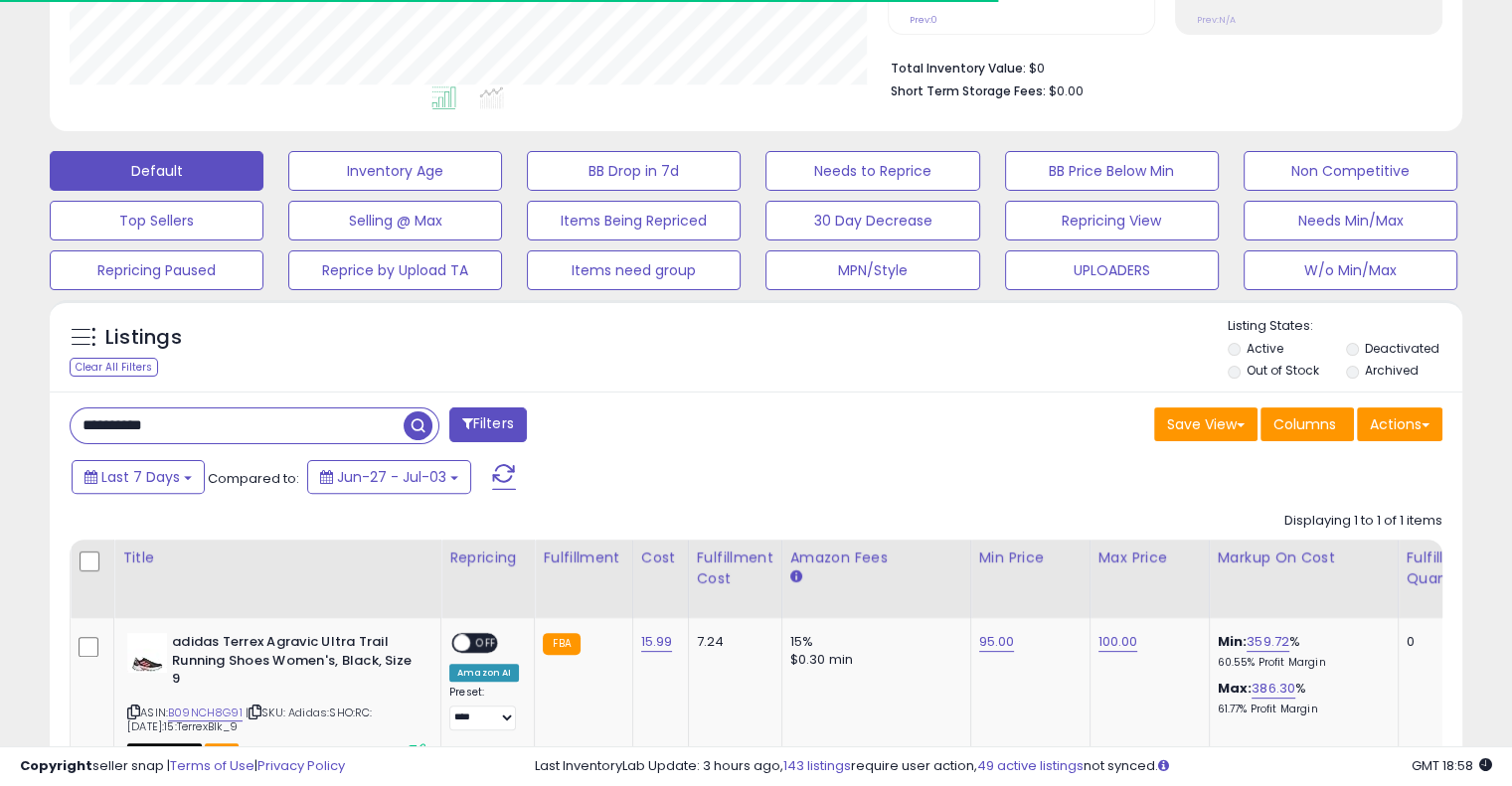 scroll, scrollTop: 406, scrollLeft: 817, axis: both 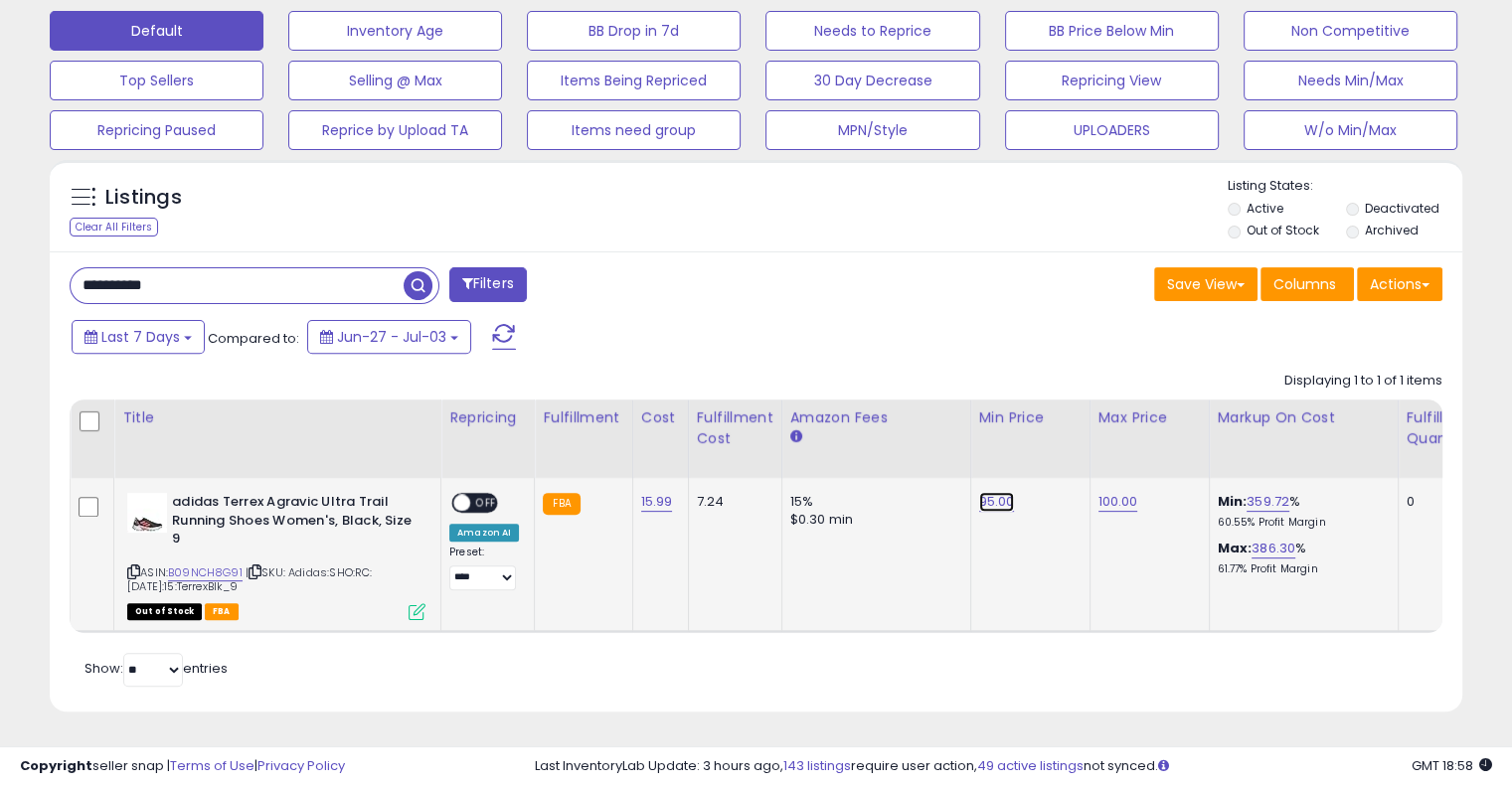 click on "95.00" at bounding box center (997, 502) 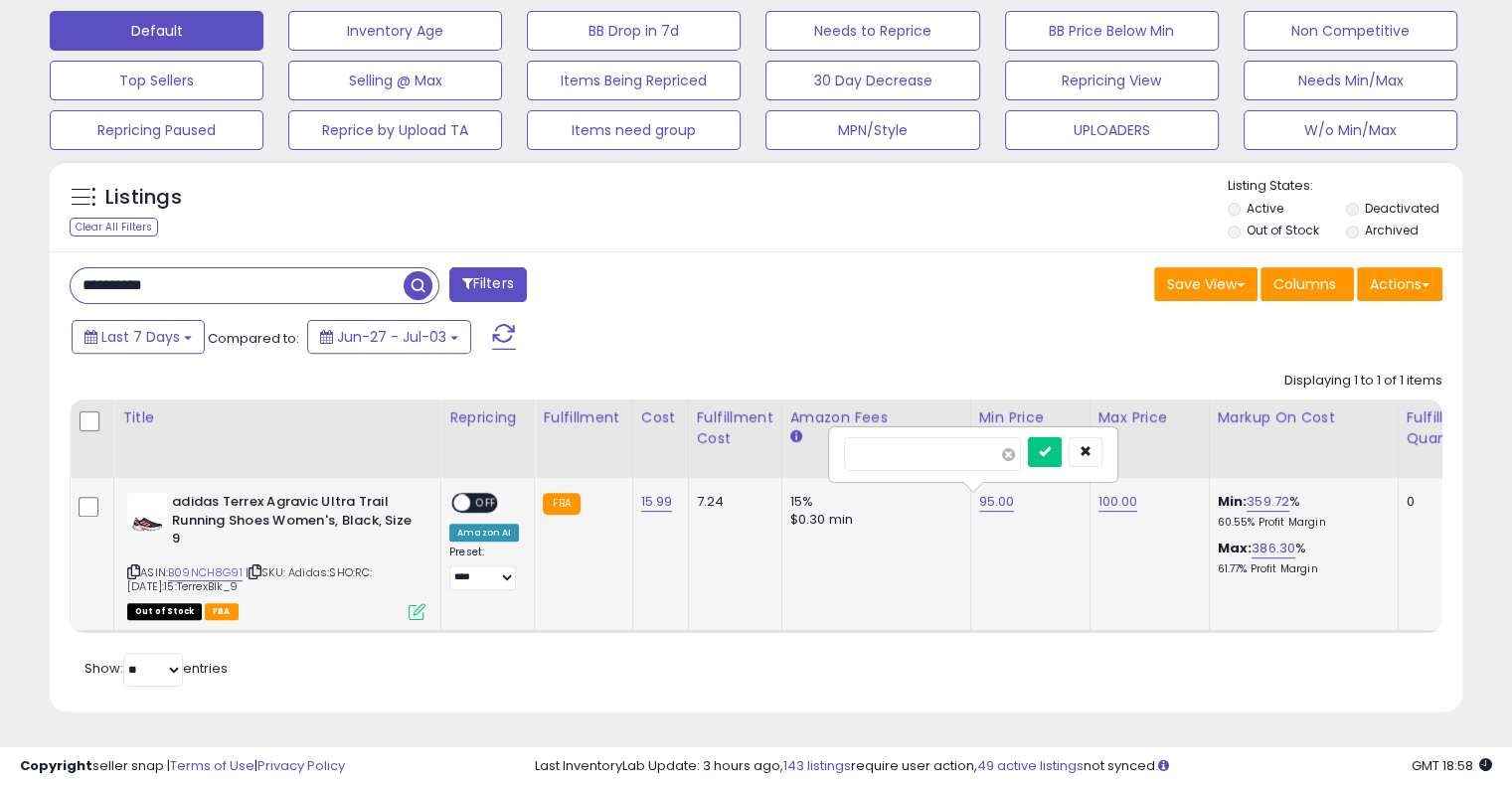 click at bounding box center (1008, 454) 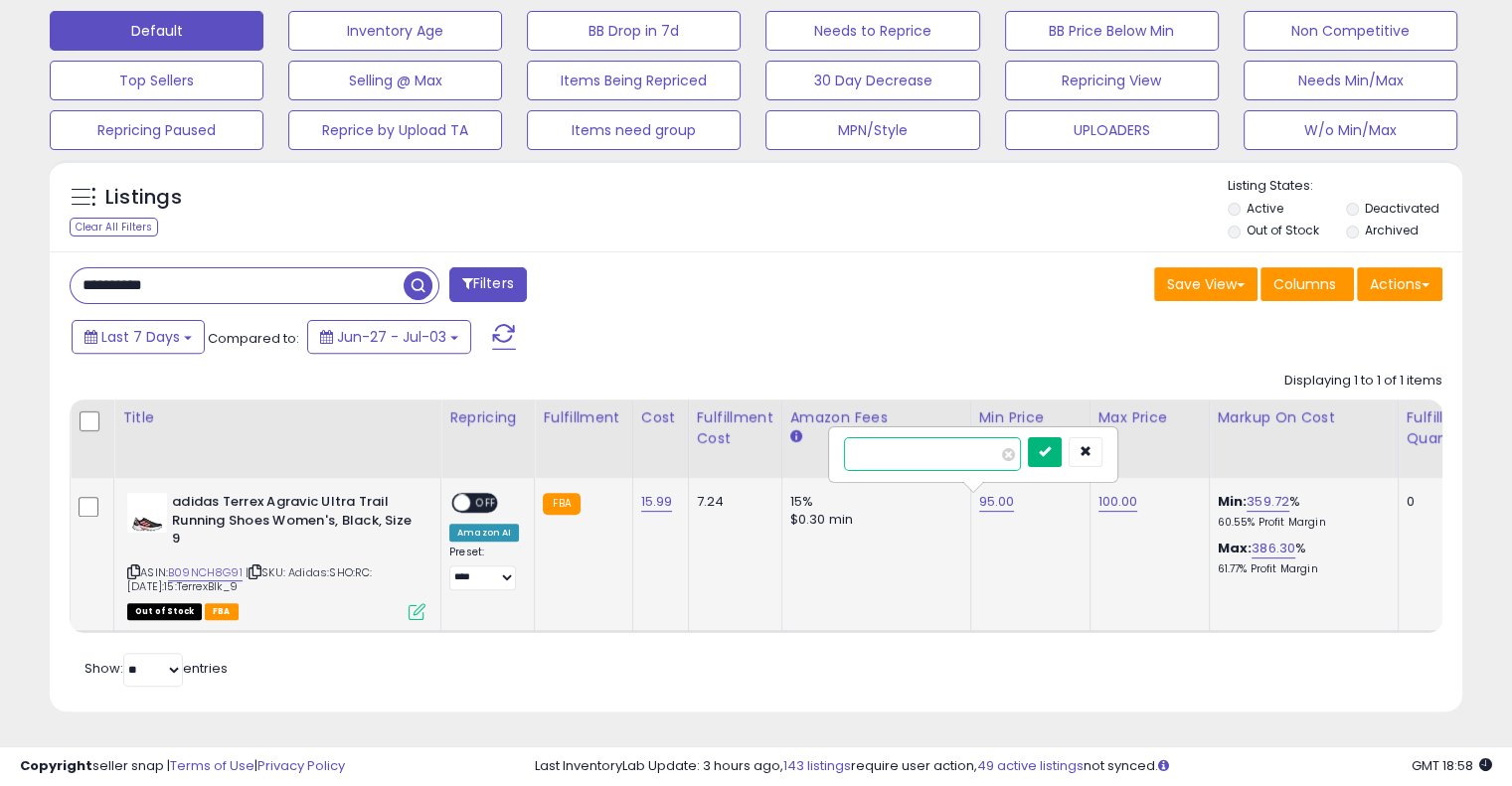 type on "**" 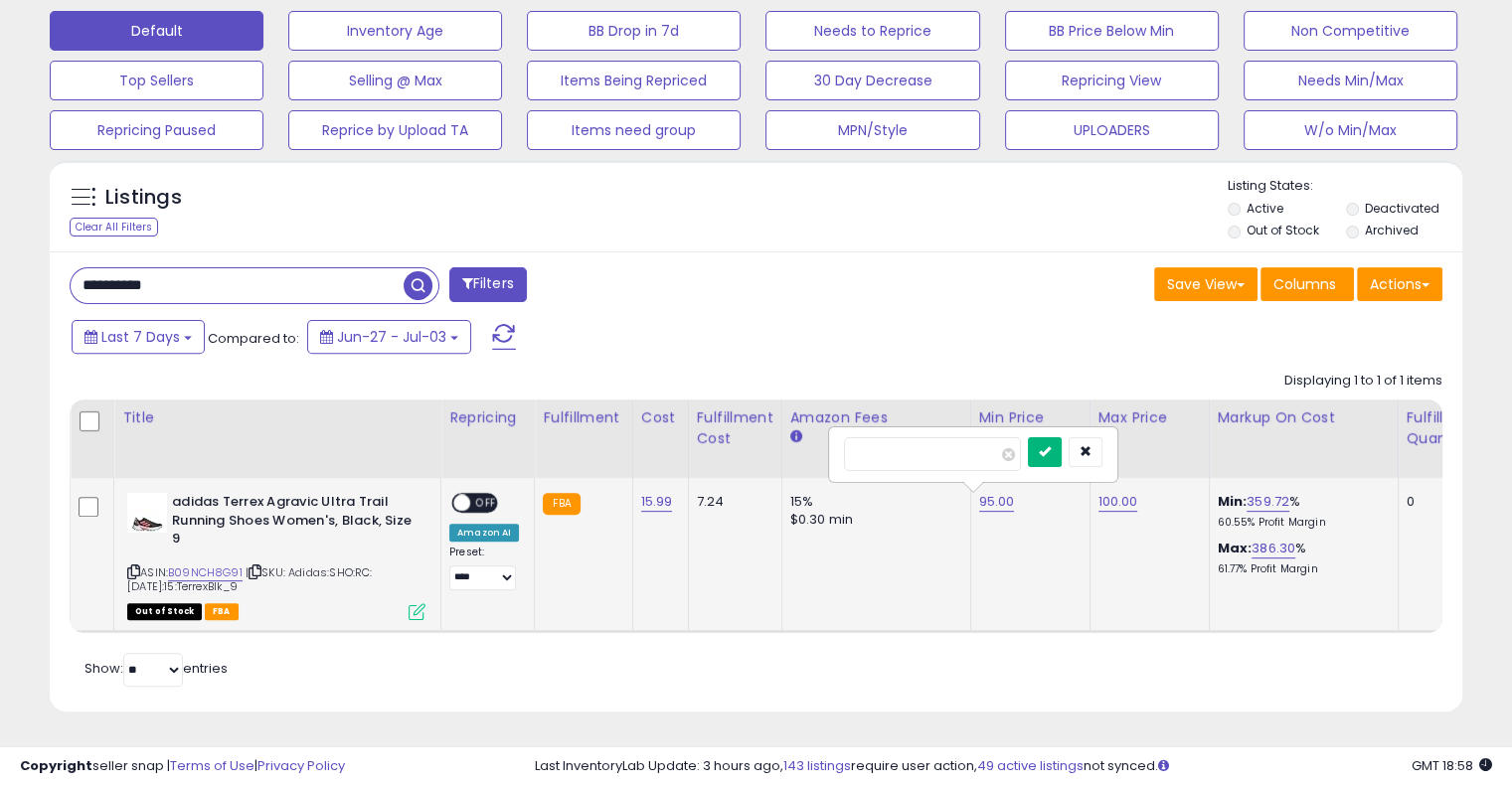 click at bounding box center (1045, 451) 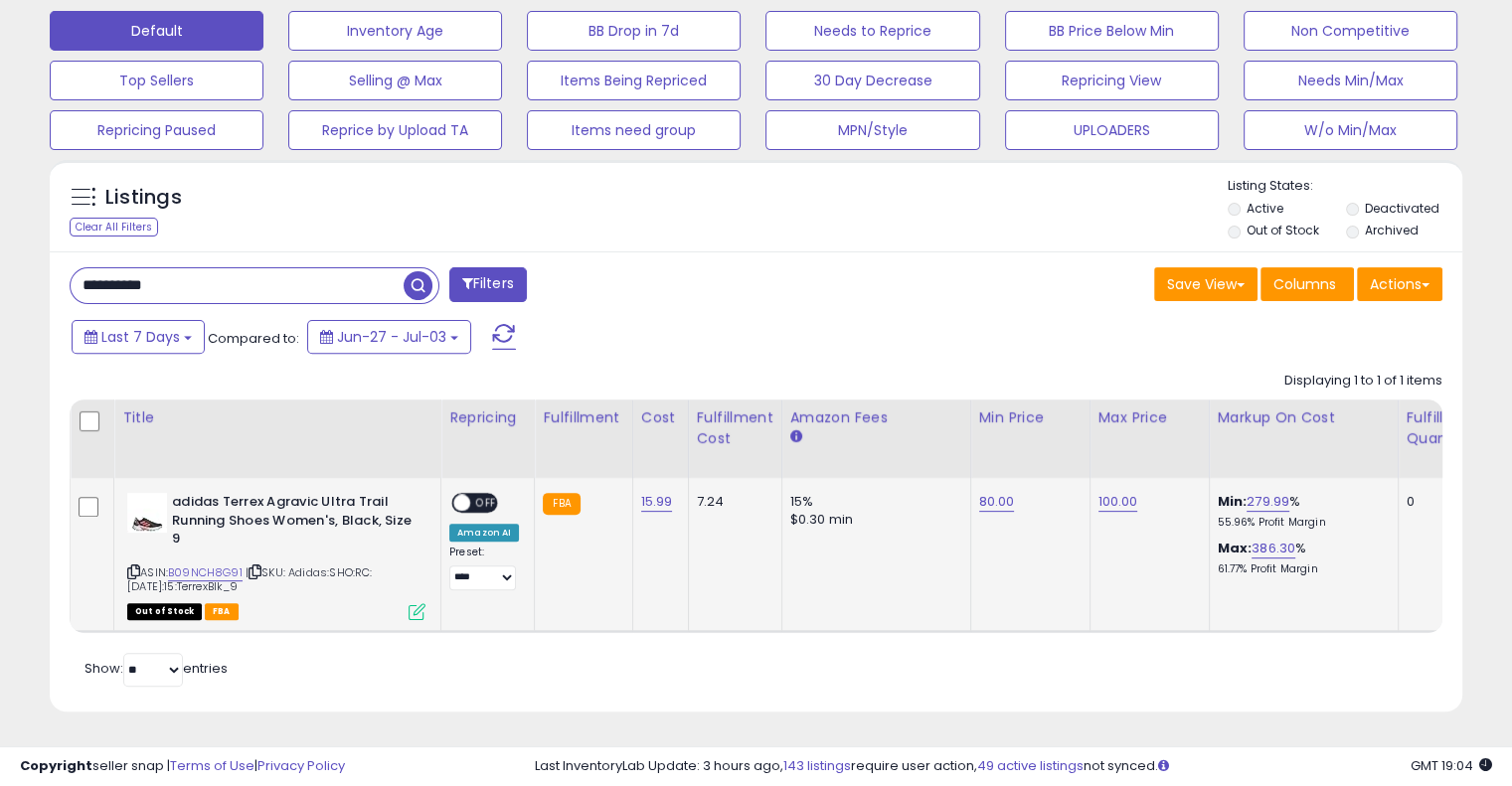 click on "**********" at bounding box center (237, 285) 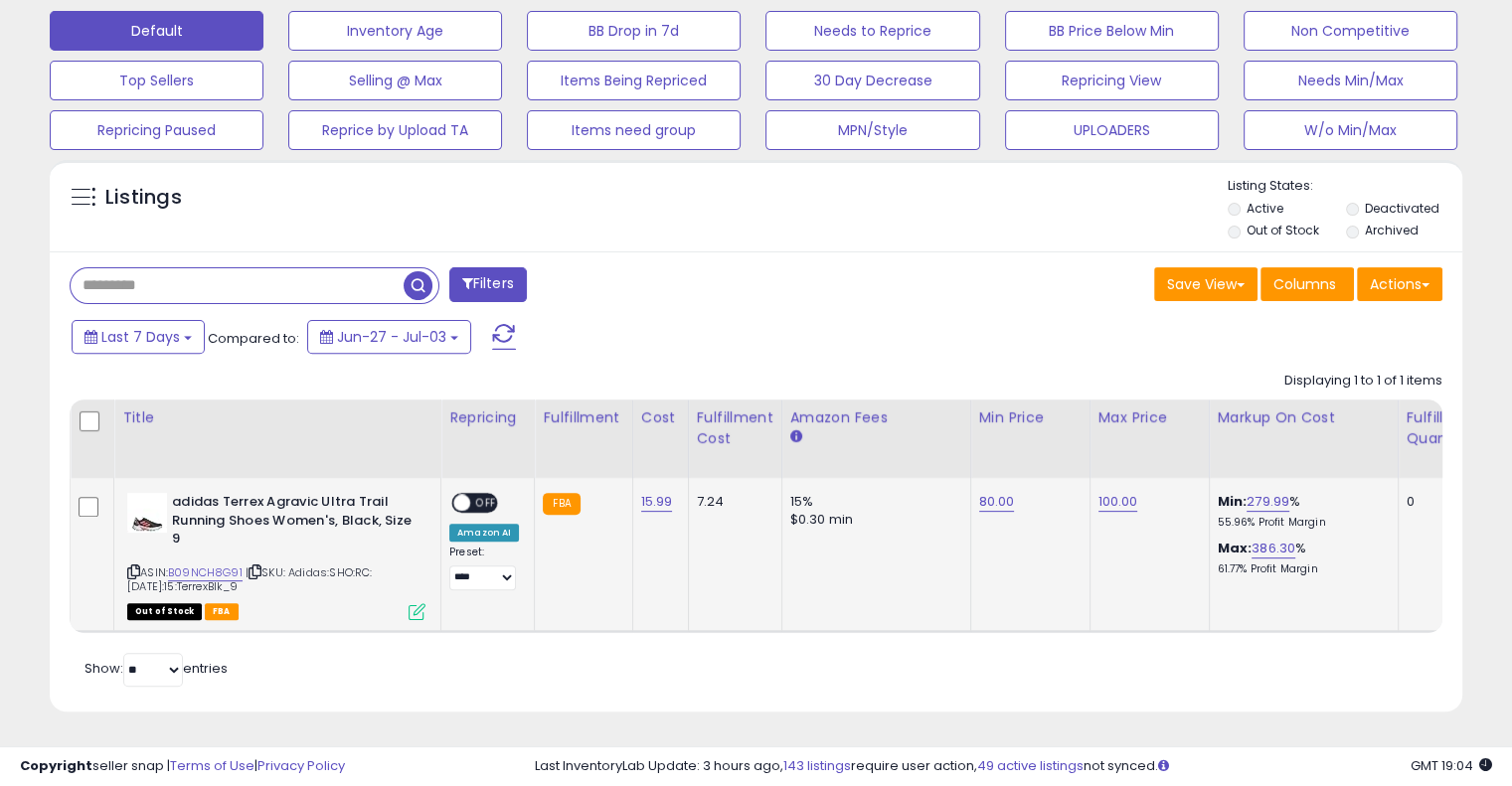 paste on "**********" 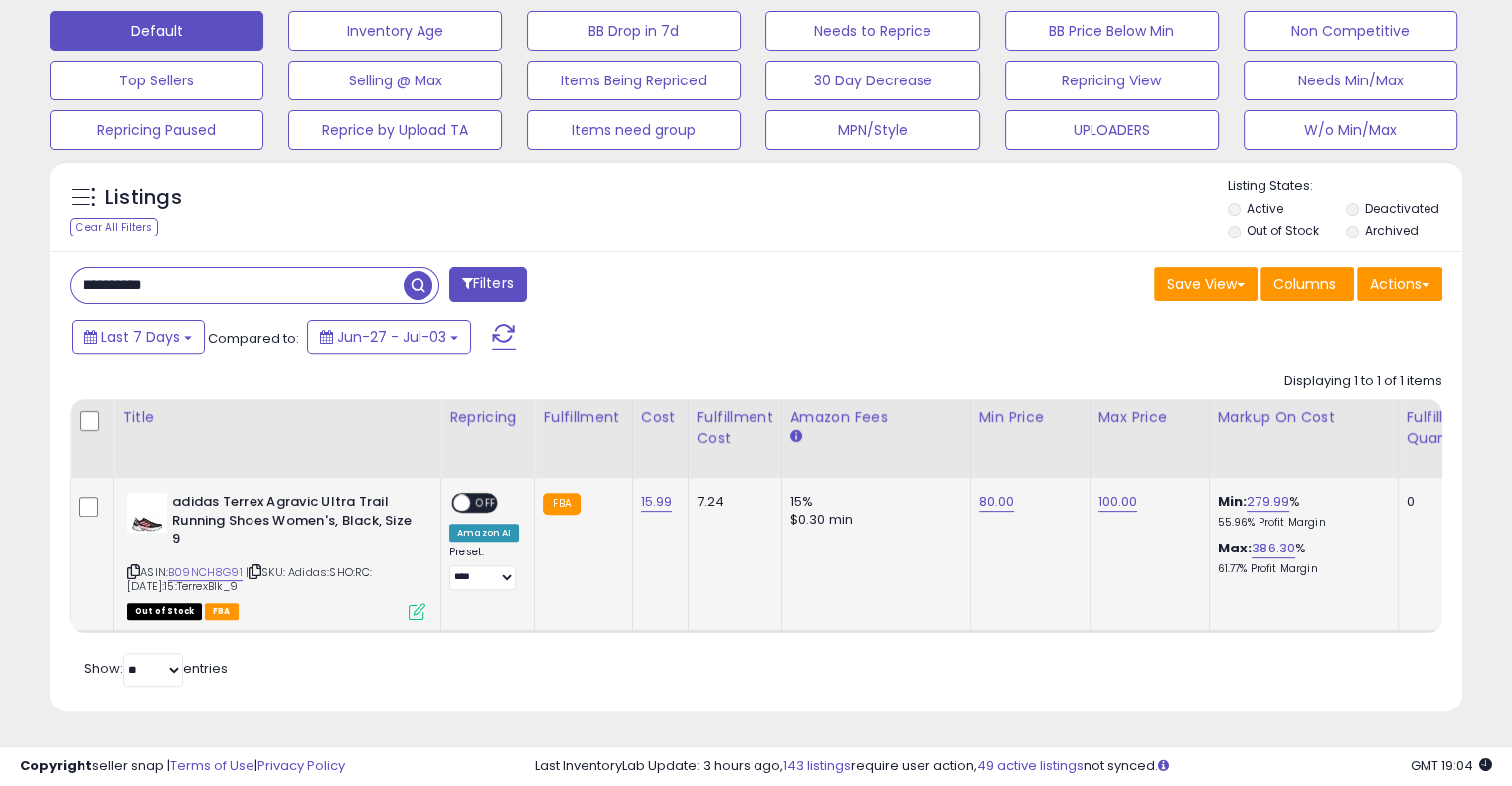 type on "**********" 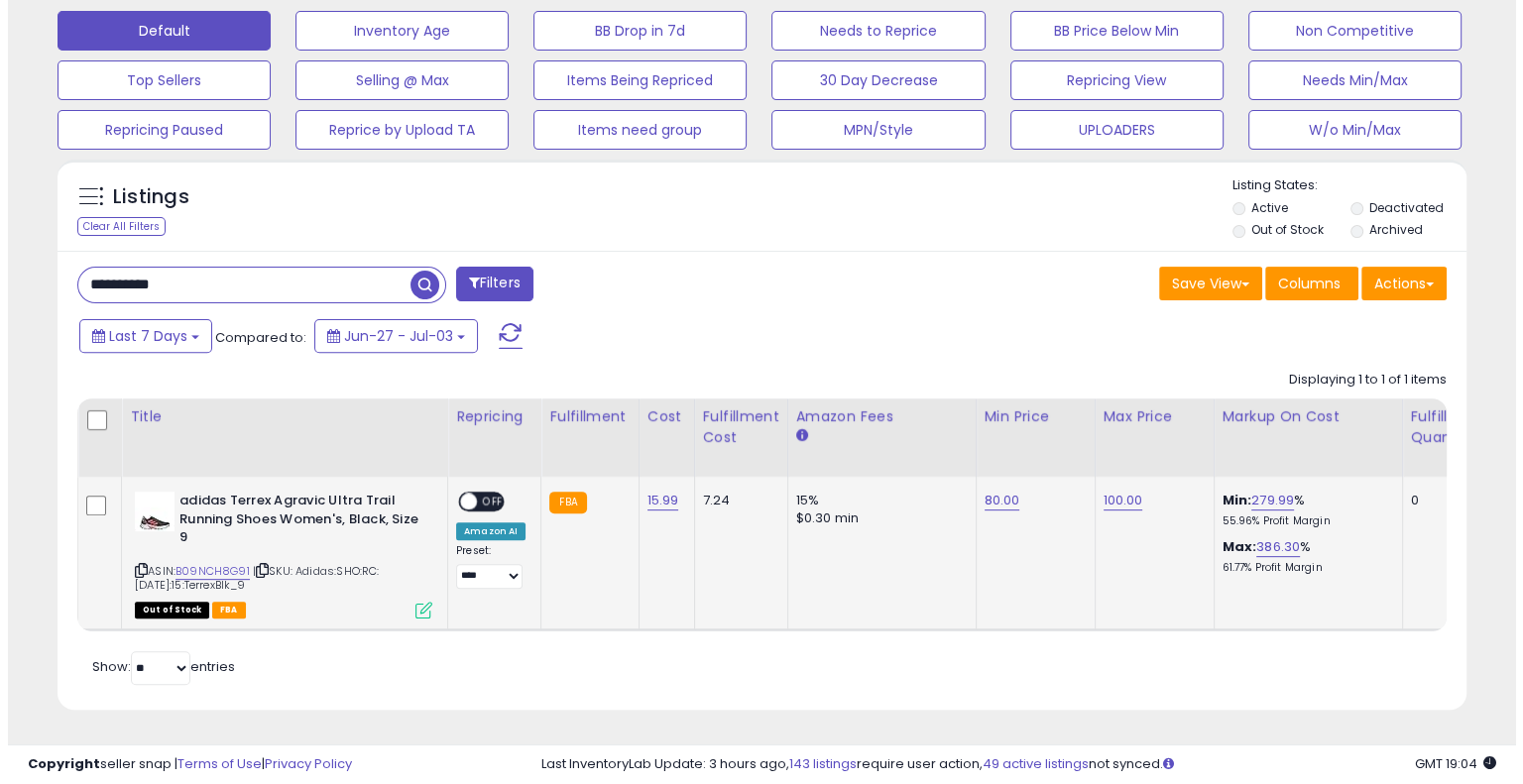 scroll, scrollTop: 474, scrollLeft: 0, axis: vertical 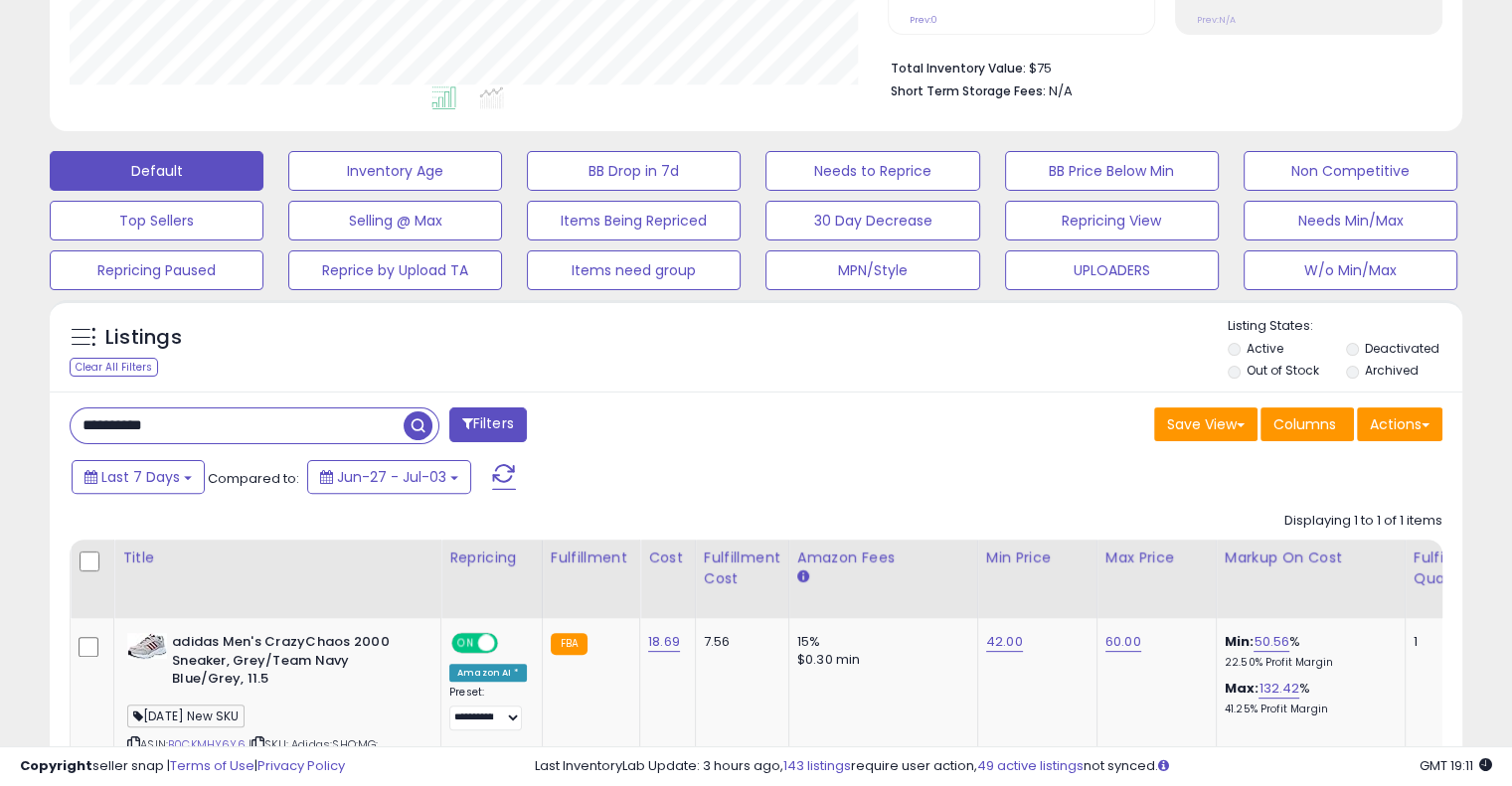 click on "**********" at bounding box center (237, 425) 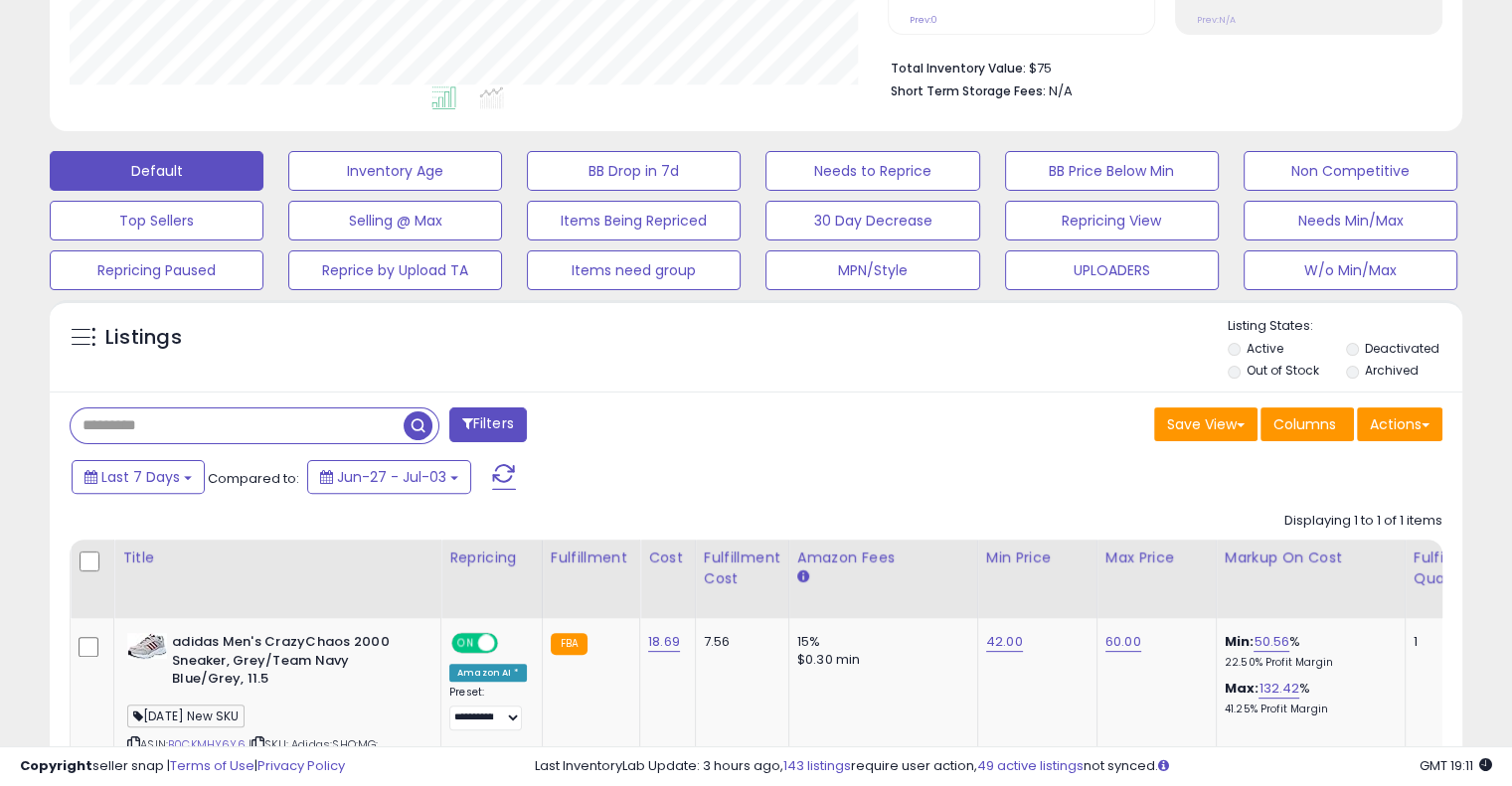 paste on "**********" 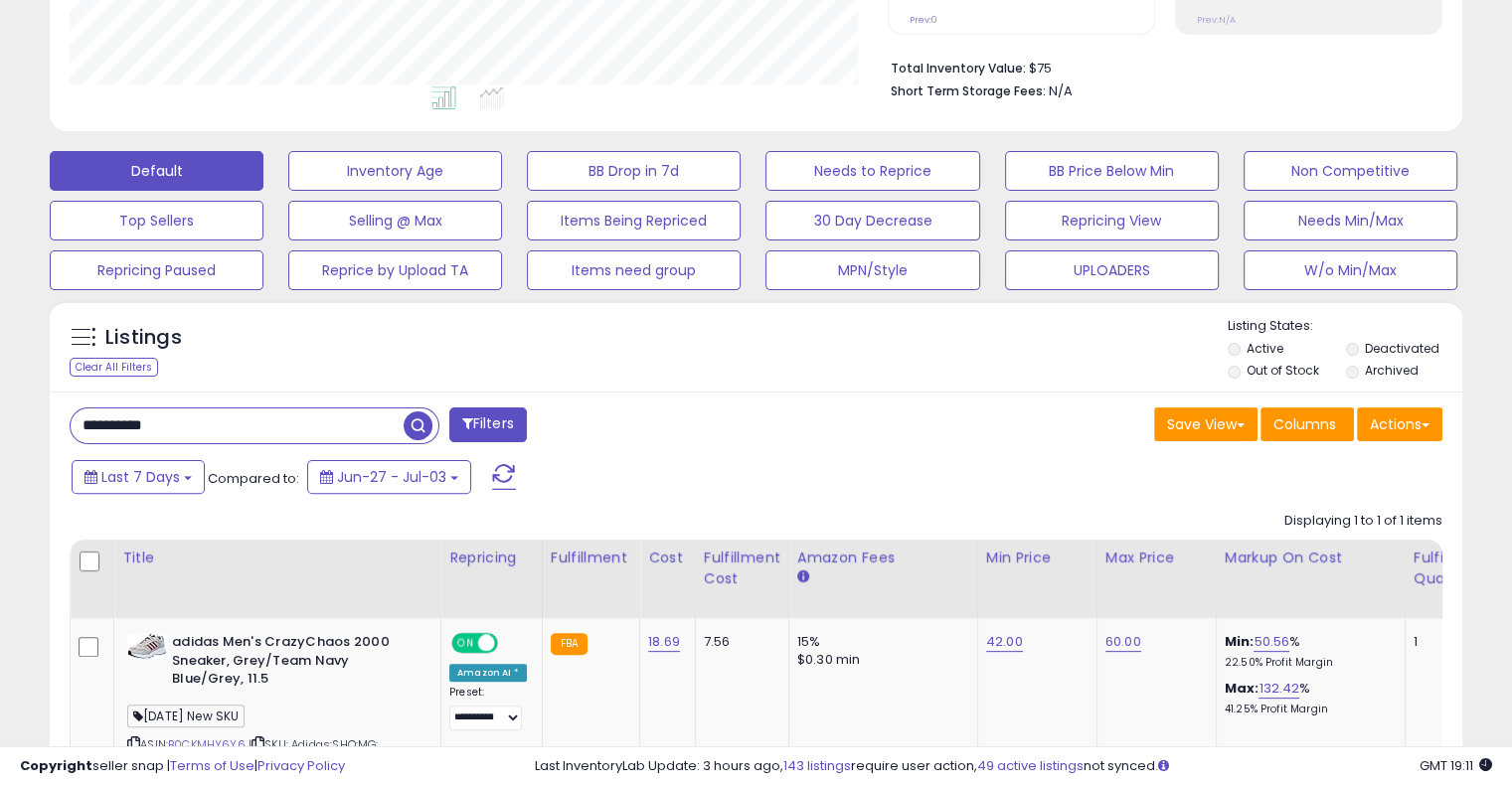 type on "**********" 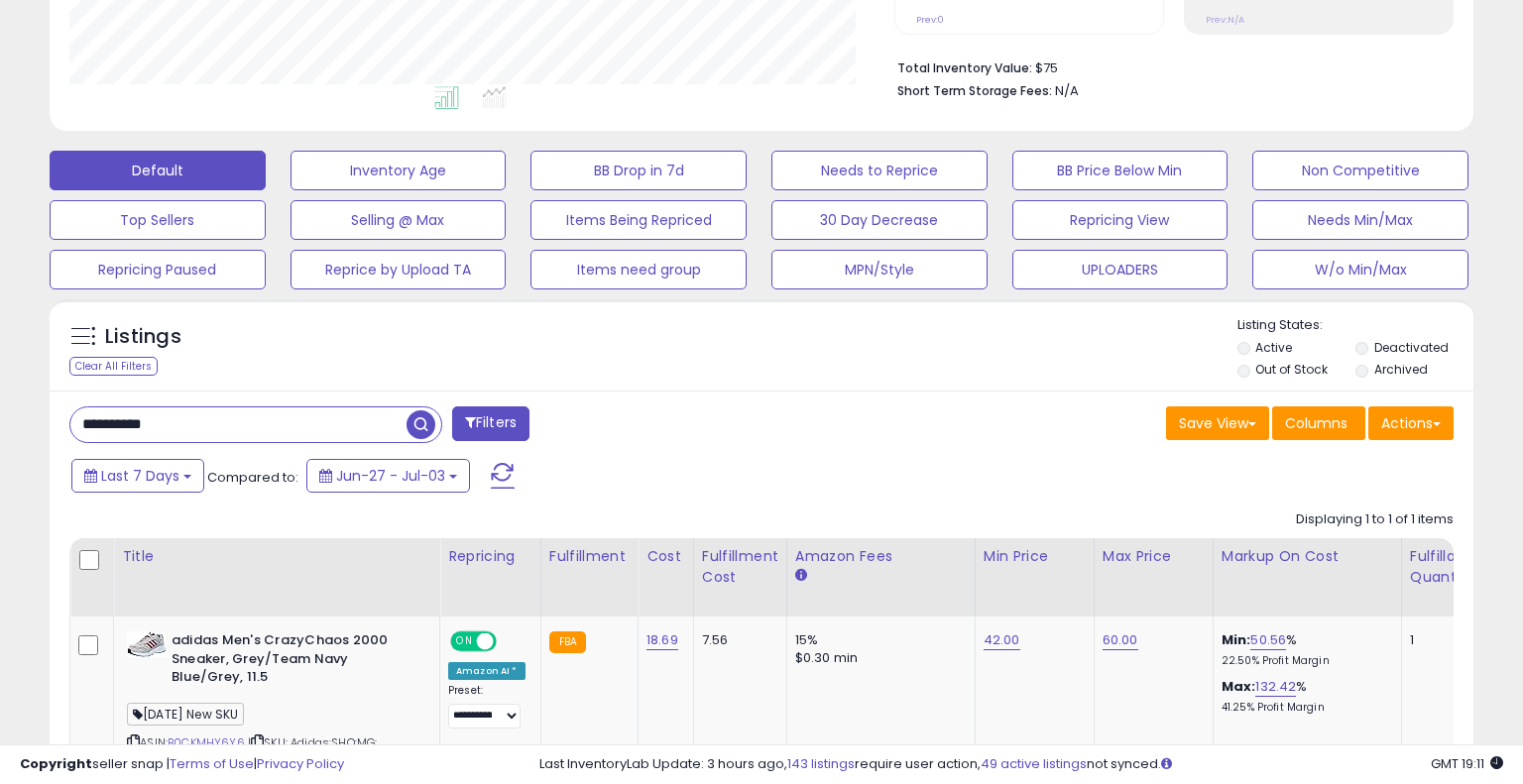 scroll, scrollTop: 990743, scrollLeft: 990712, axis: both 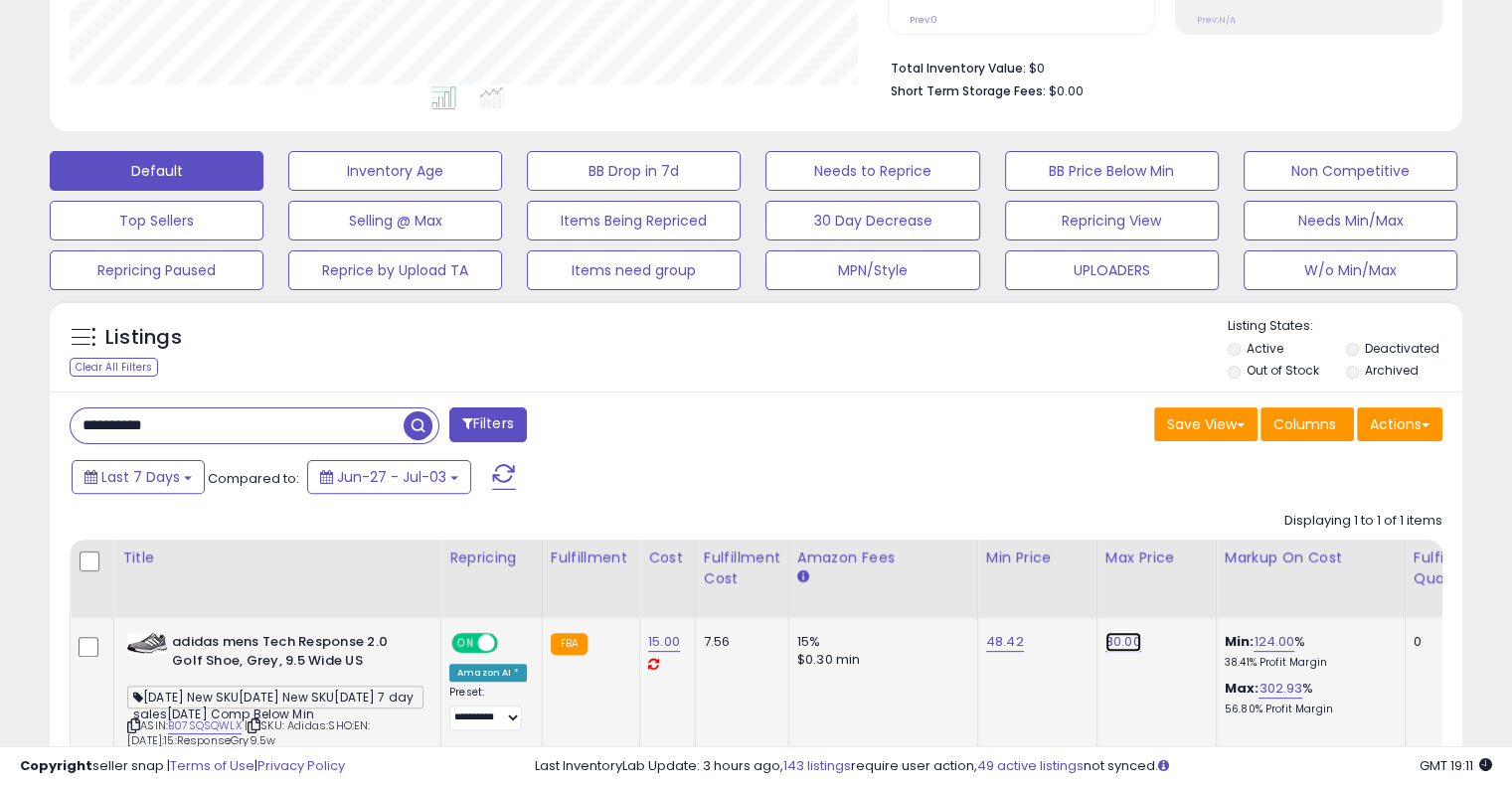 click on "80.00" at bounding box center (1123, 642) 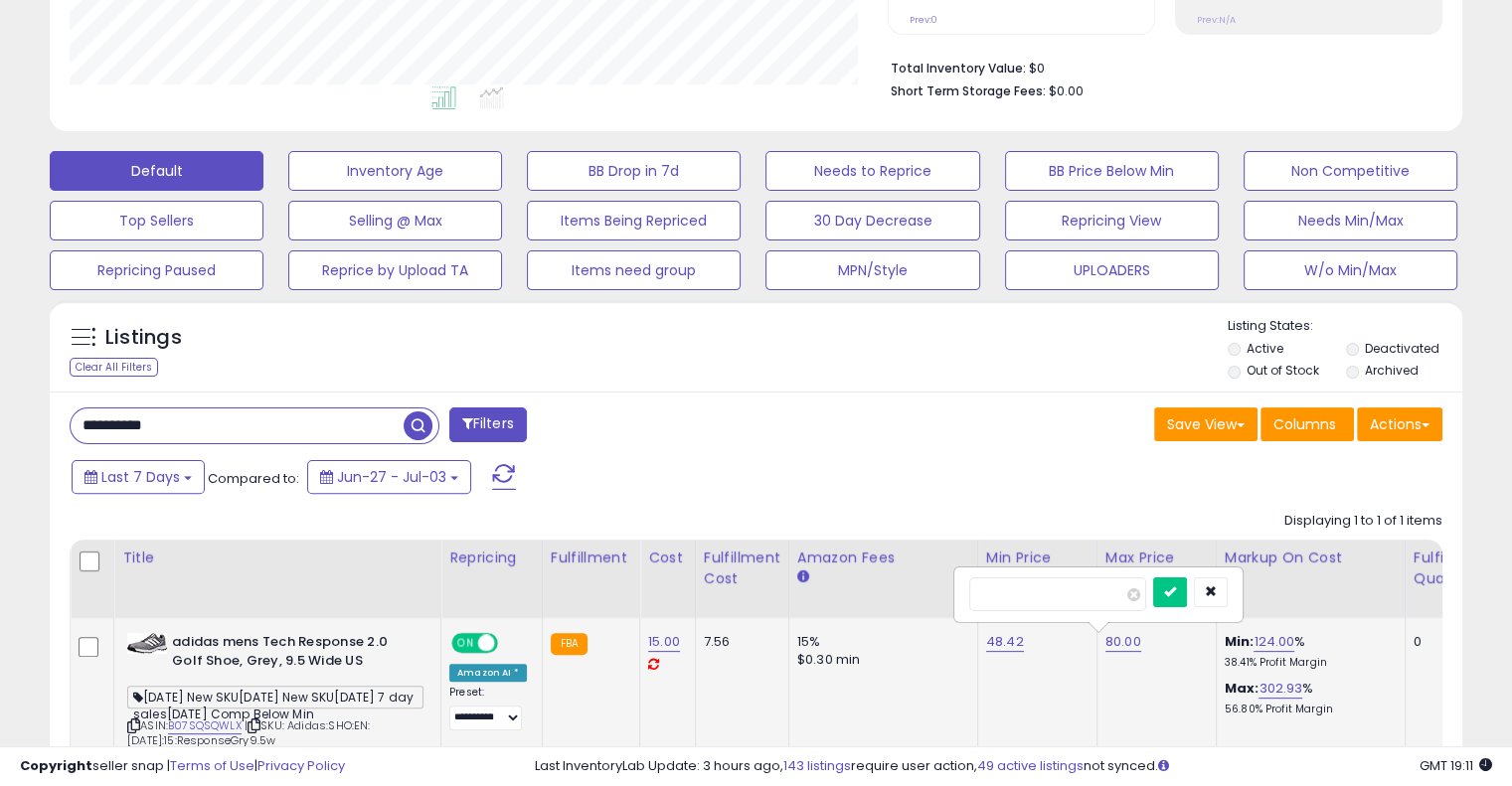 click on "*****" at bounding box center [1058, 594] 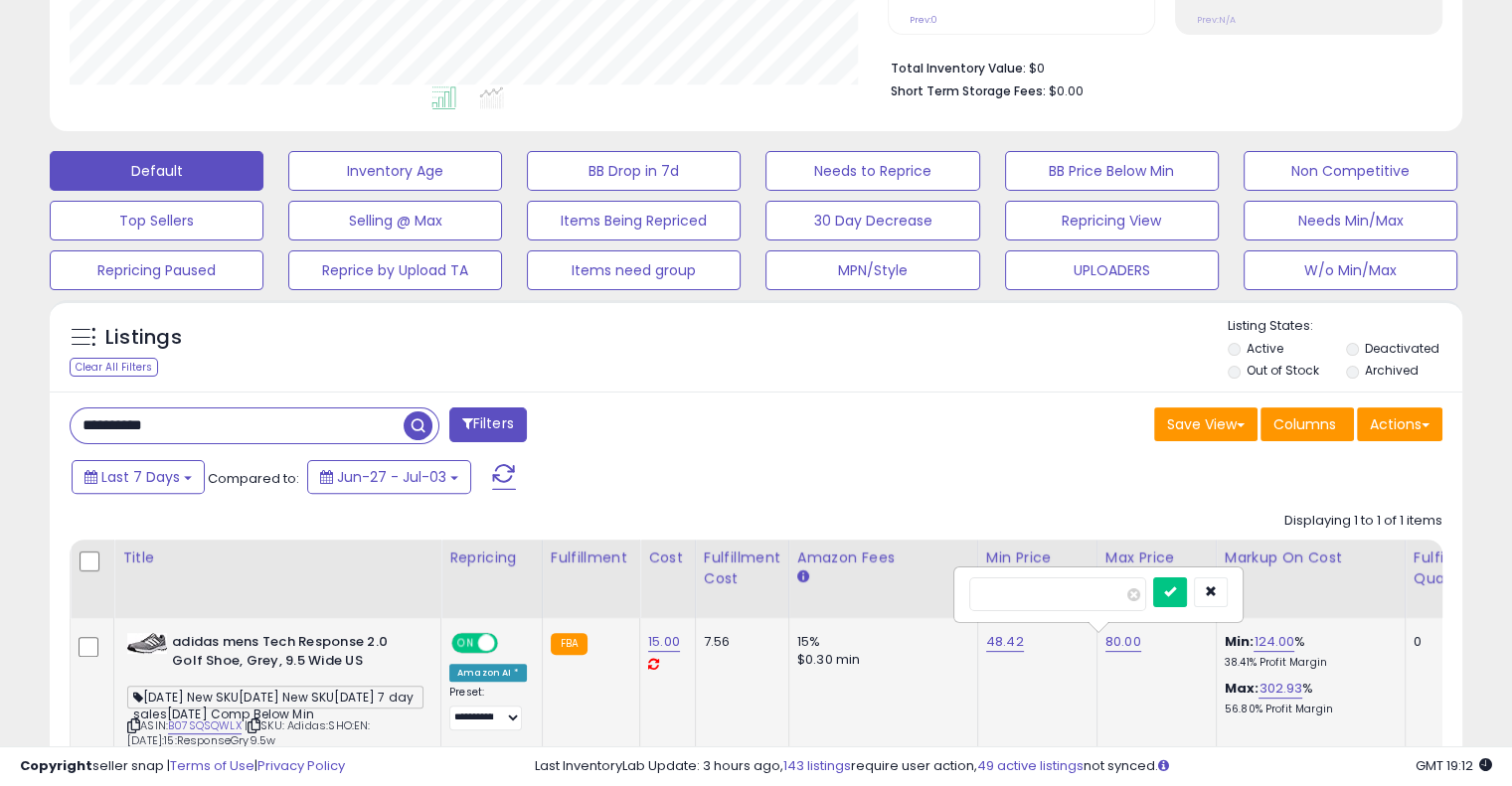 type on "*" 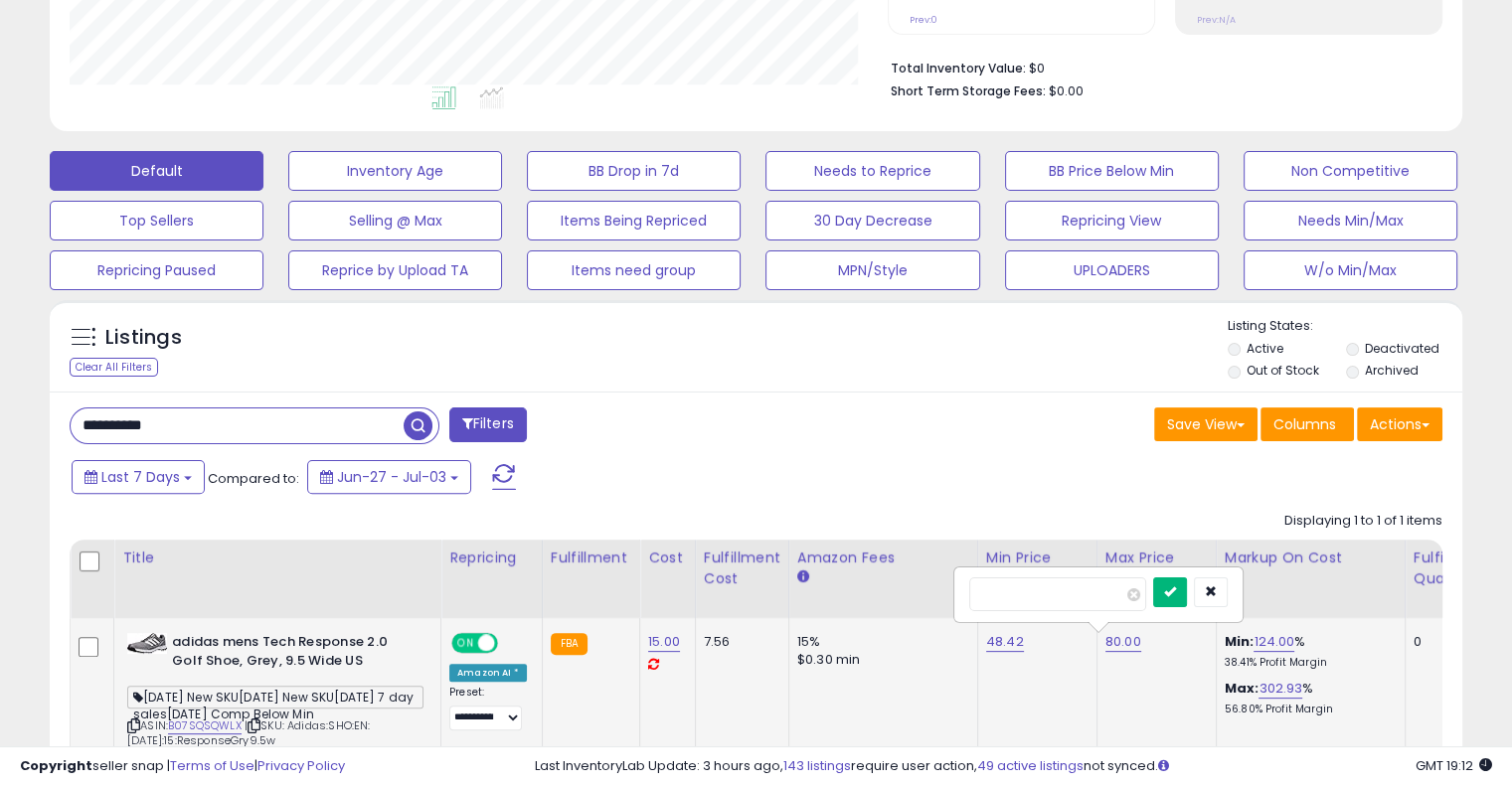 type on "**" 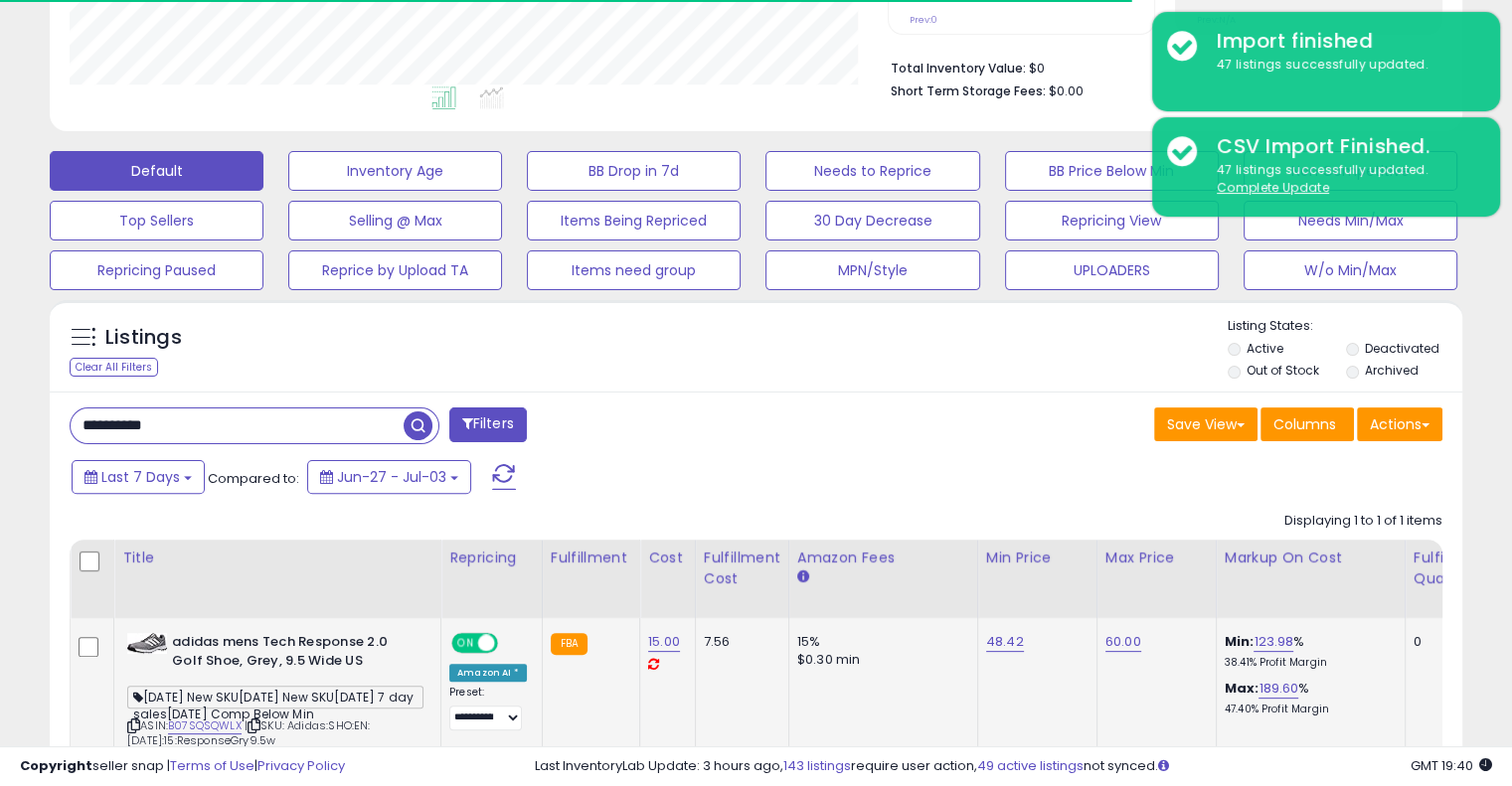 click on "**********" at bounding box center [237, 425] 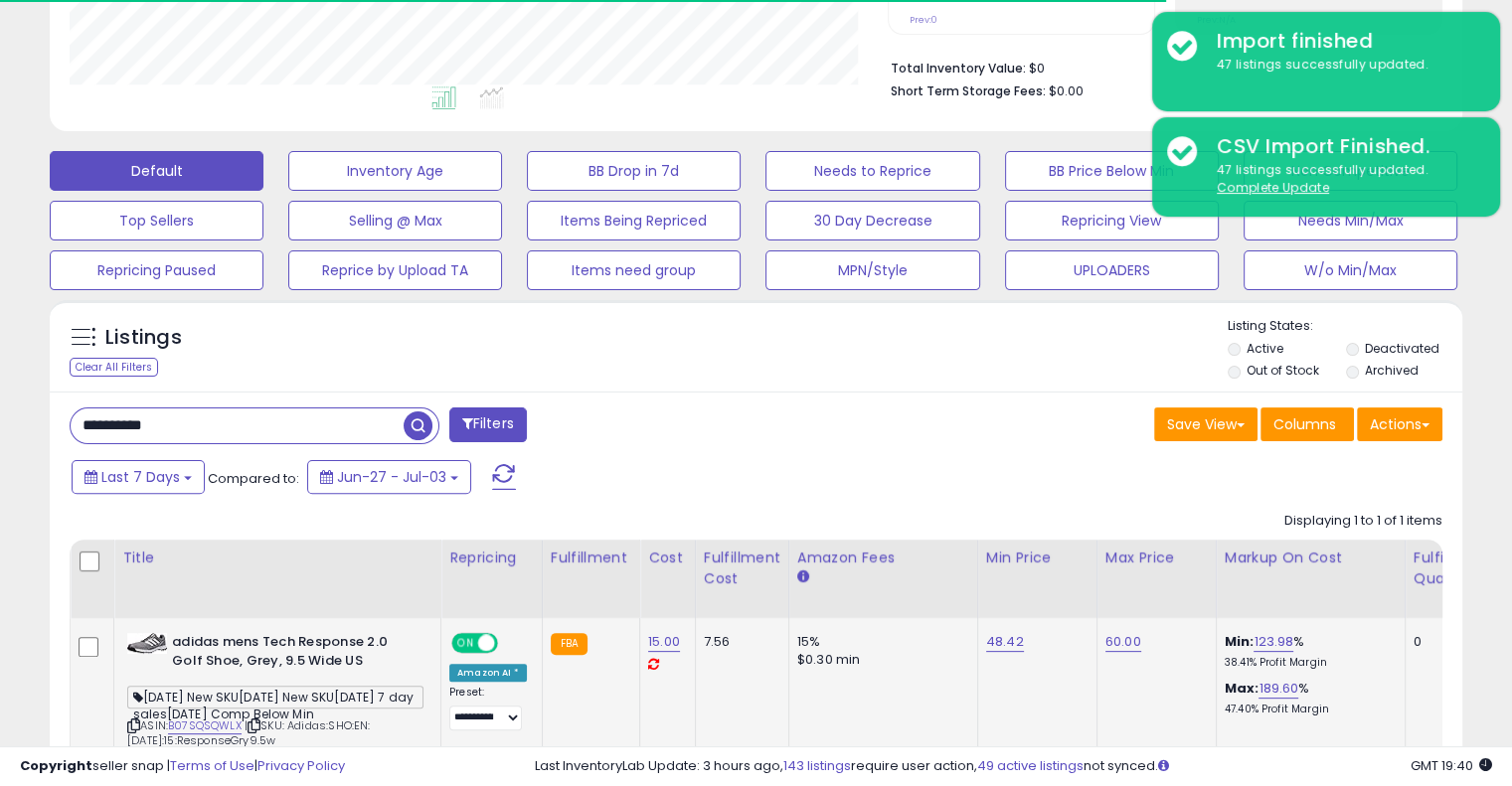 click on "**********" at bounding box center [237, 425] 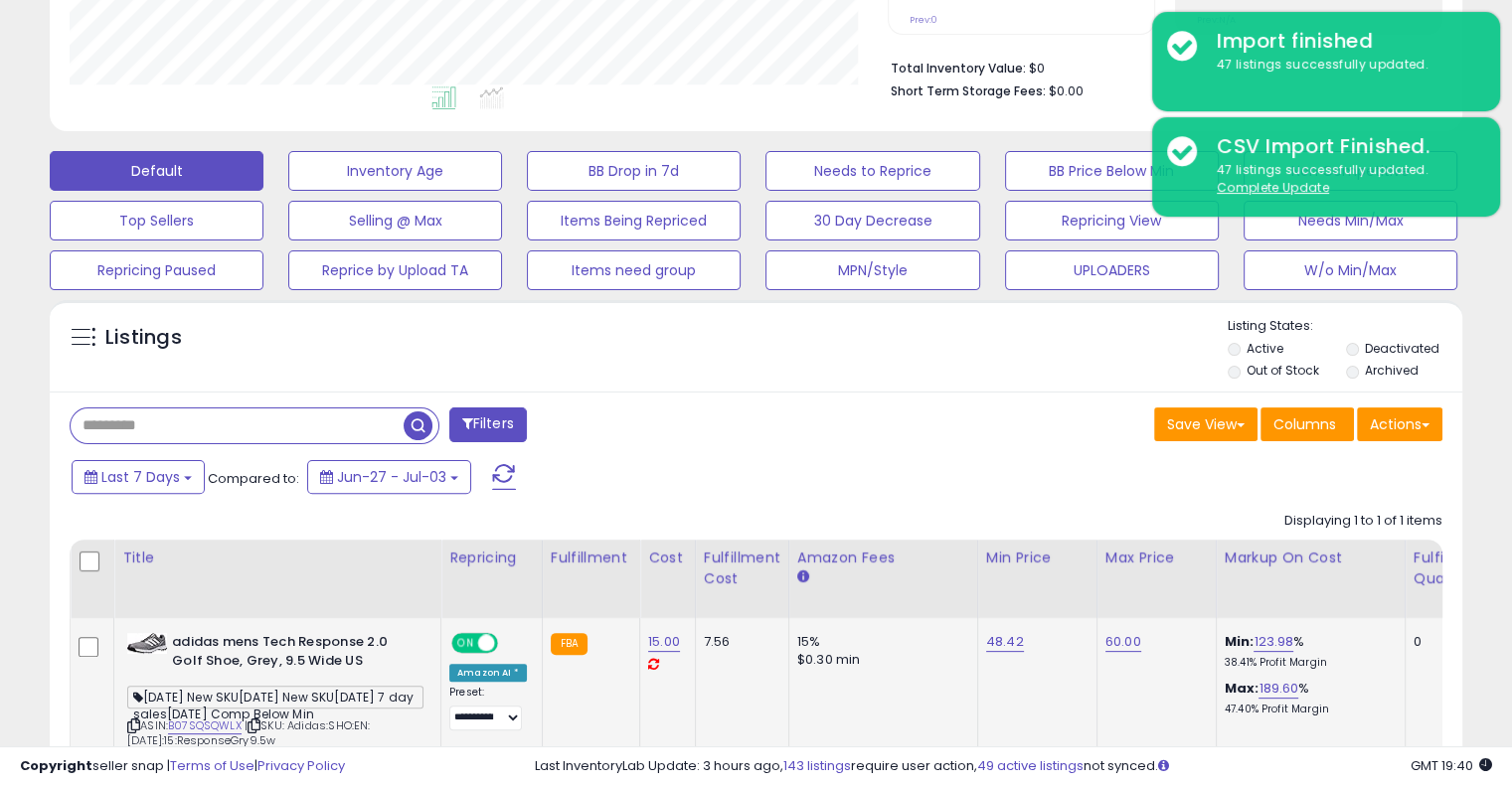paste on "**********" 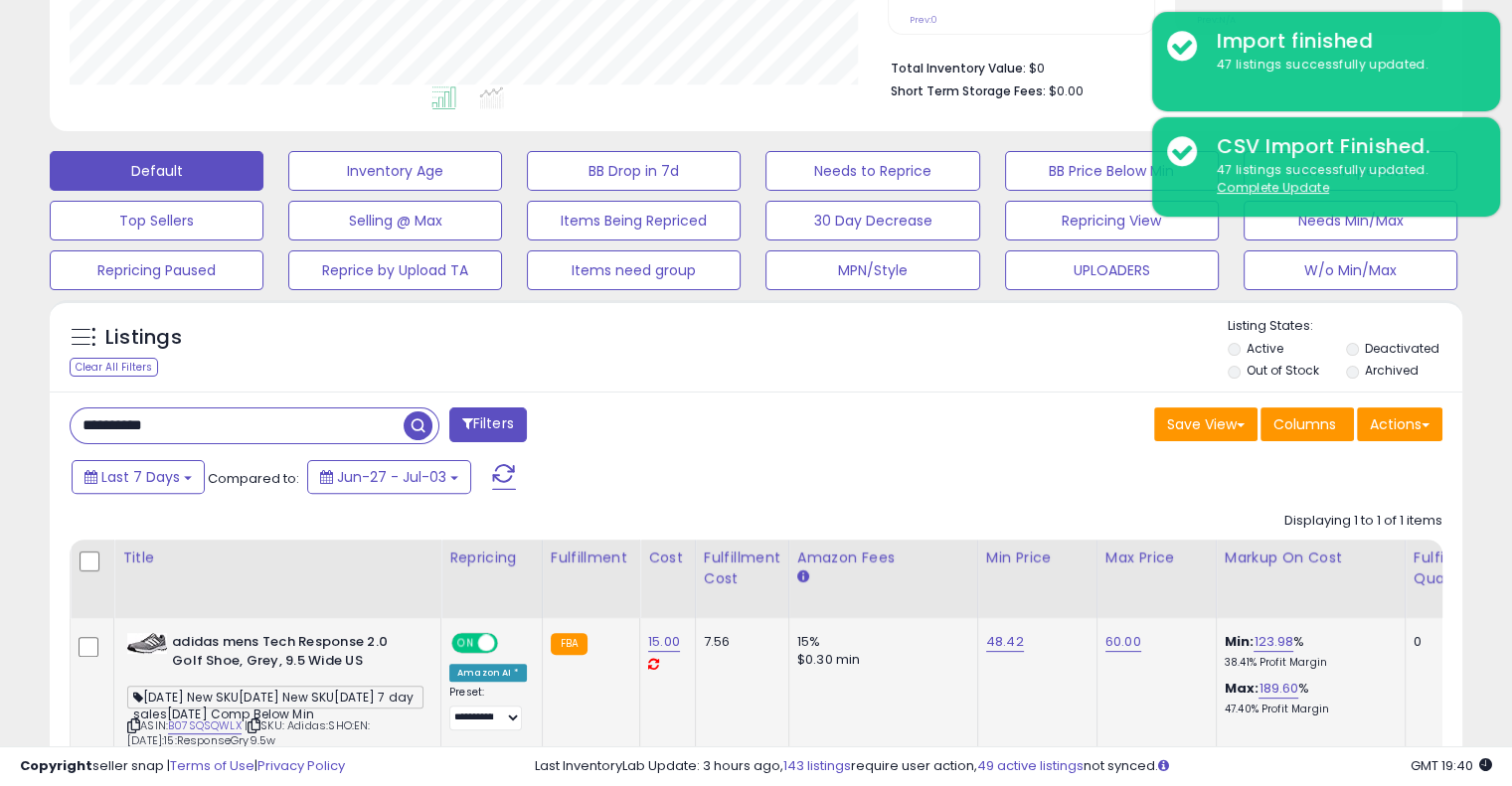 type on "**********" 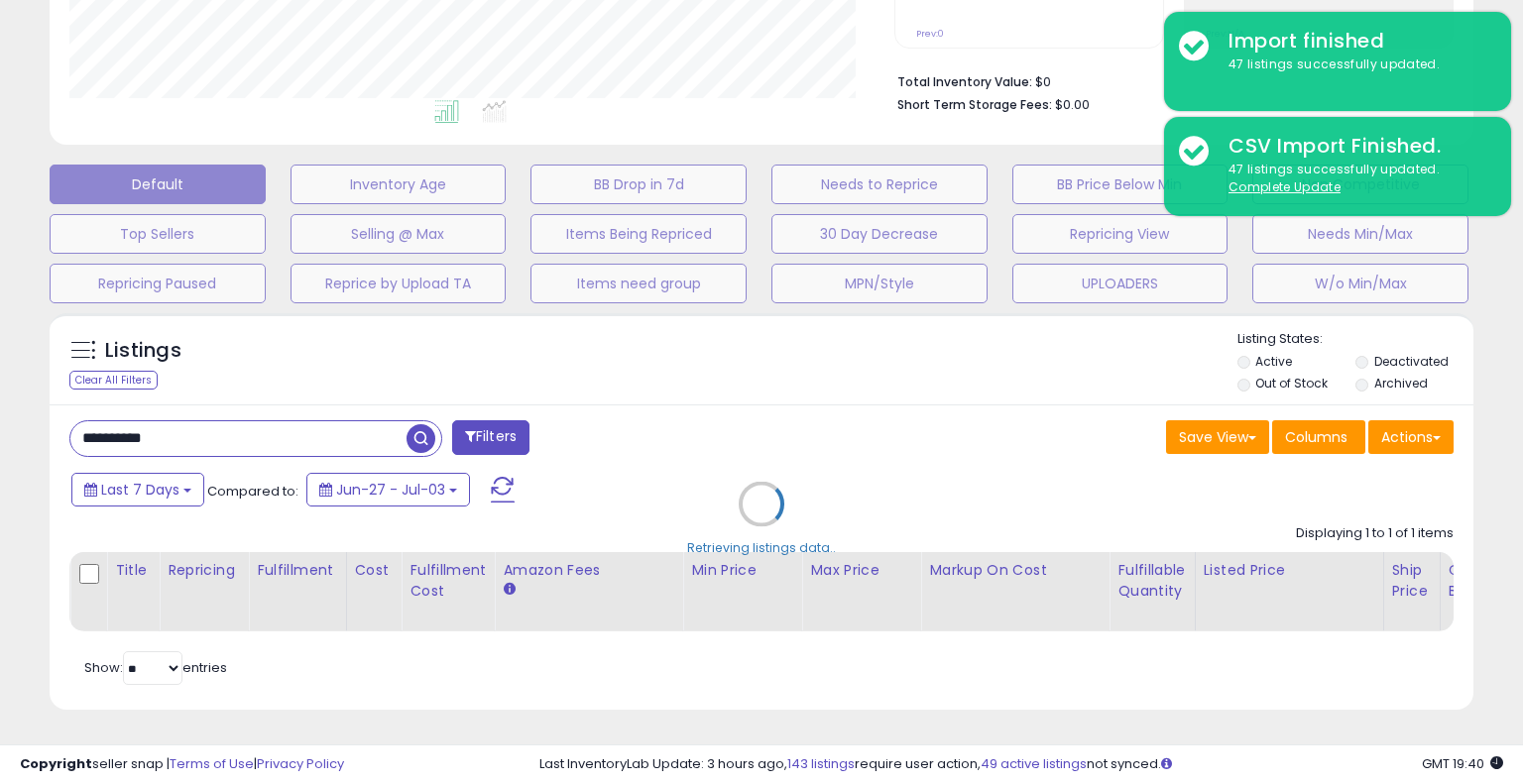 scroll, scrollTop: 990743, scrollLeft: 990712, axis: both 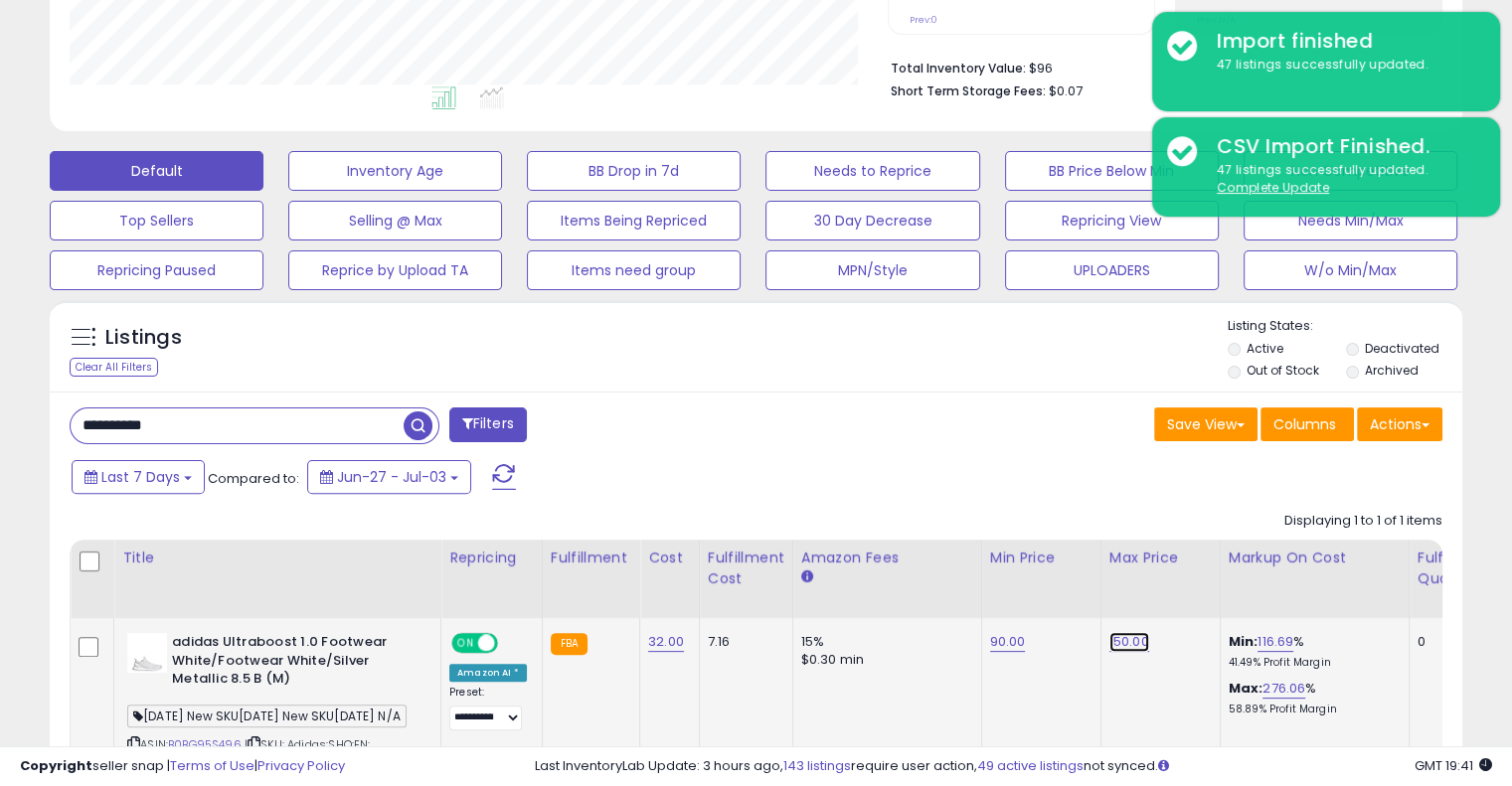 click on "150.00" at bounding box center (1129, 642) 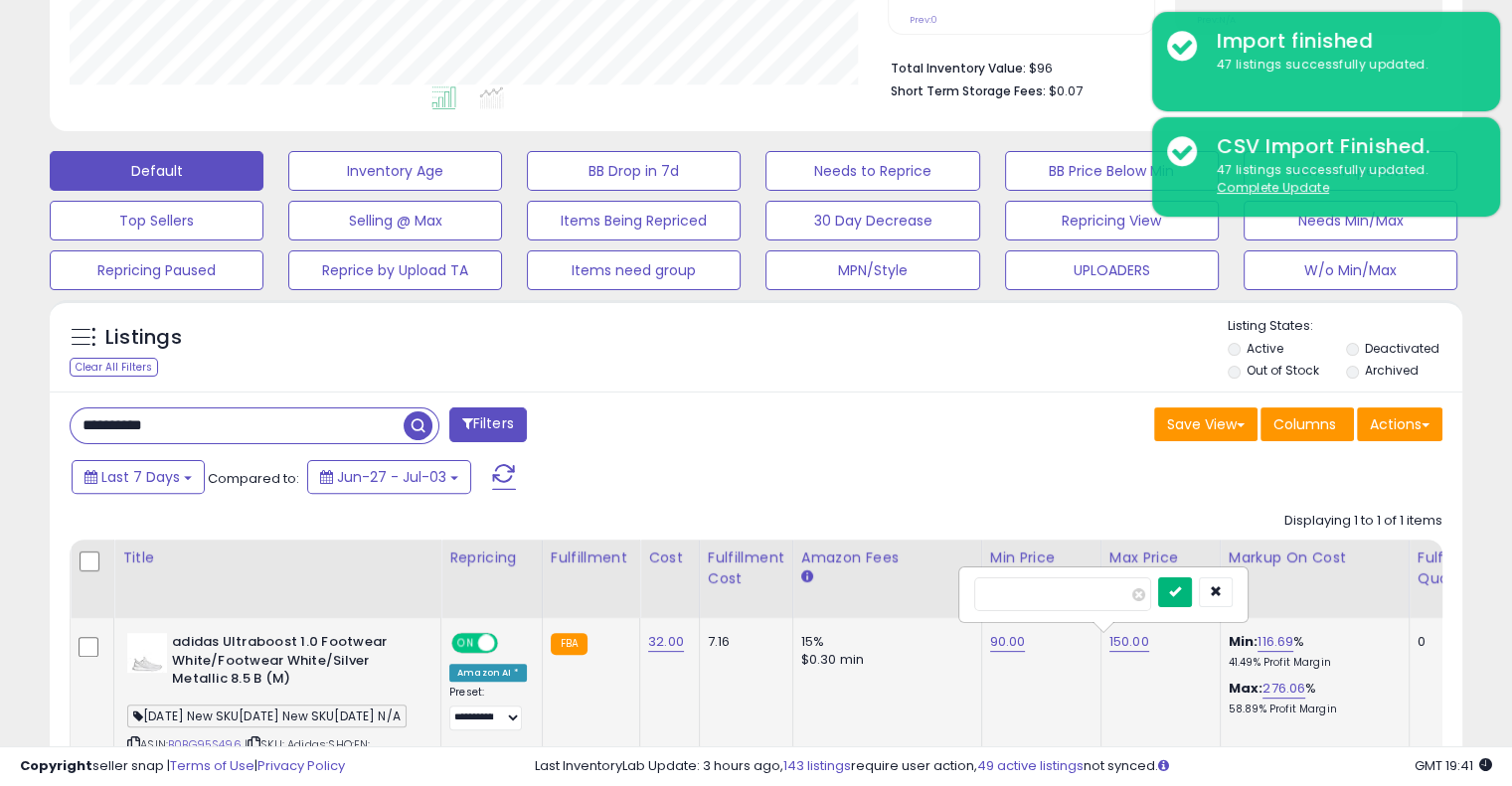 type on "***" 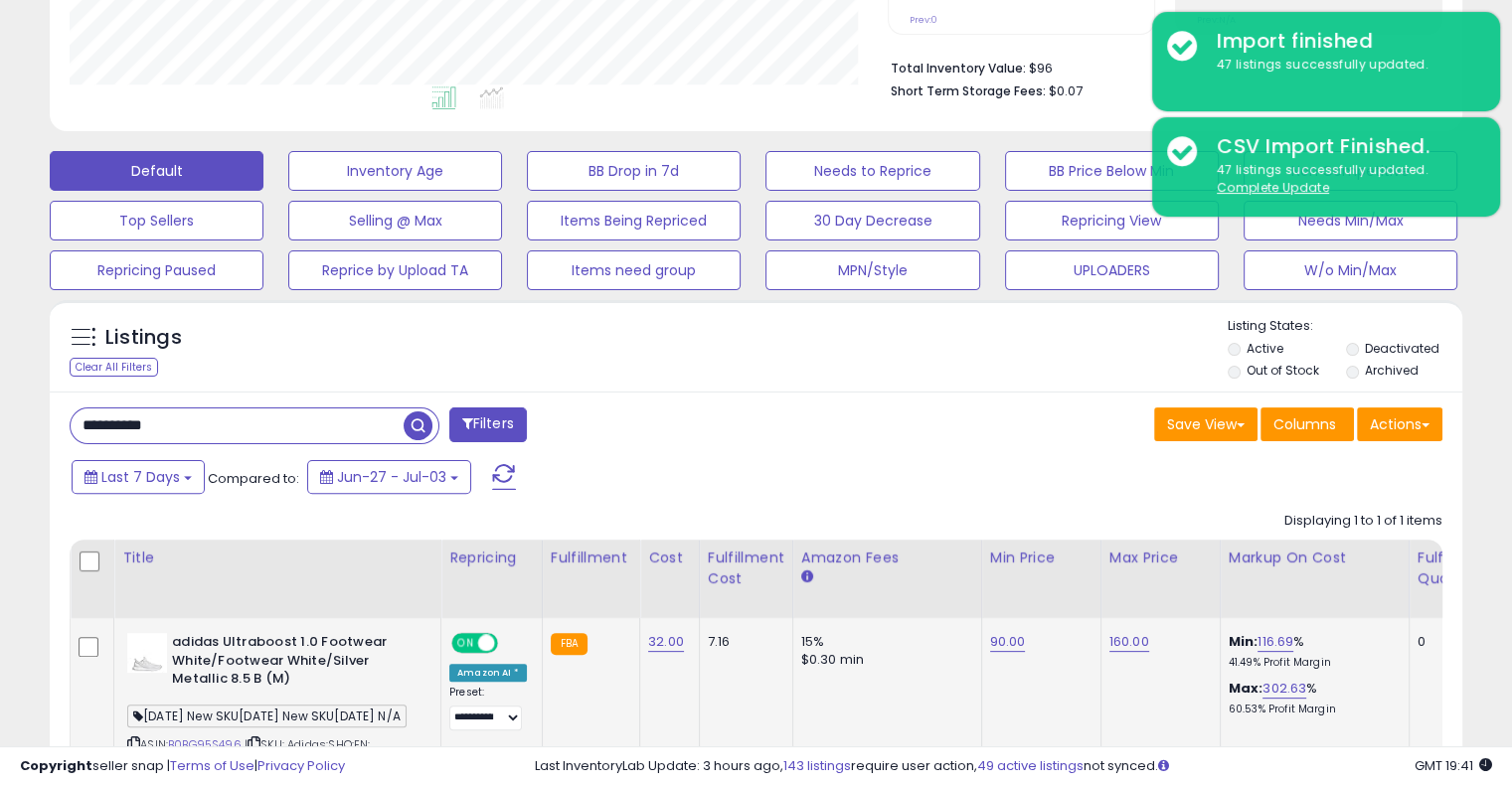 click on "90.00" at bounding box center [1038, 642] 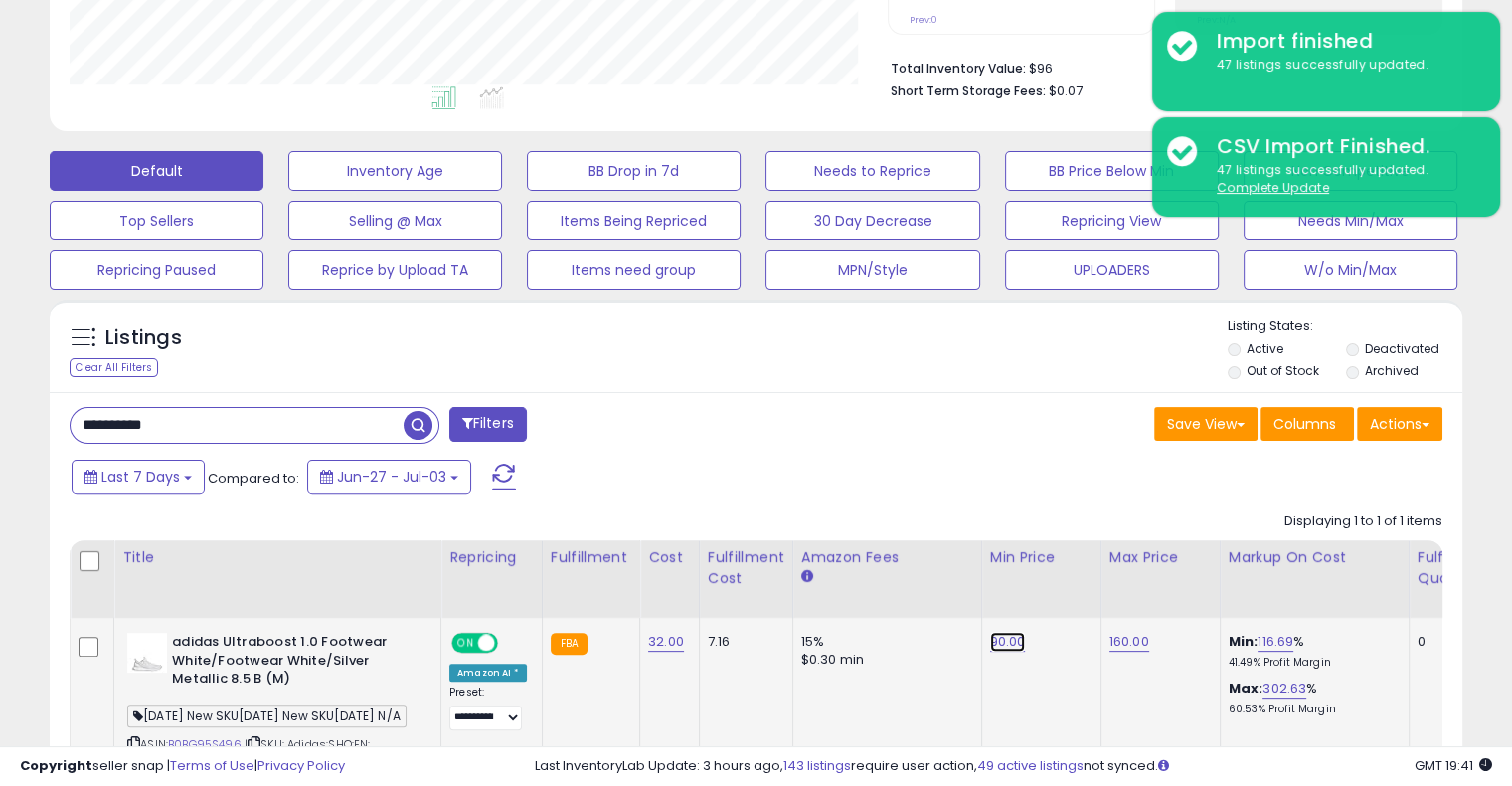 click on "90.00" at bounding box center [1008, 642] 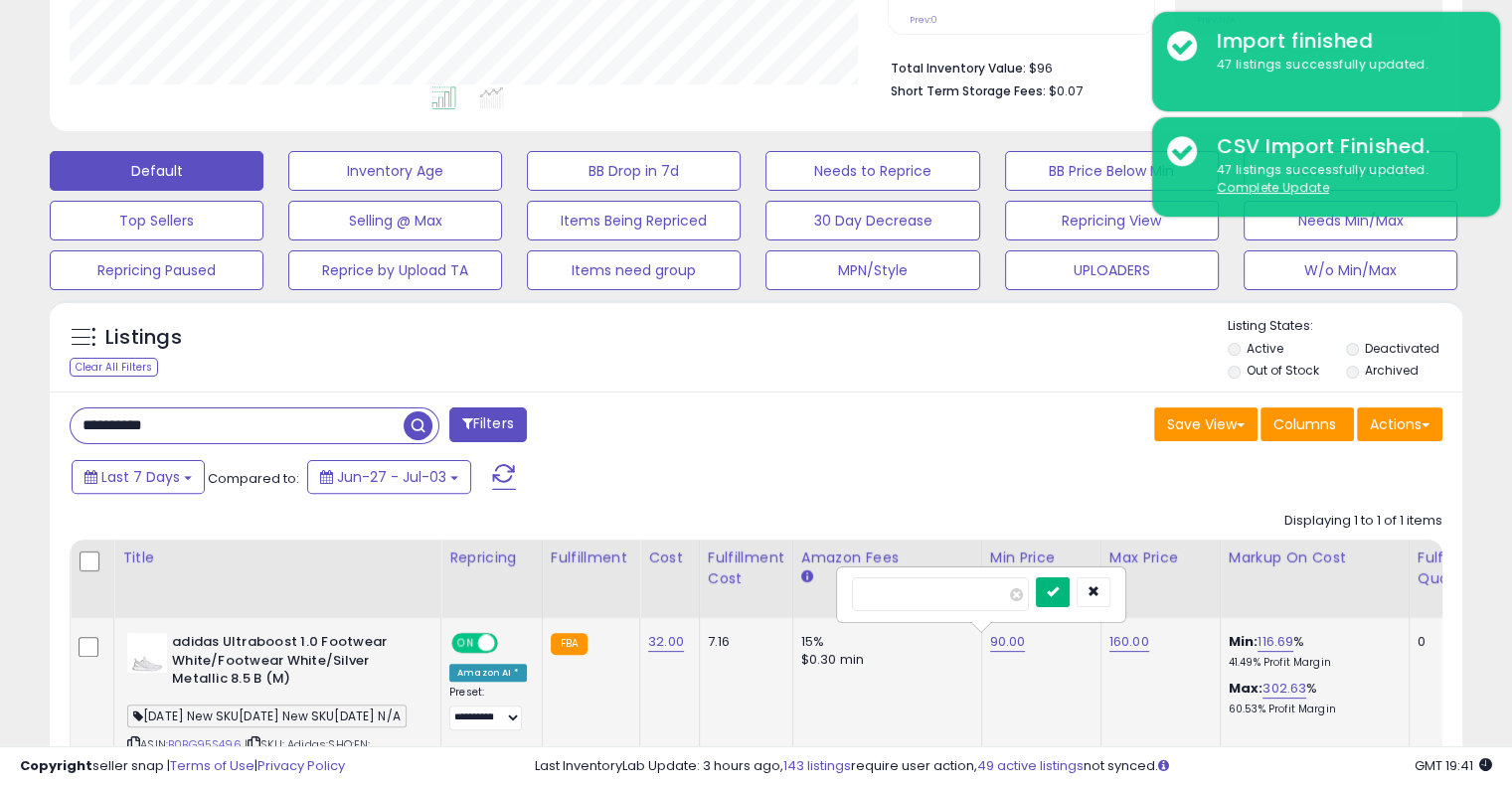 click at bounding box center (1053, 591) 